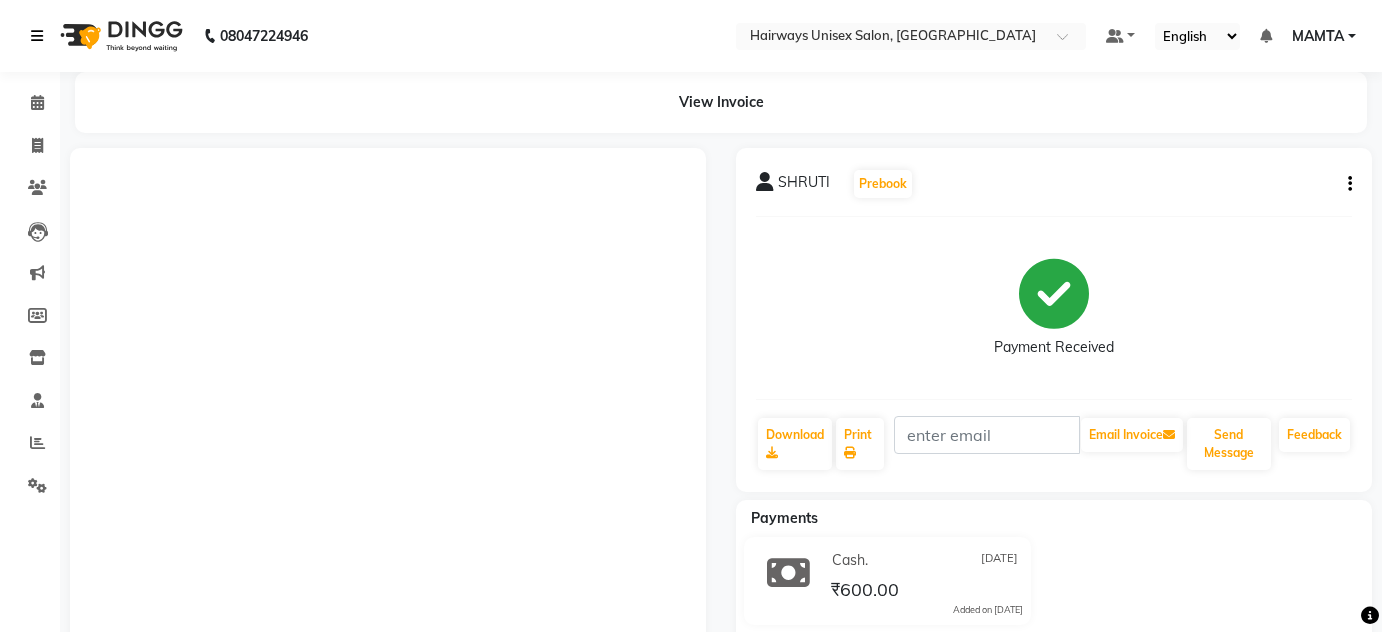 scroll, scrollTop: 0, scrollLeft: 0, axis: both 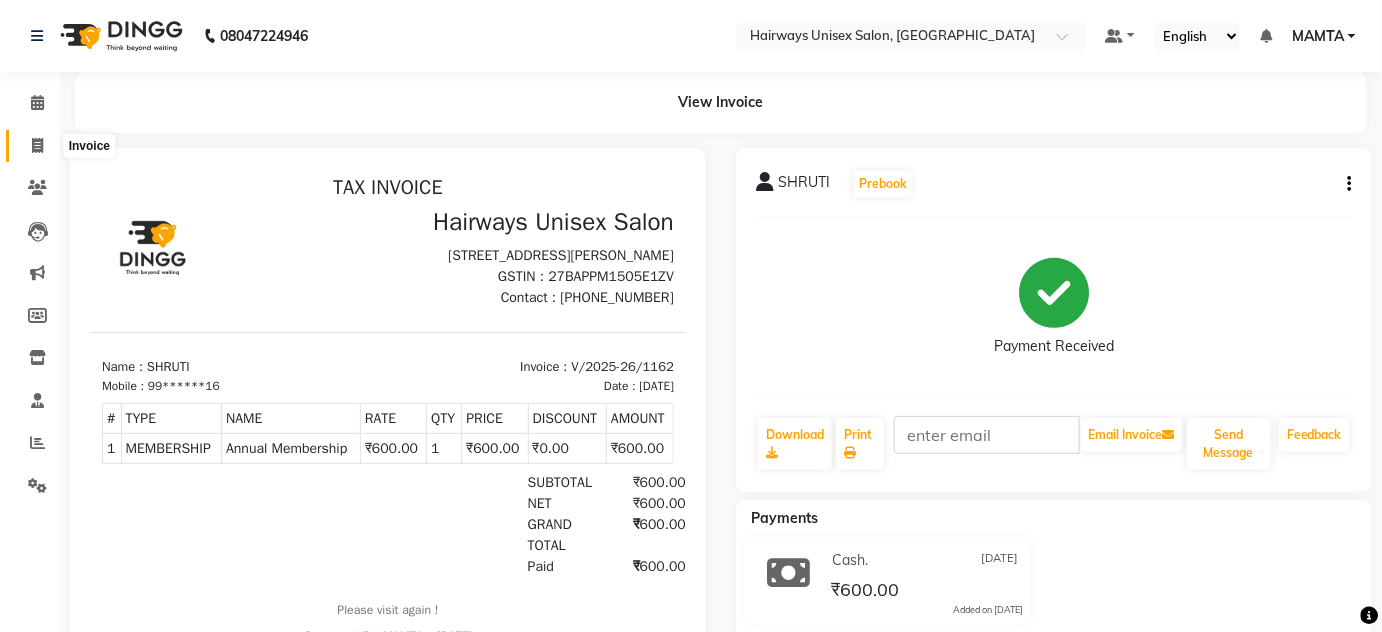 click 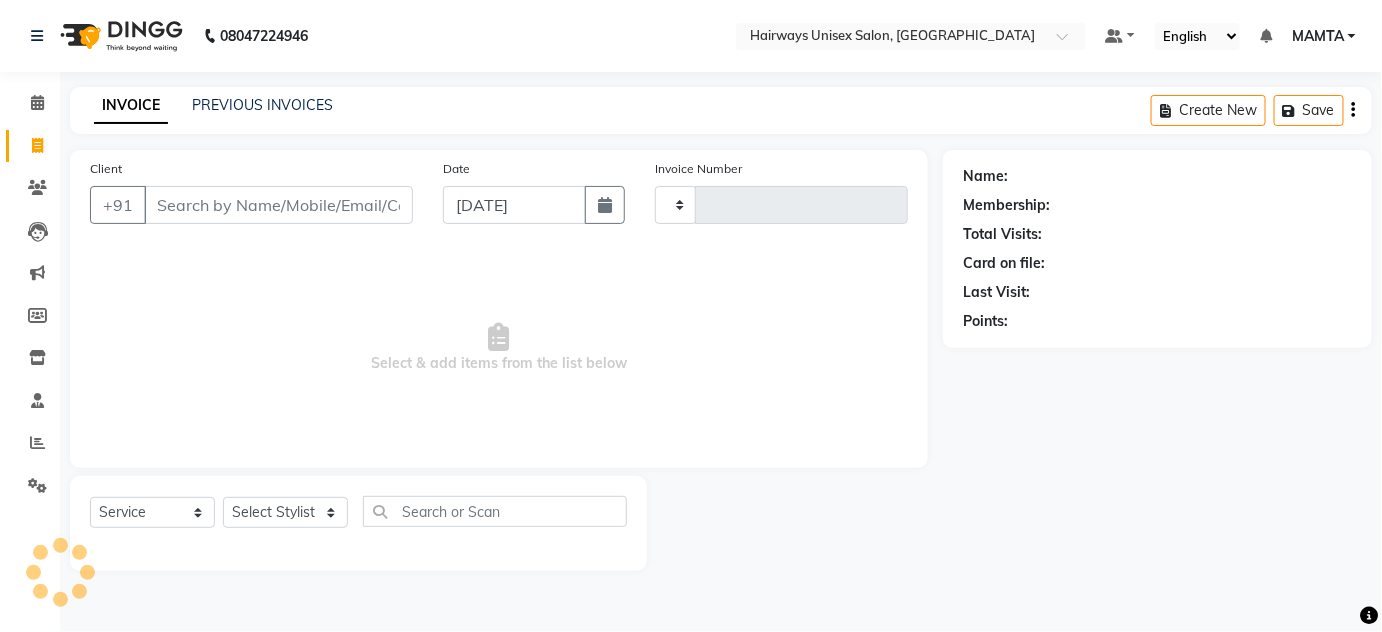 type on "1163" 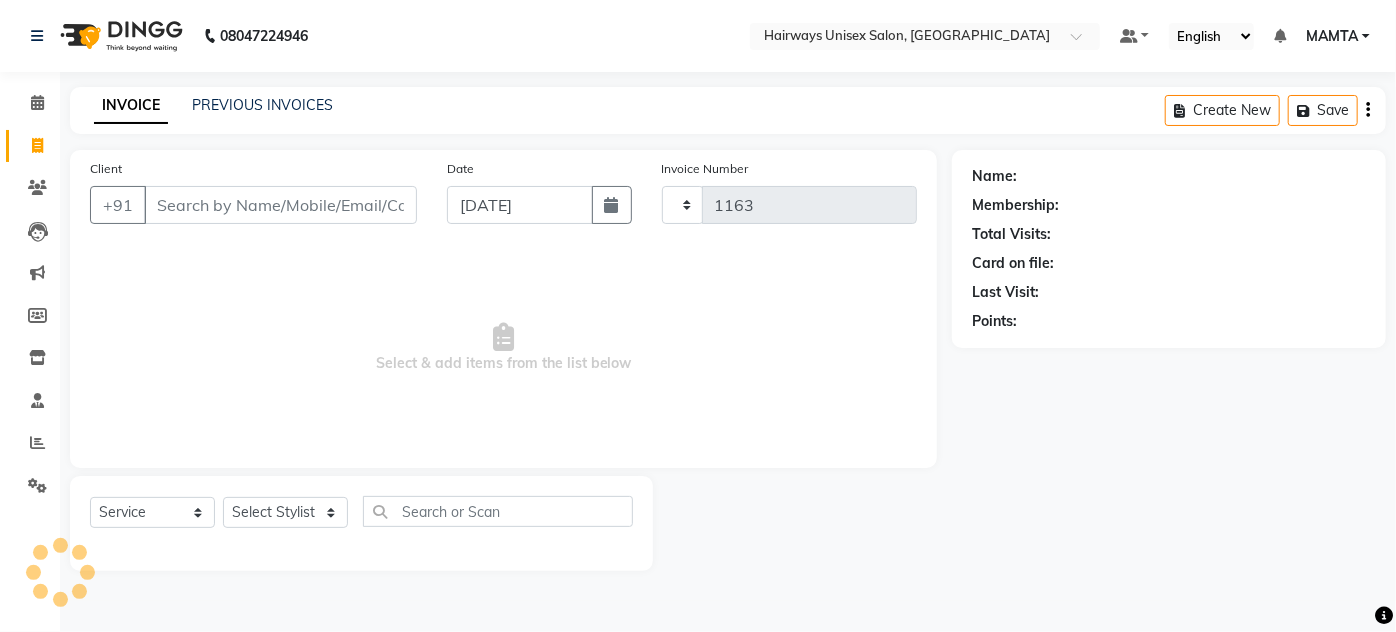 select on "8320" 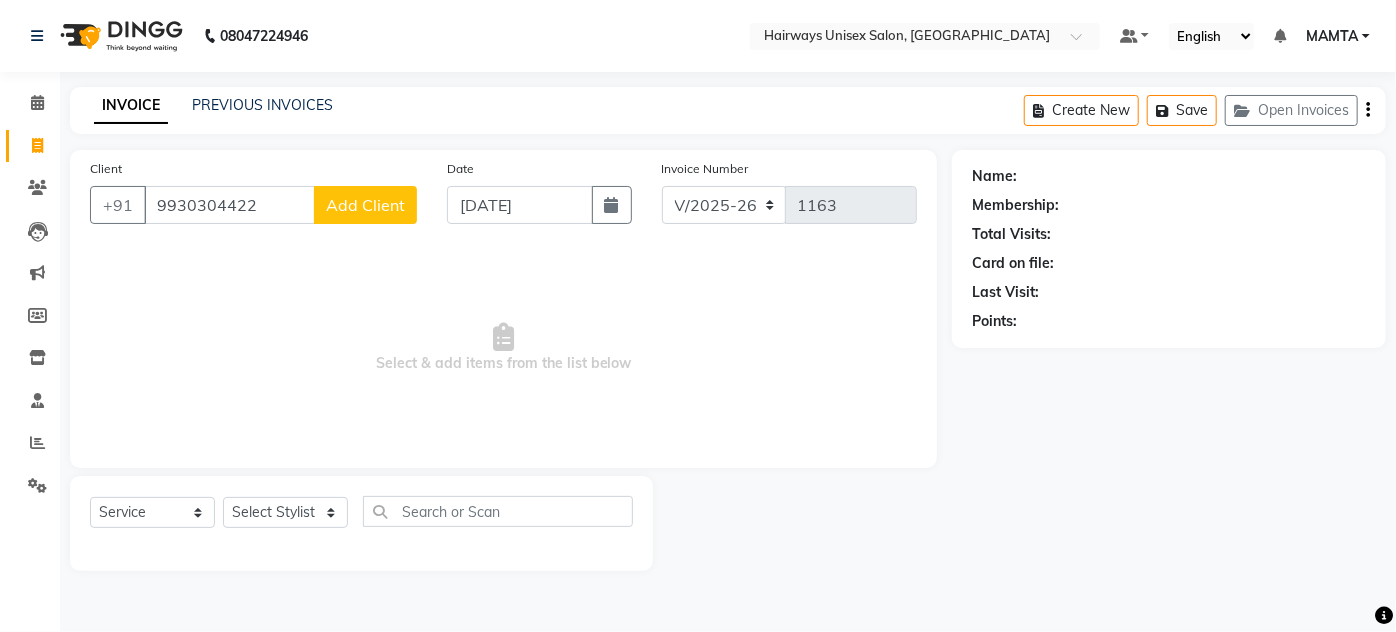 type on "9930304422" 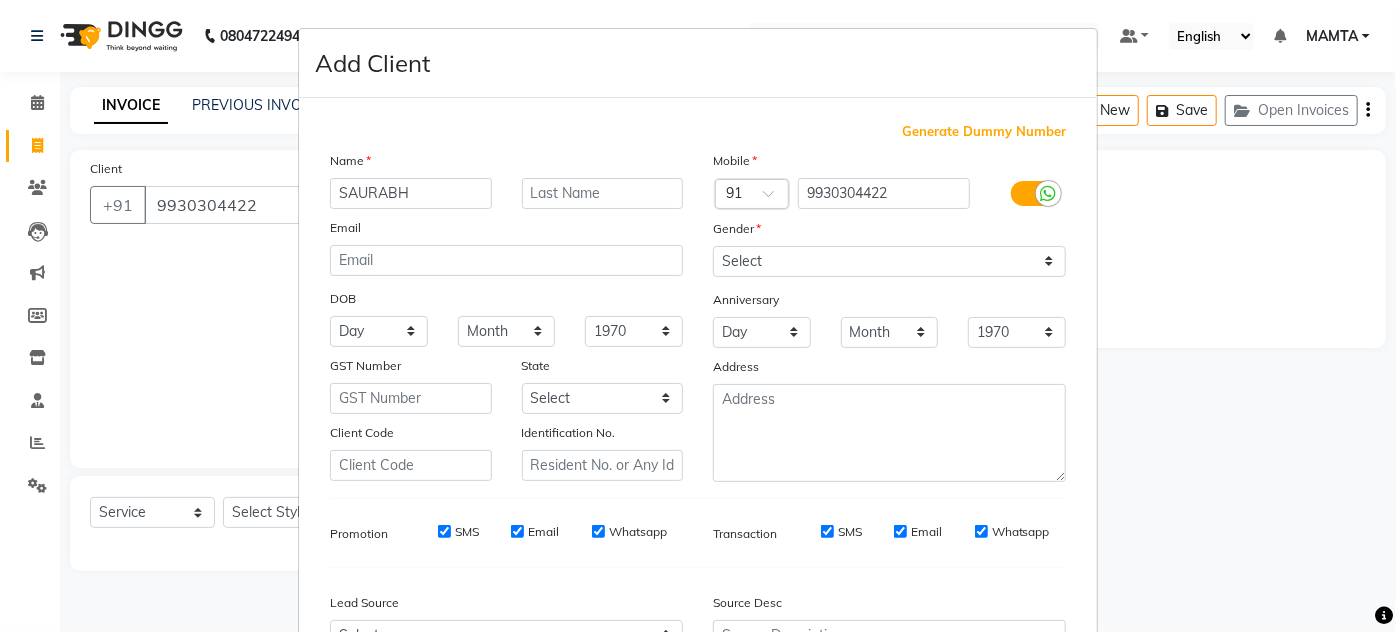 type on "SAURABH" 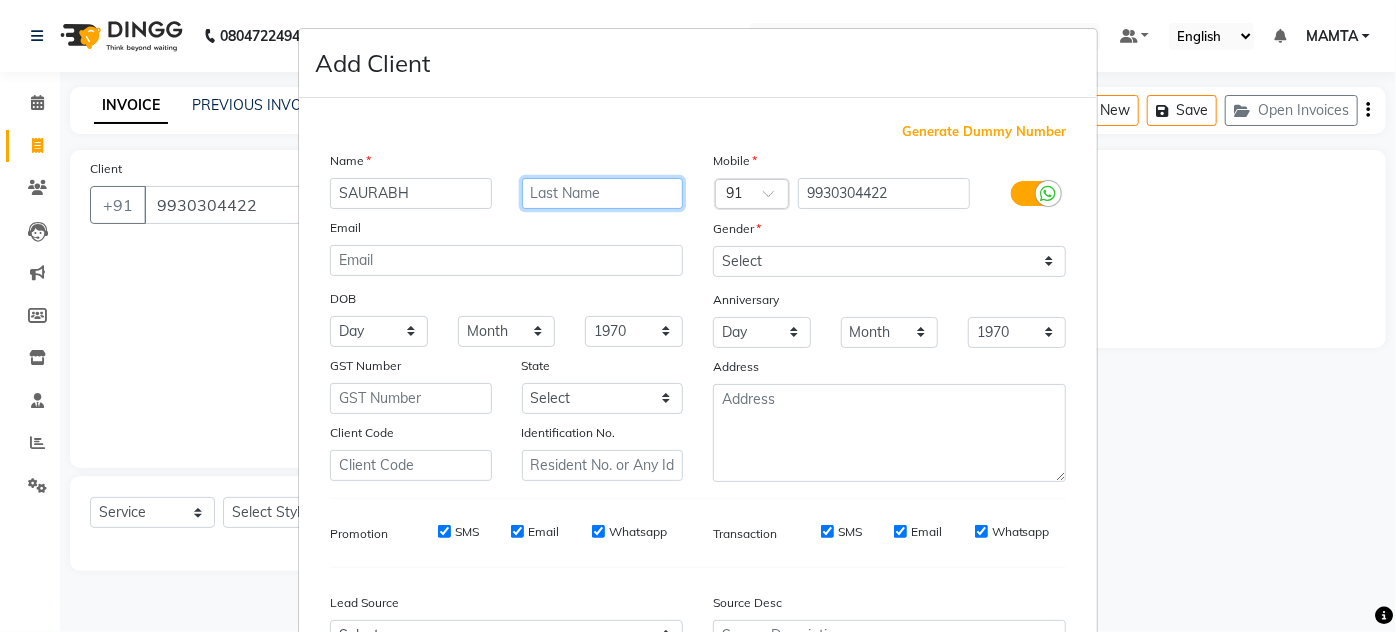 click at bounding box center (603, 193) 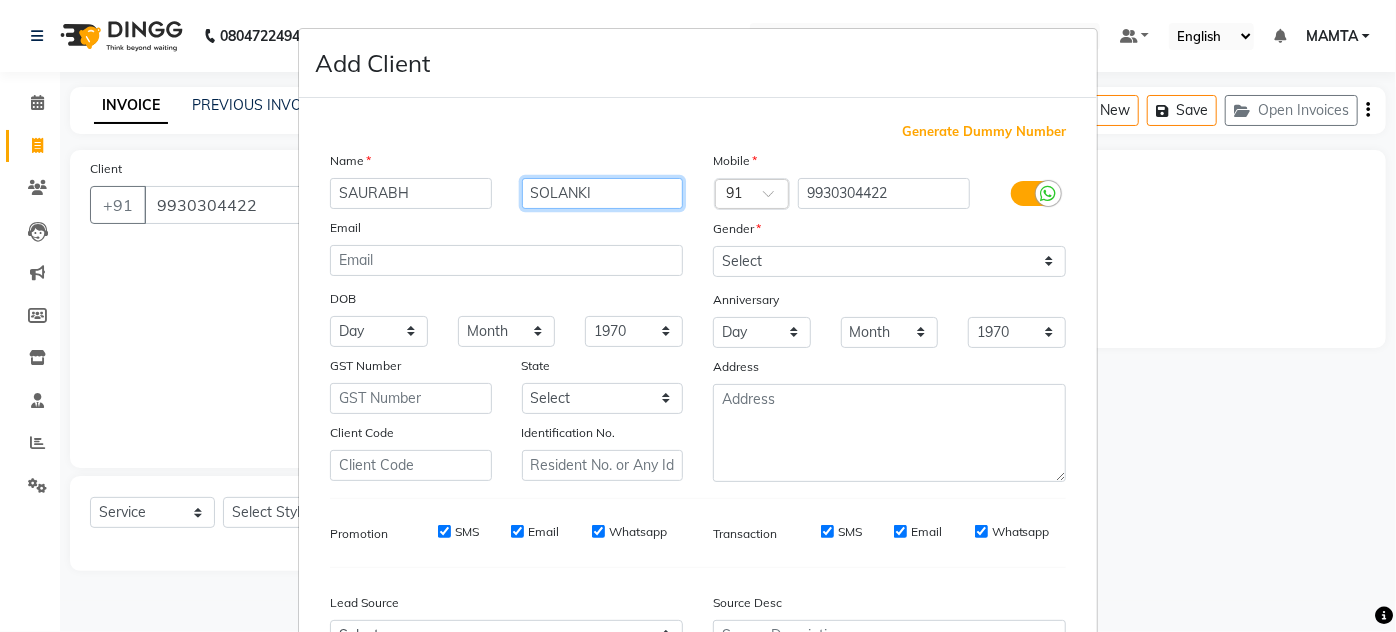 type on "SOLANKI" 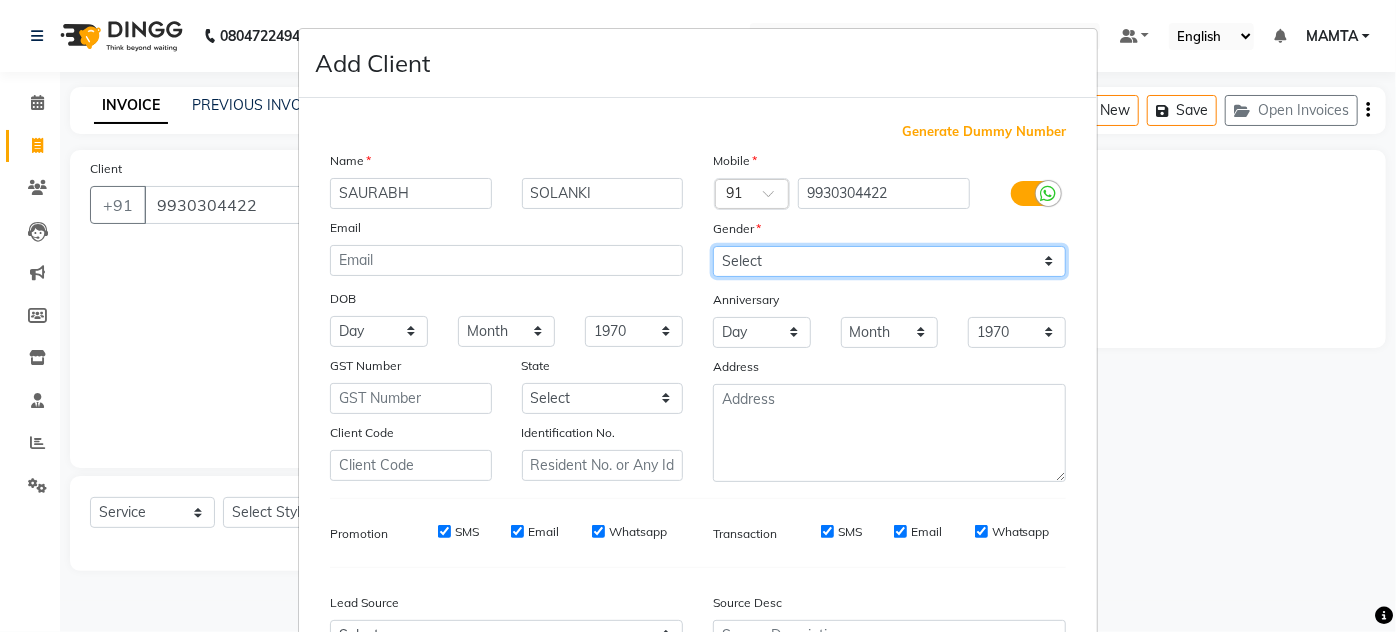 click on "Select Male Female Other Prefer Not To Say" at bounding box center (889, 261) 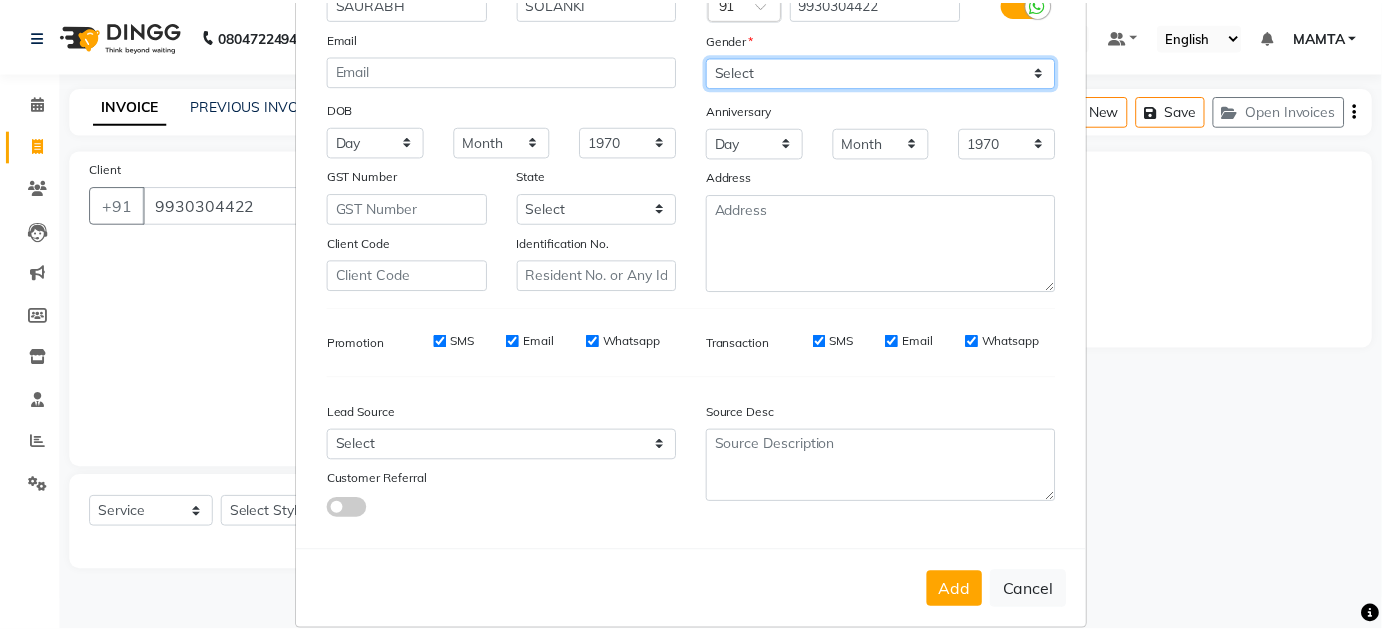 scroll, scrollTop: 215, scrollLeft: 0, axis: vertical 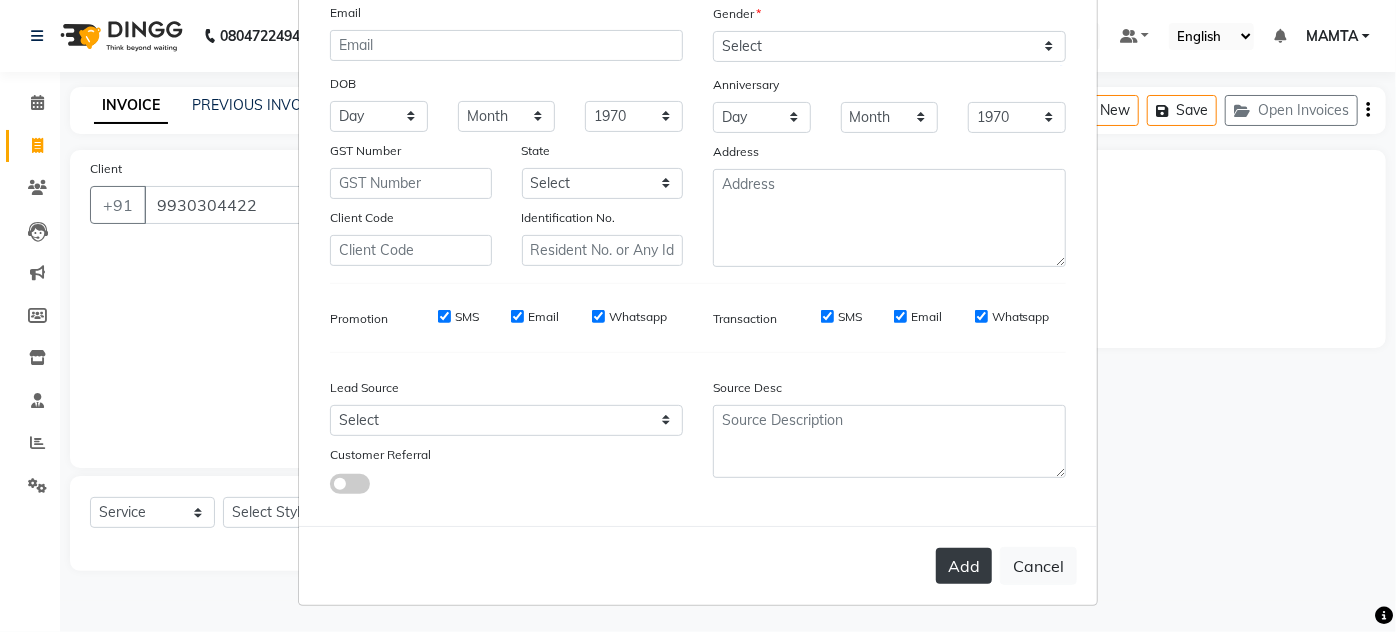 click on "Add" at bounding box center (964, 566) 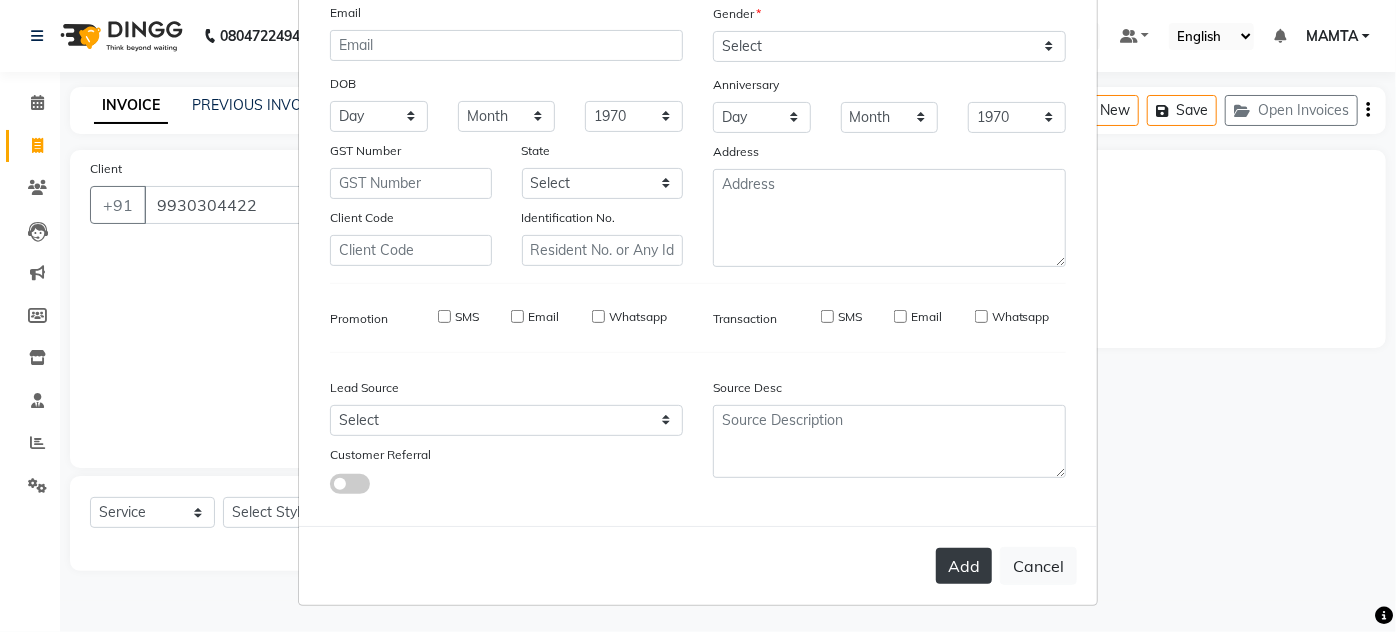 type on "99******22" 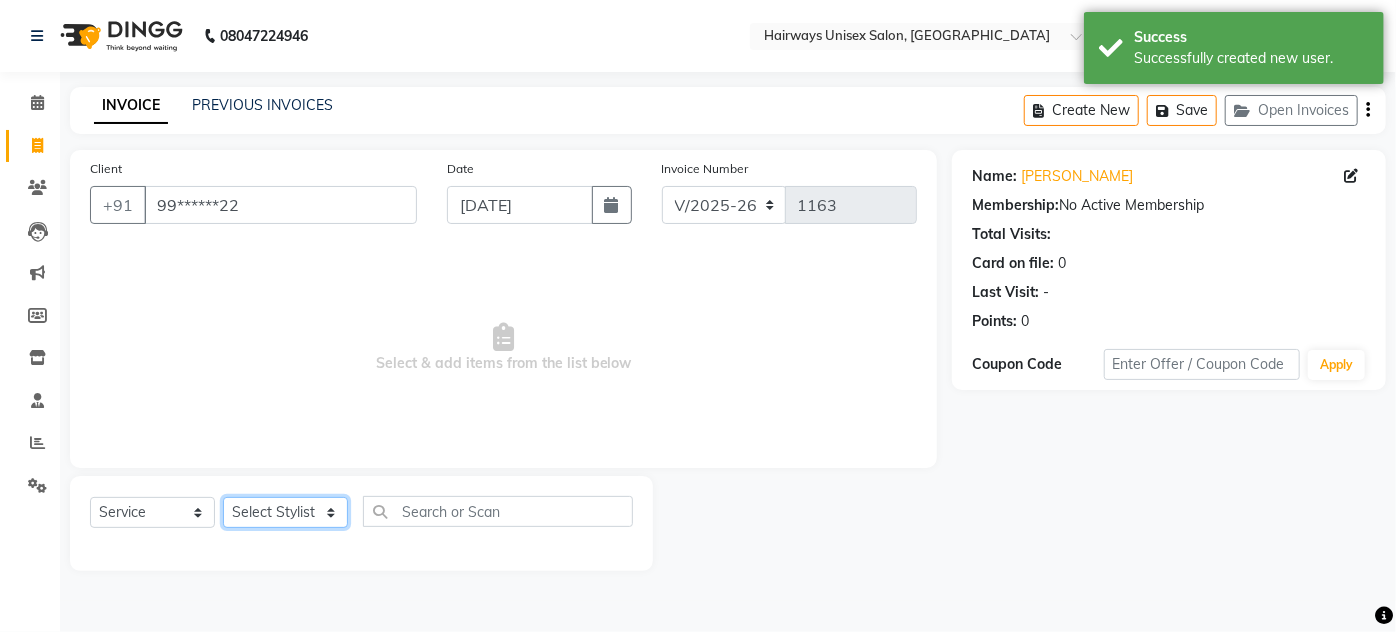 click on "Select Stylist AHSAN AZAD IMRAN Kamal Salmani KASHISH MAMTA POOJA PUMMY RAJA SADDAM SAMEER SULTAN TALIB ZAFAR ZAHID" 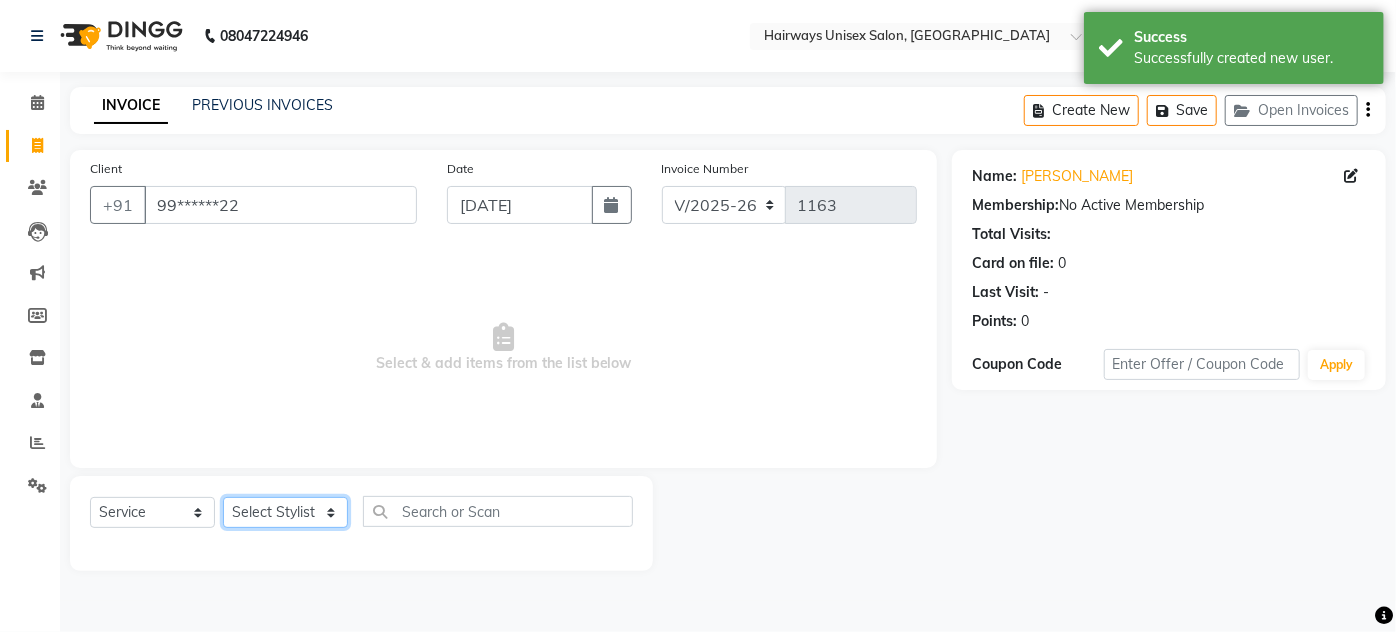 select on "81121" 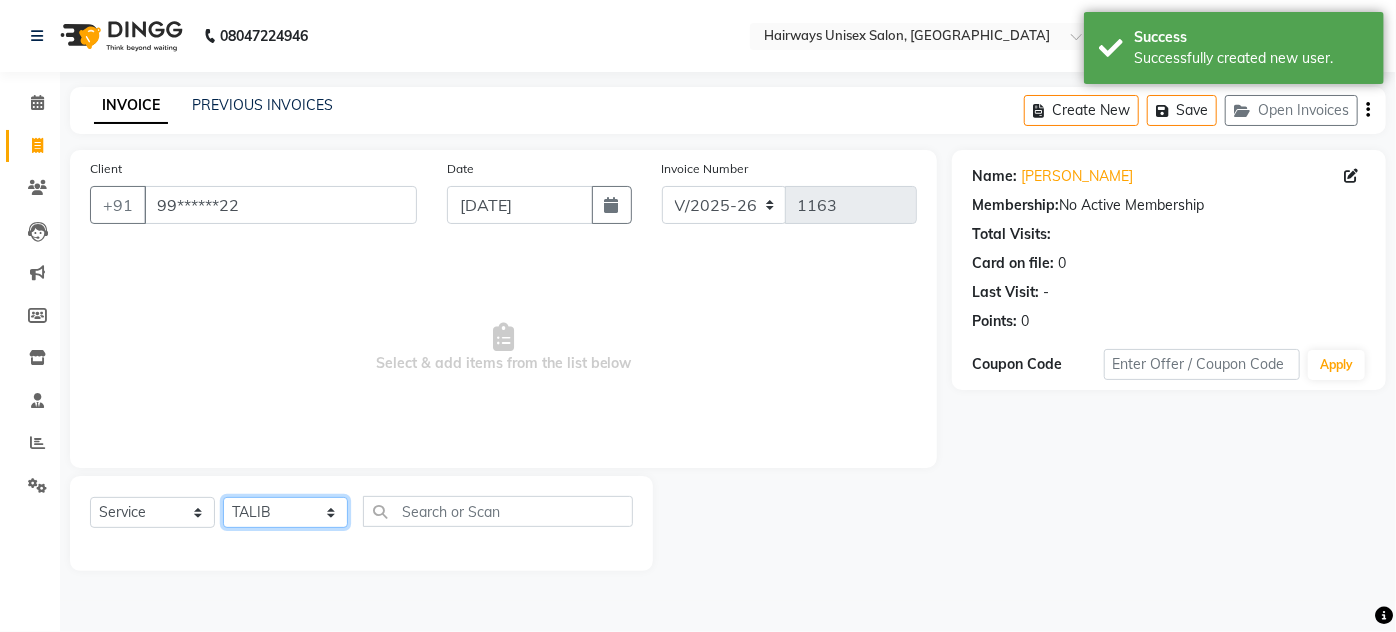 click on "Select Stylist AHSAN AZAD IMRAN Kamal Salmani KASHISH MAMTA POOJA PUMMY RAJA SADDAM SAMEER SULTAN TALIB ZAFAR ZAHID" 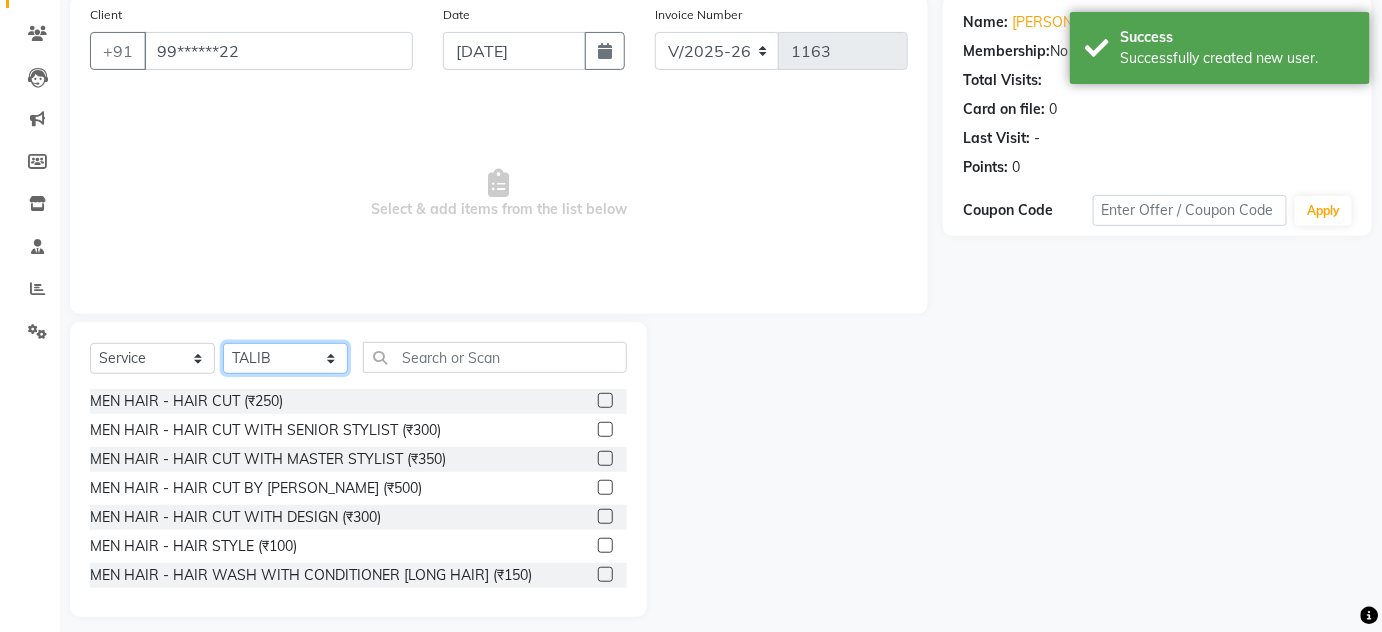 scroll, scrollTop: 168, scrollLeft: 0, axis: vertical 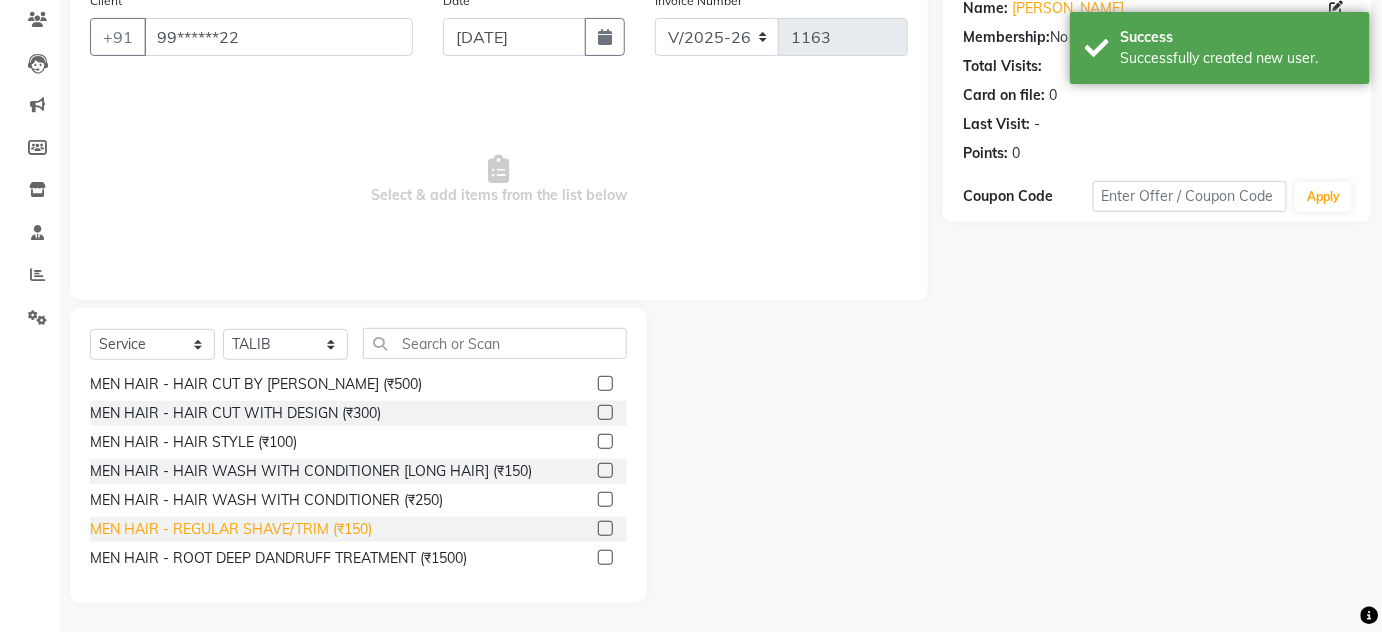 click on "MEN HAIR - REGULAR SHAVE/TRIM (₹150)" 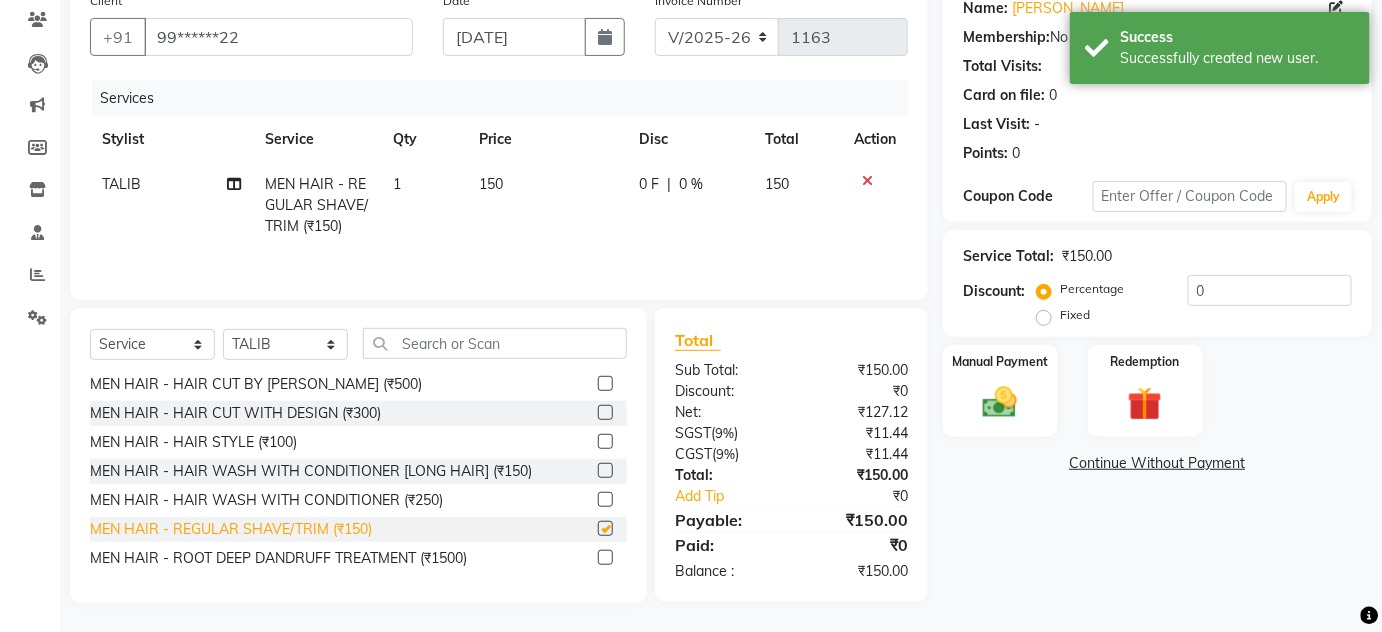 checkbox on "false" 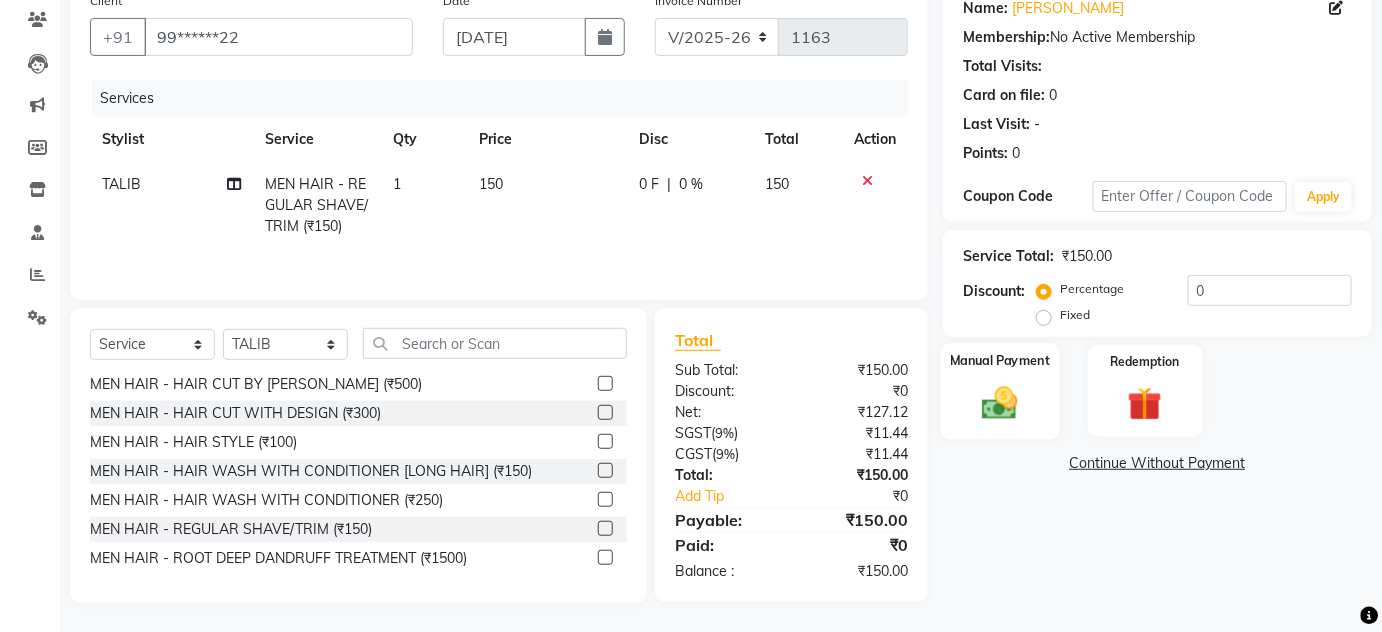 click 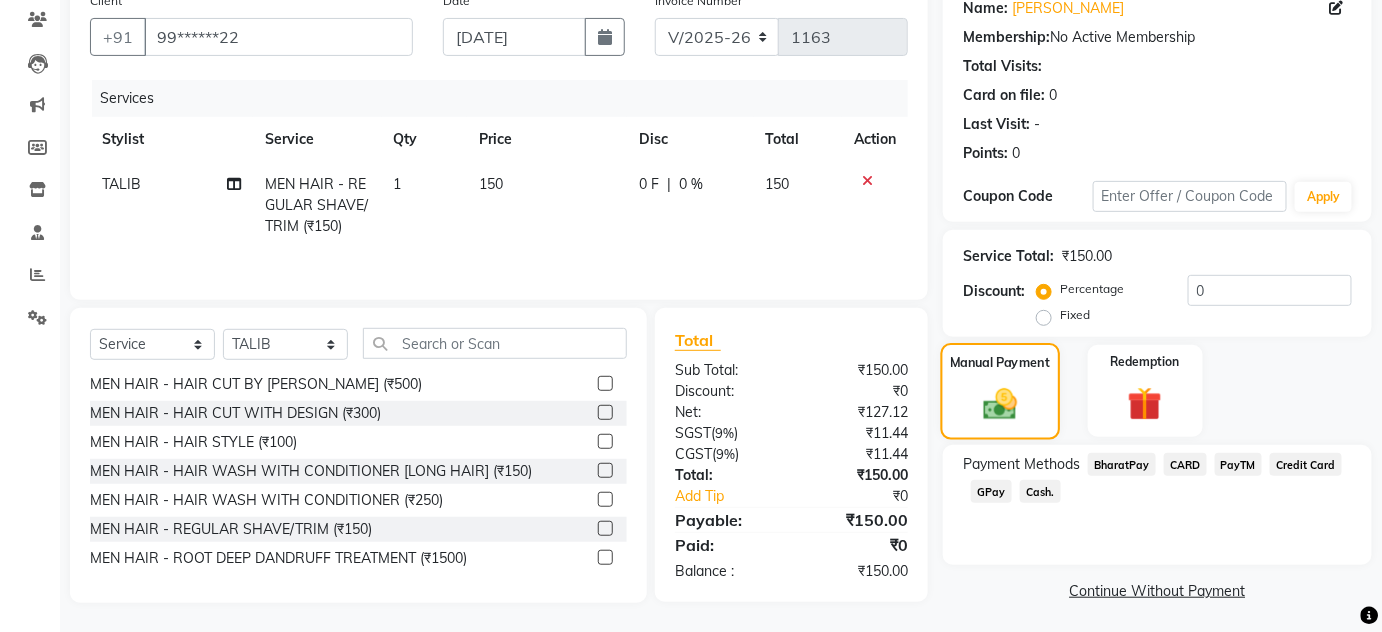 scroll, scrollTop: 171, scrollLeft: 0, axis: vertical 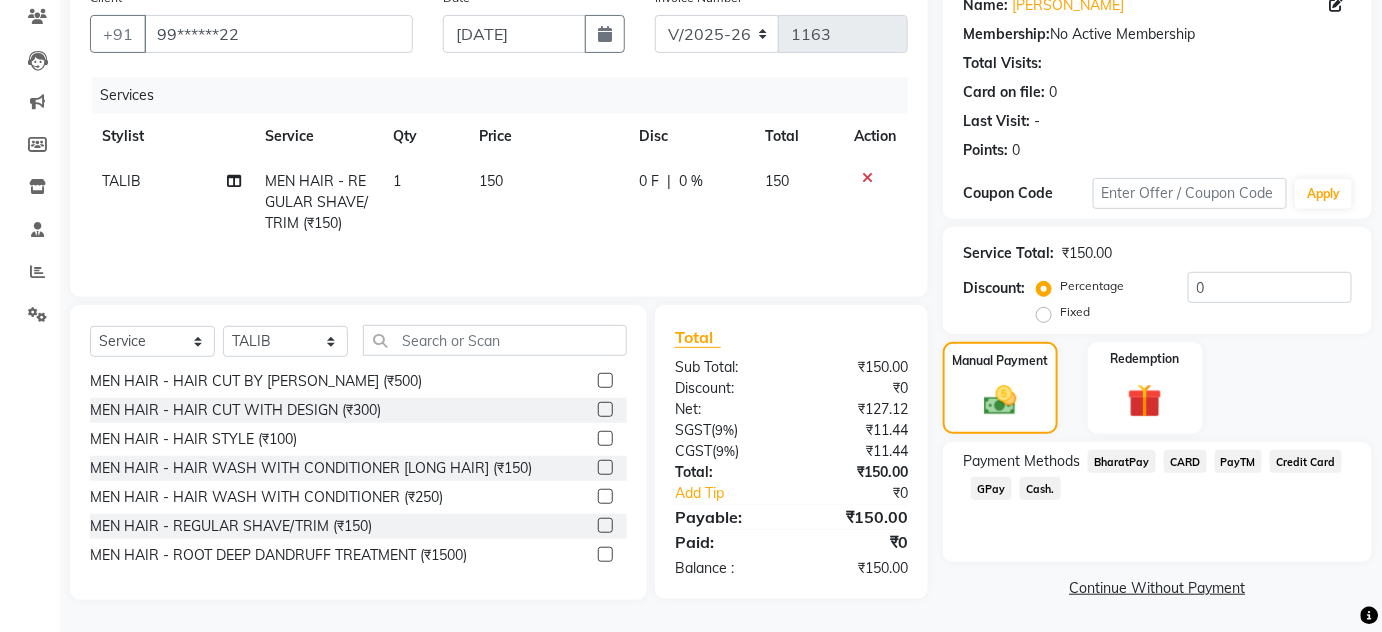 click on "GPay" 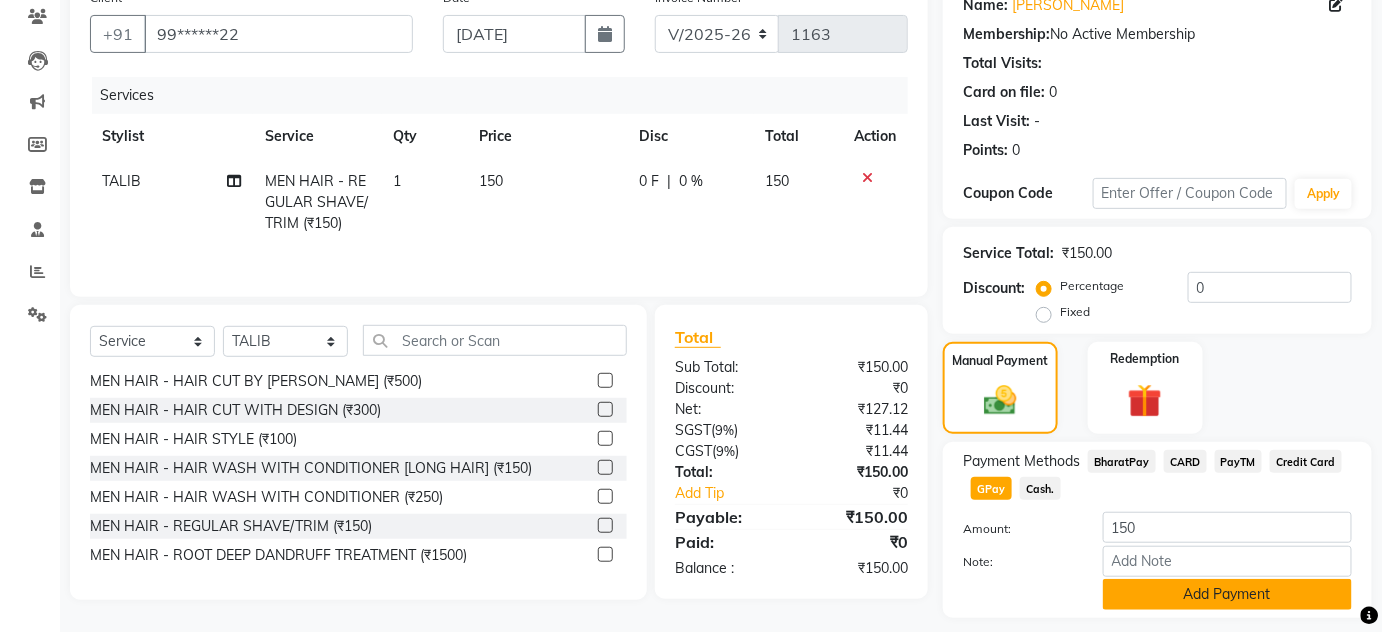 scroll, scrollTop: 227, scrollLeft: 0, axis: vertical 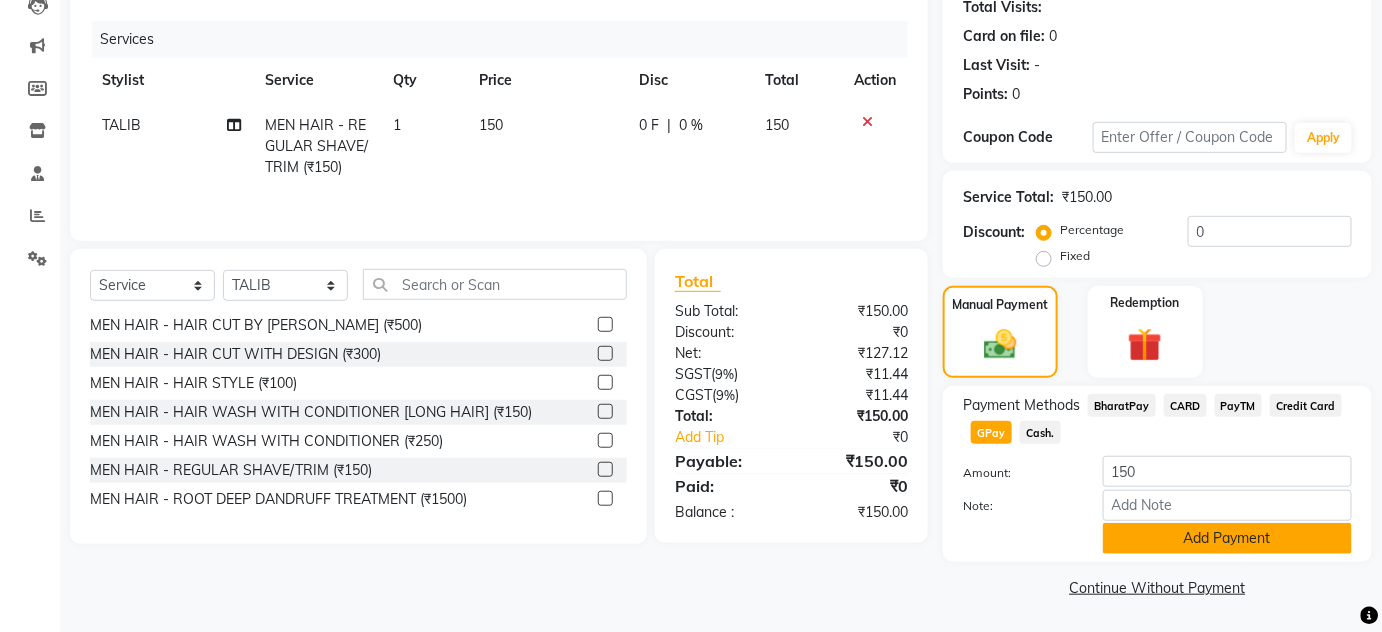 click on "Add Payment" 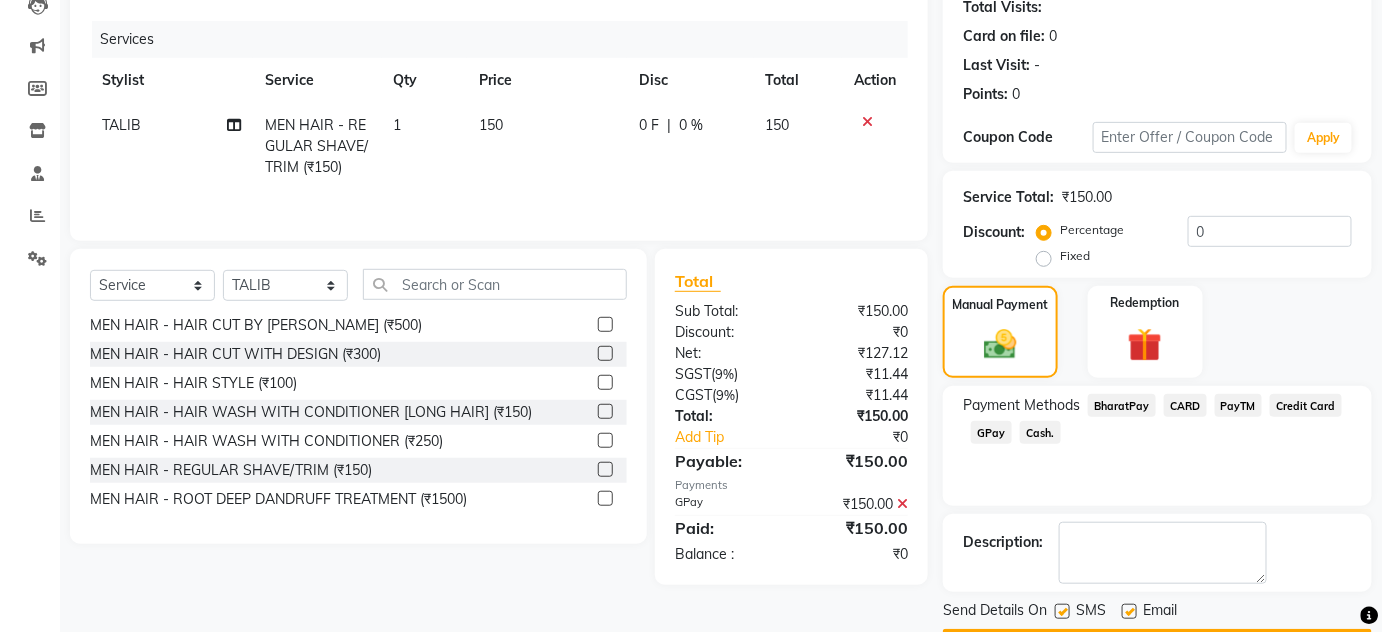 scroll, scrollTop: 283, scrollLeft: 0, axis: vertical 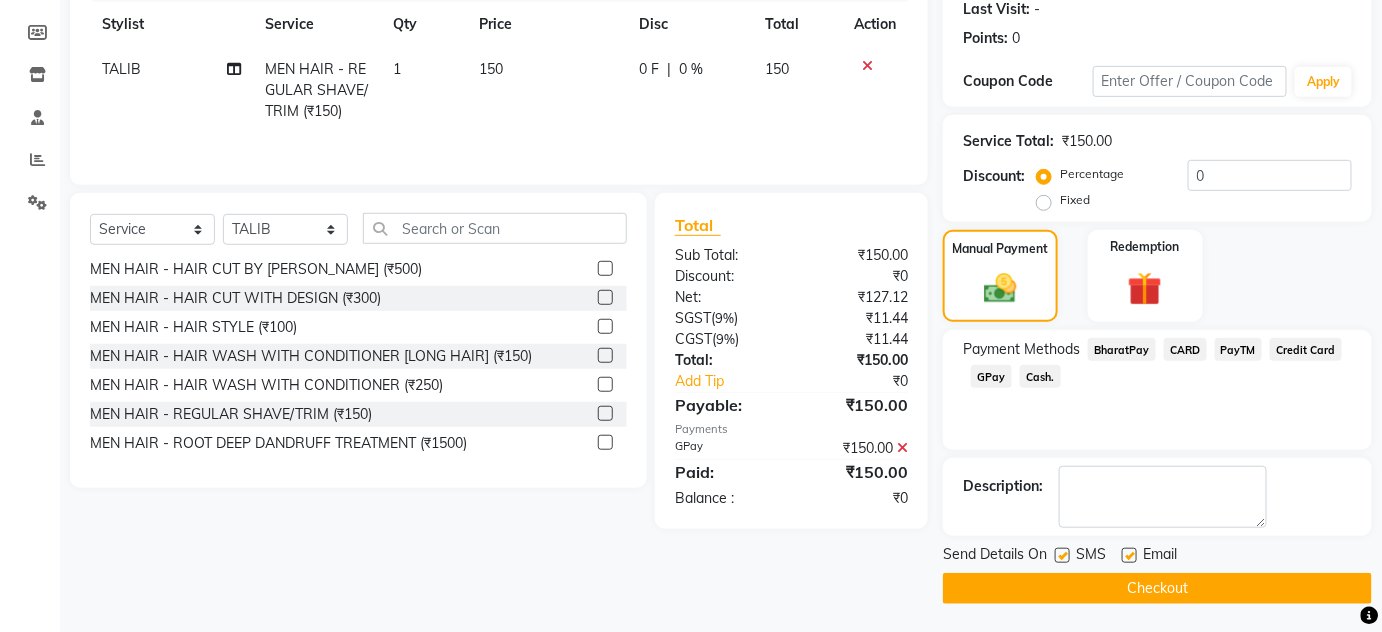 click on "Checkout" 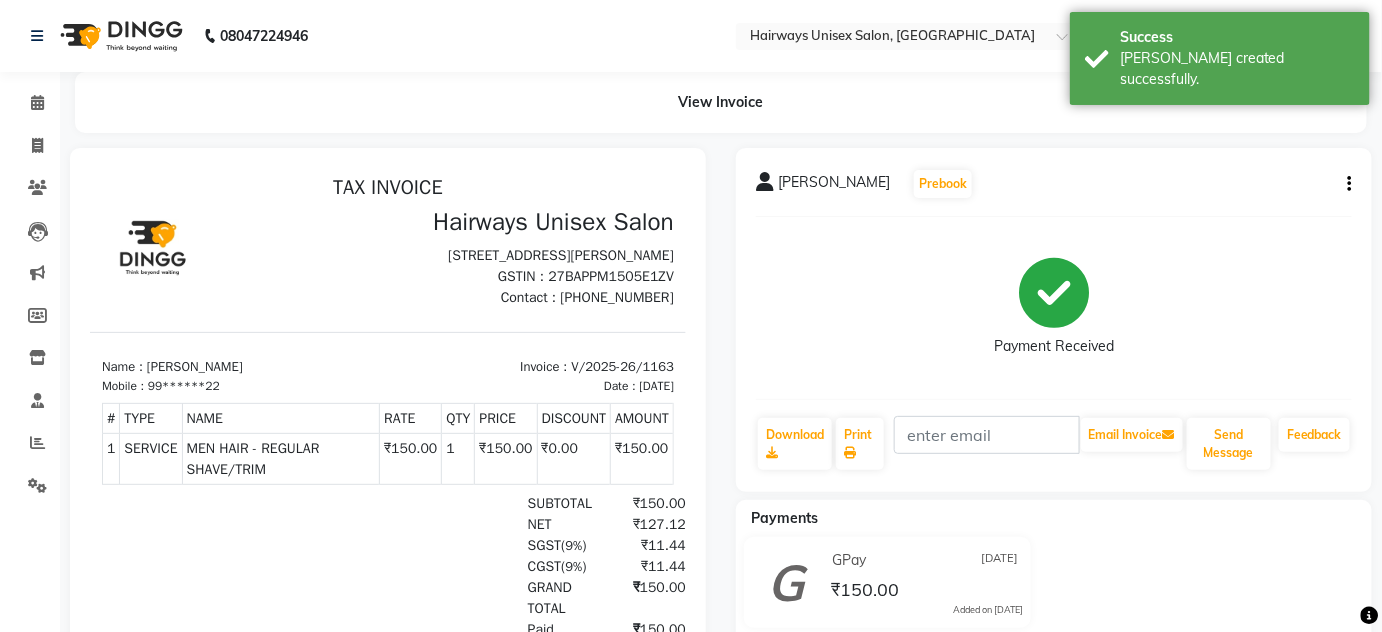scroll, scrollTop: 0, scrollLeft: 0, axis: both 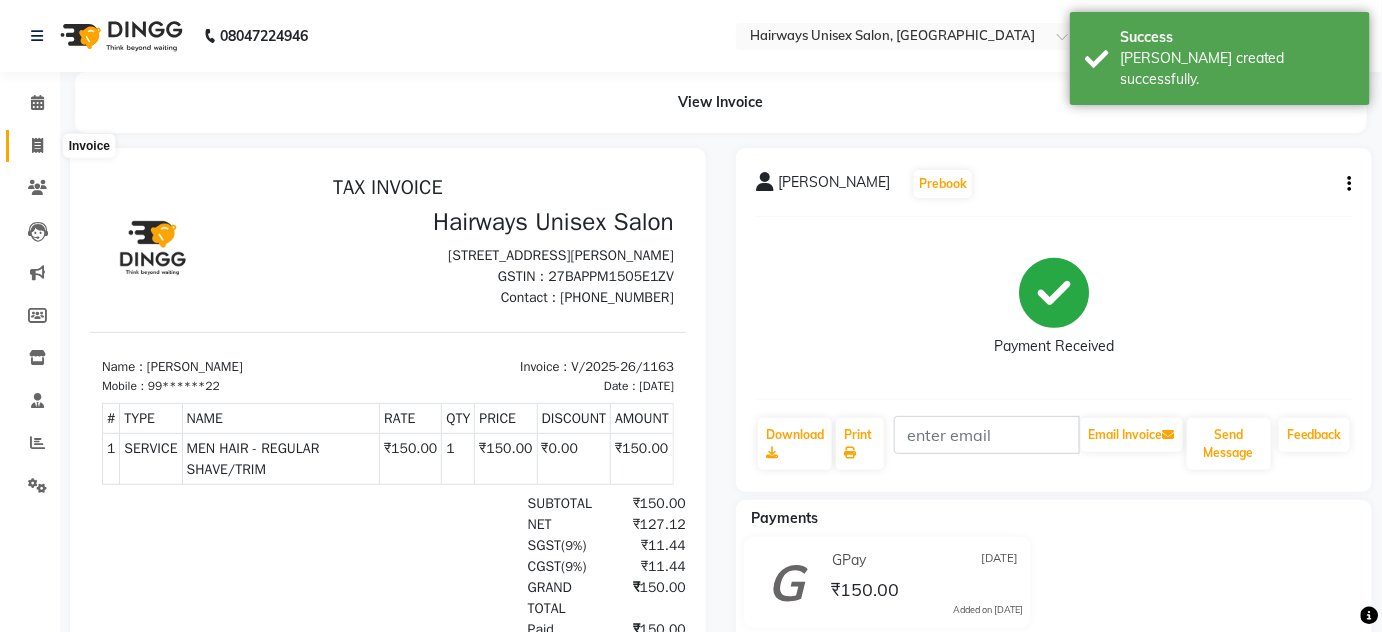 click 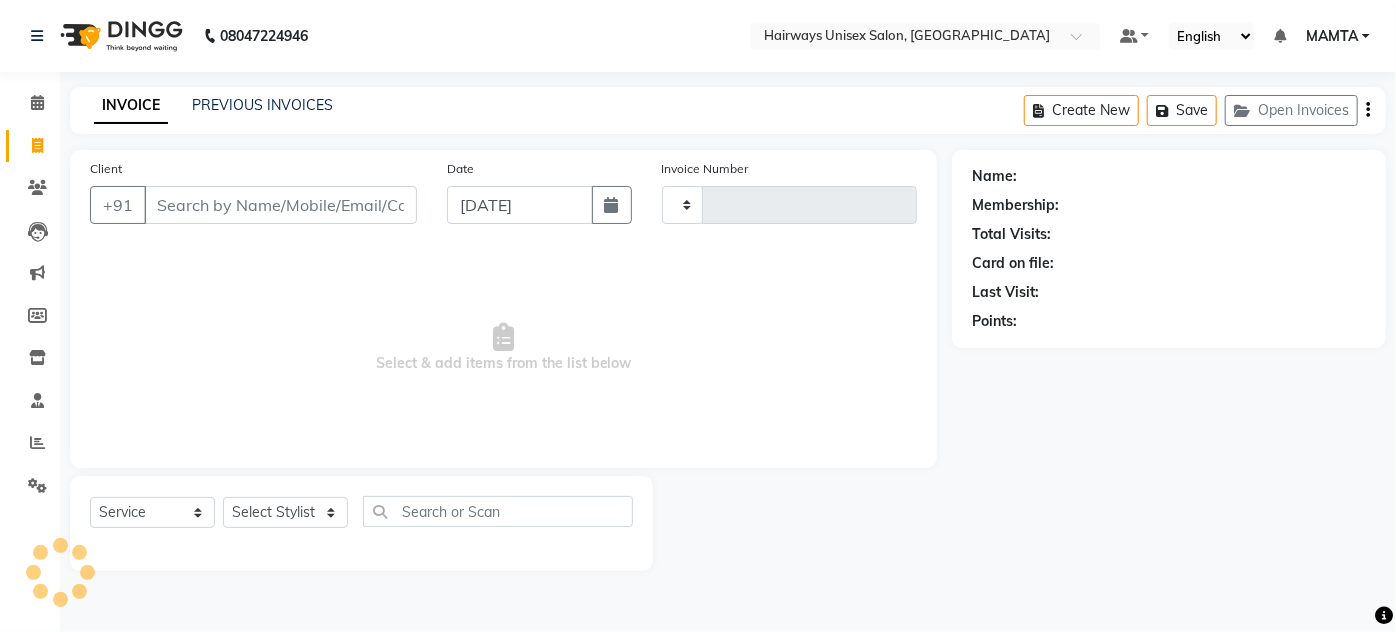 type on "1164" 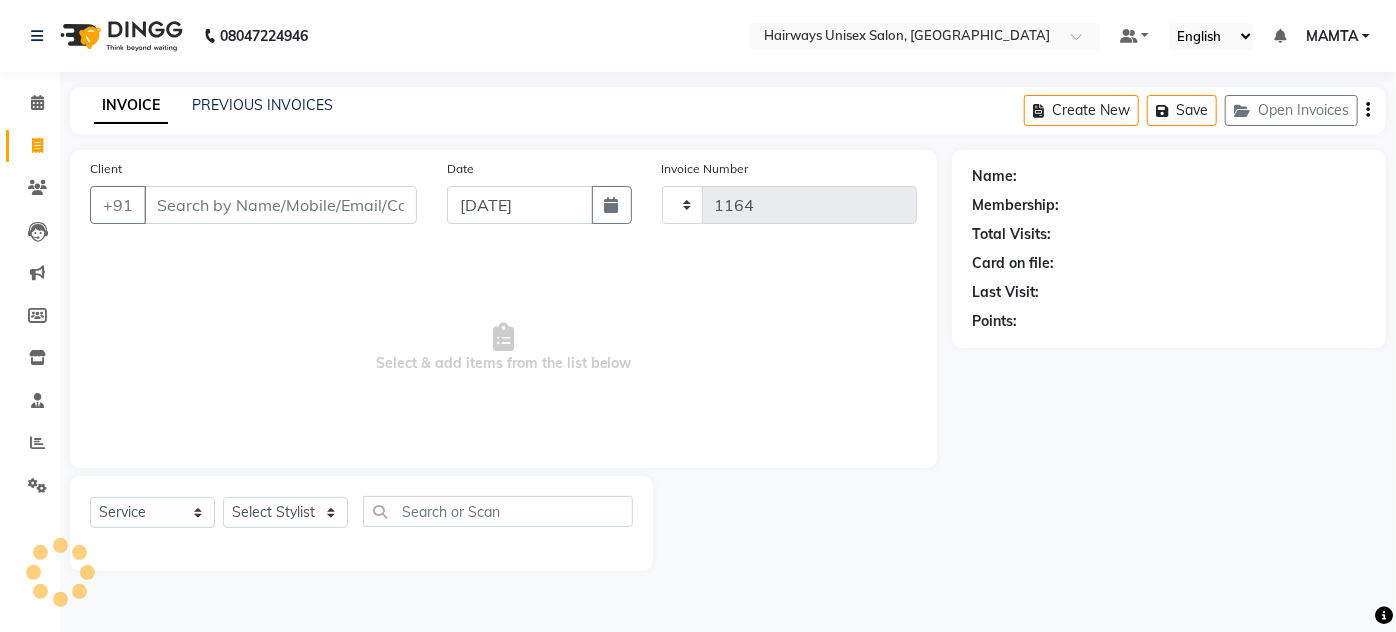 select on "8320" 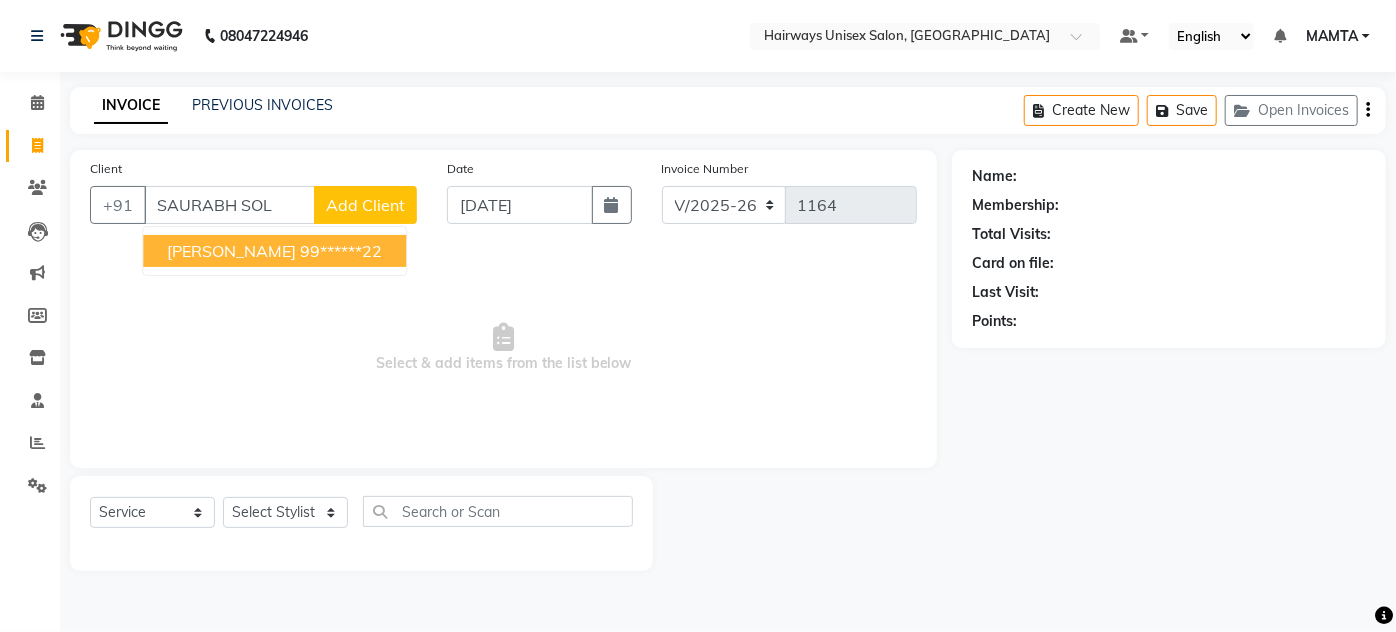 click on "SAURABH SOLANKI" at bounding box center [231, 251] 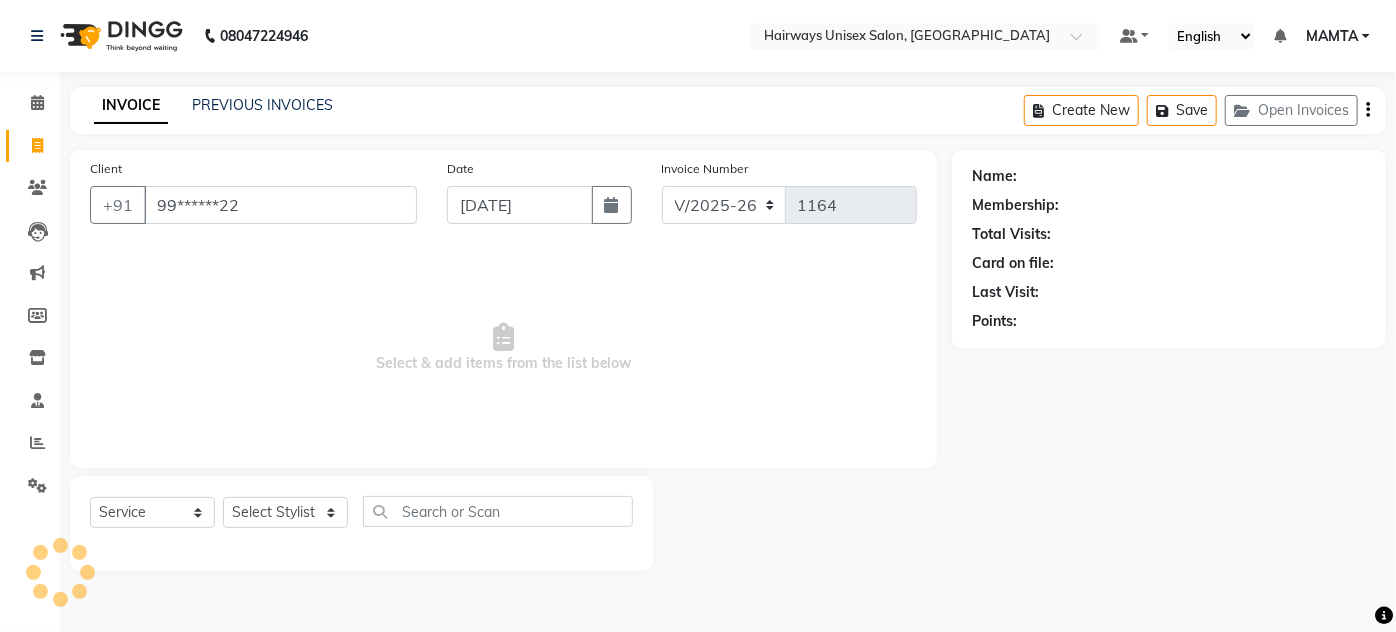 type on "99******22" 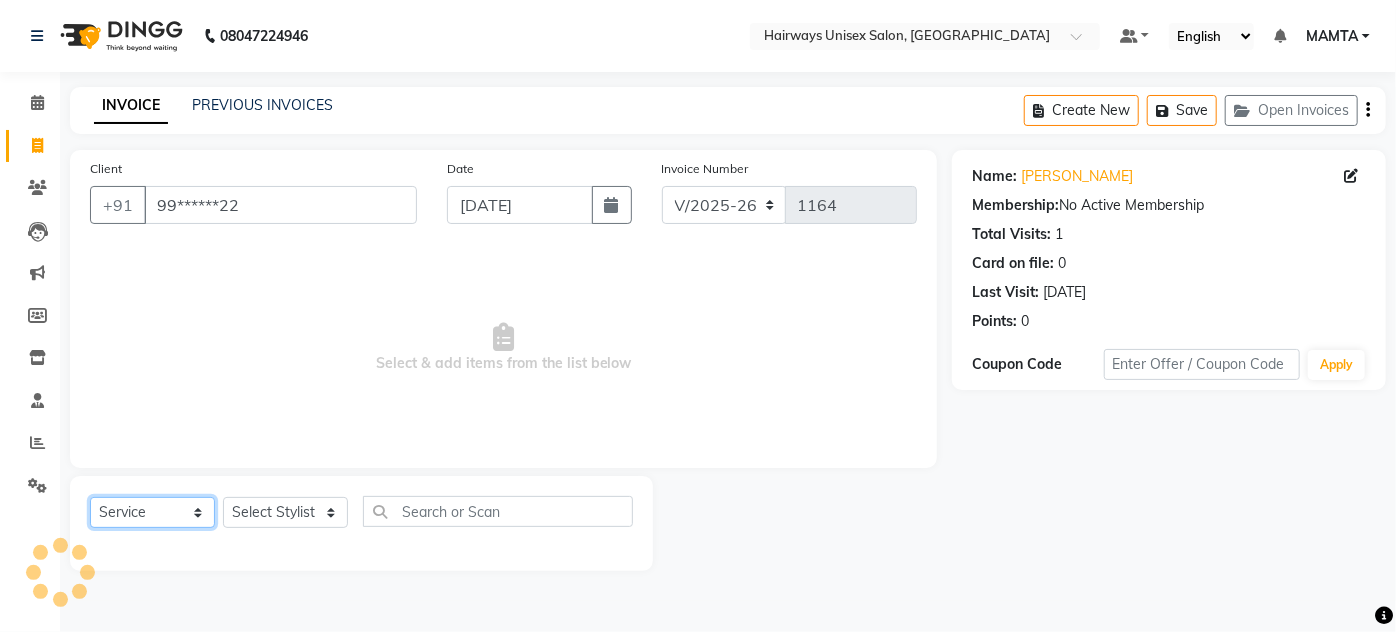click on "Select  Service  Product  Membership  Package Voucher Prepaid Gift Card" 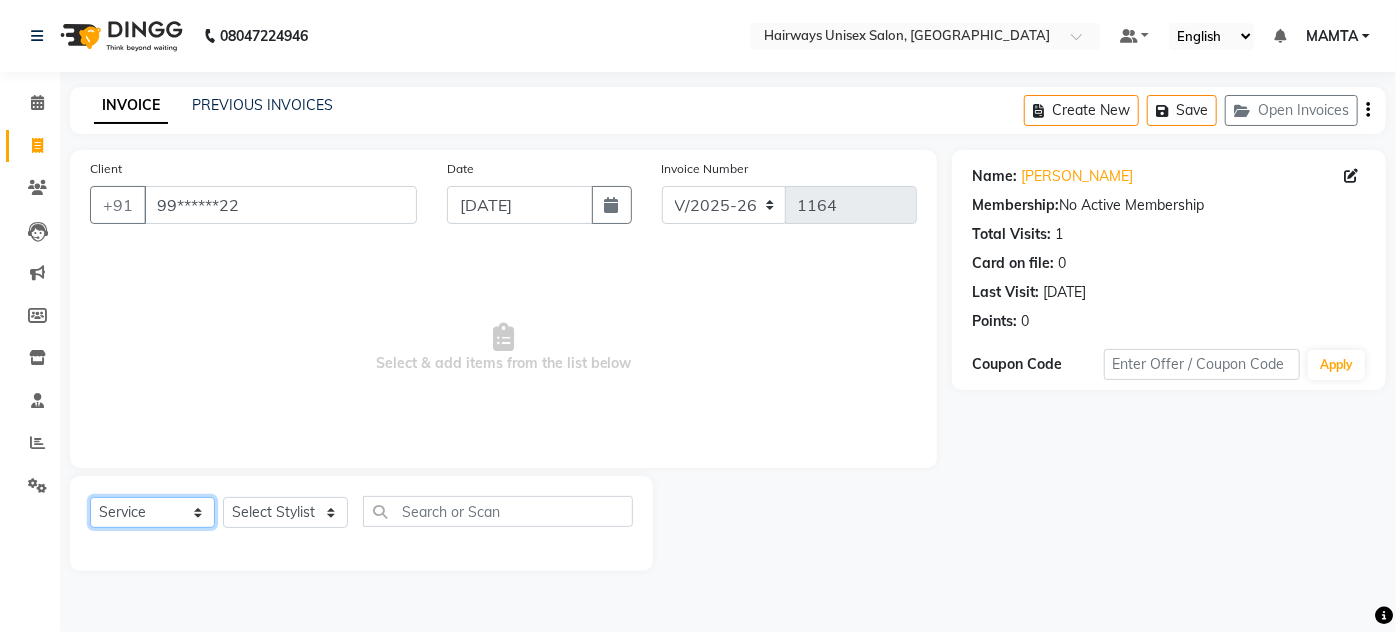 select on "membership" 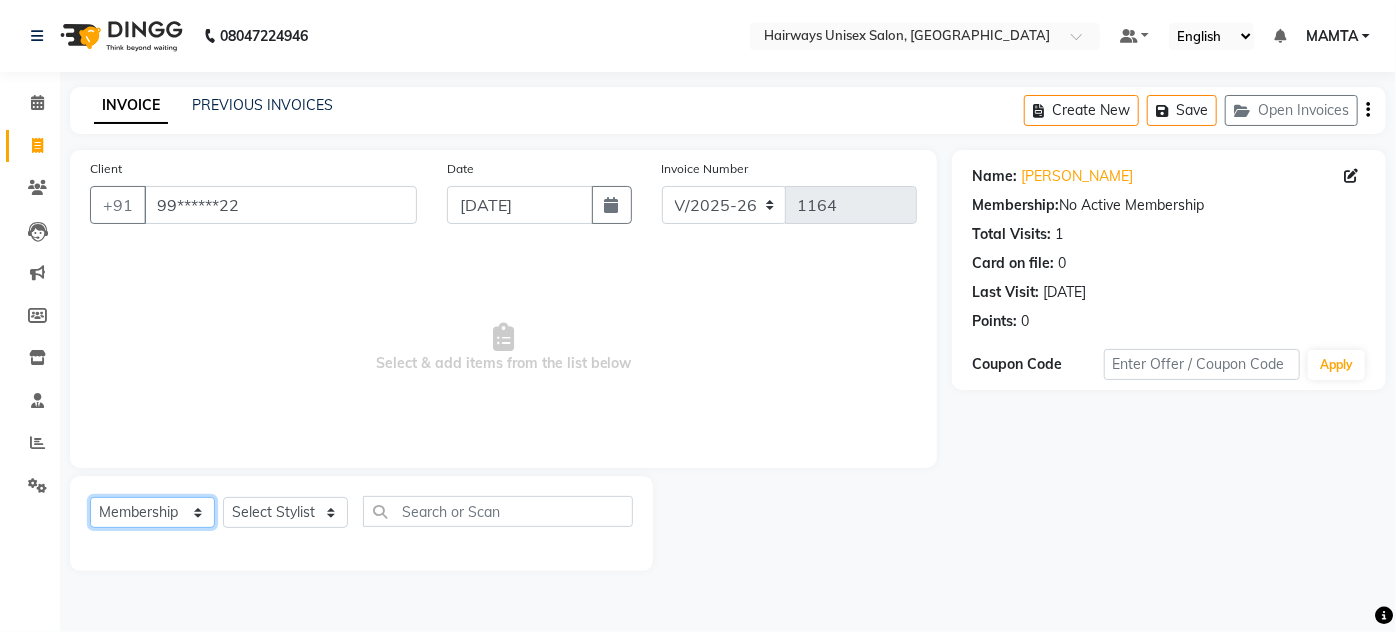 click on "Select  Service  Product  Membership  Package Voucher Prepaid Gift Card" 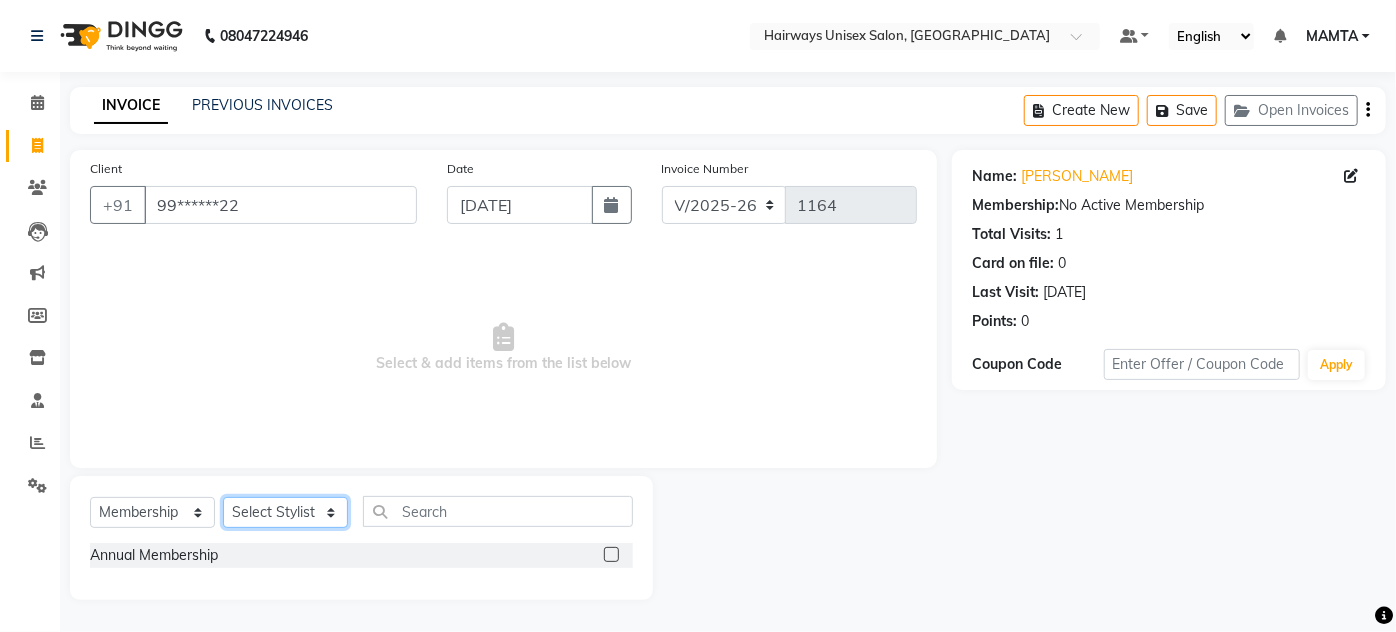 click on "Select Stylist AHSAN AZAD IMRAN Kamal Salmani KASHISH MAMTA POOJA PUMMY RAJA SADDAM SAMEER SULTAN TALIB ZAFAR ZAHID" 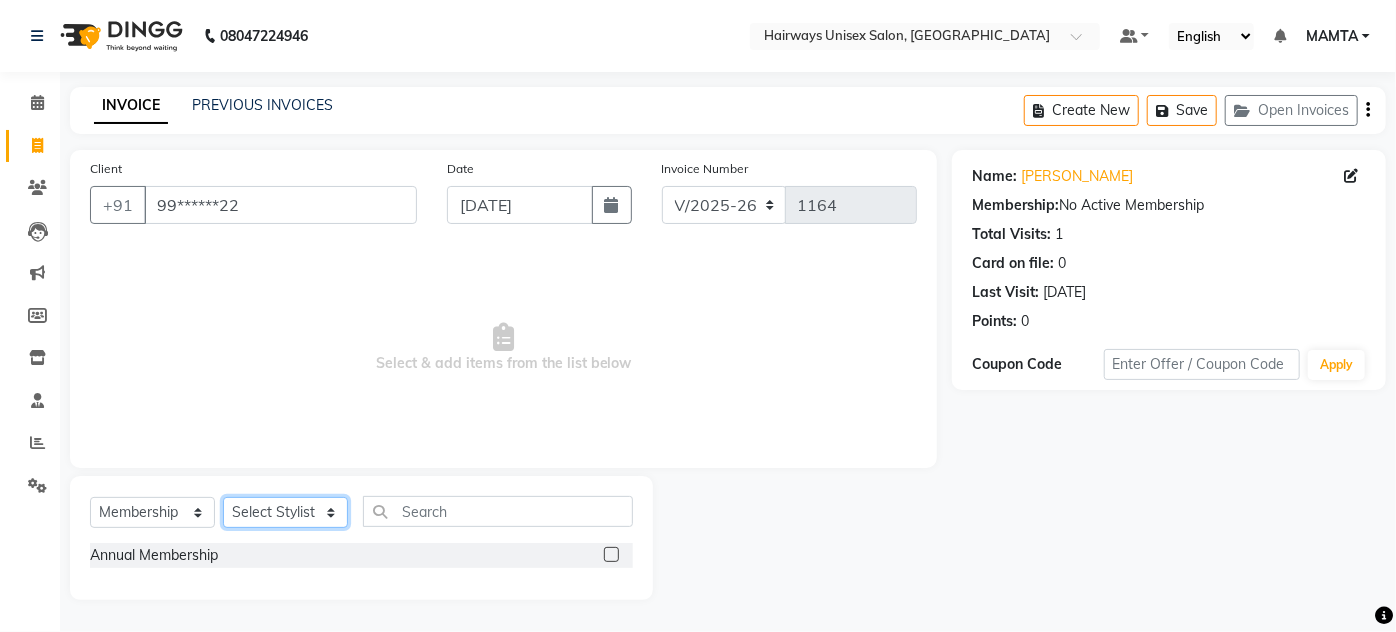 select on "80493" 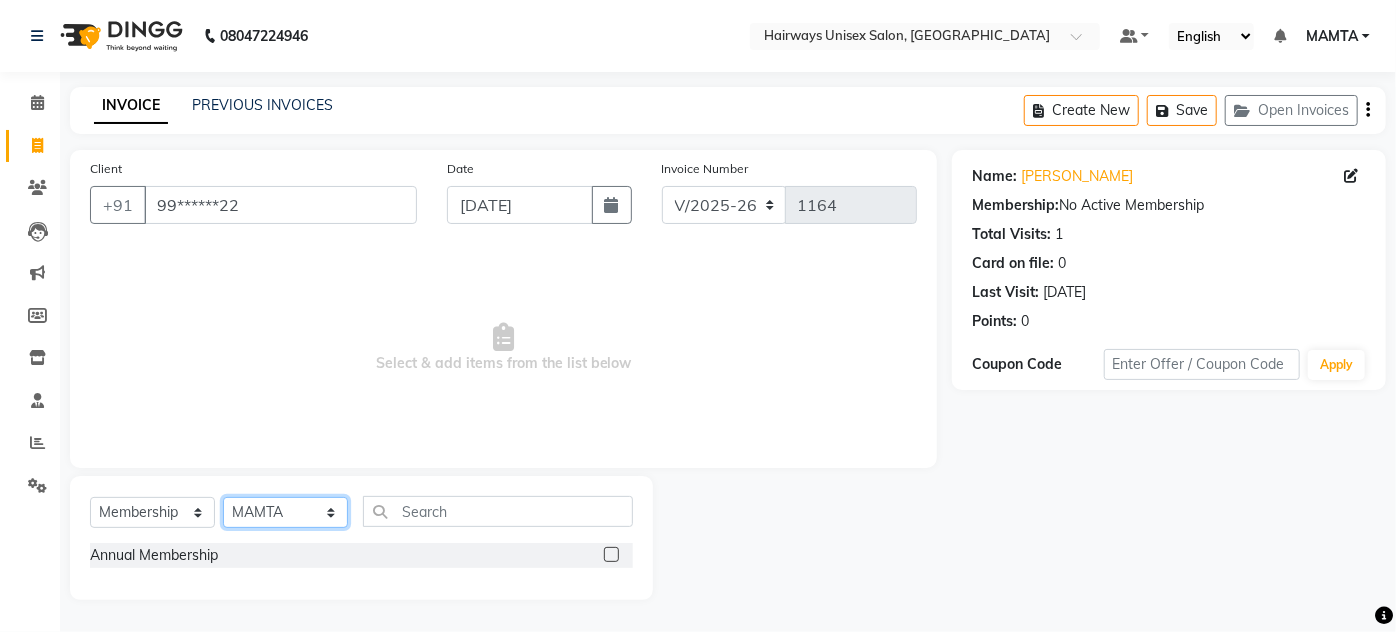 click on "Select Stylist AHSAN AZAD IMRAN Kamal Salmani KASHISH MAMTA POOJA PUMMY RAJA SADDAM SAMEER SULTAN TALIB ZAFAR ZAHID" 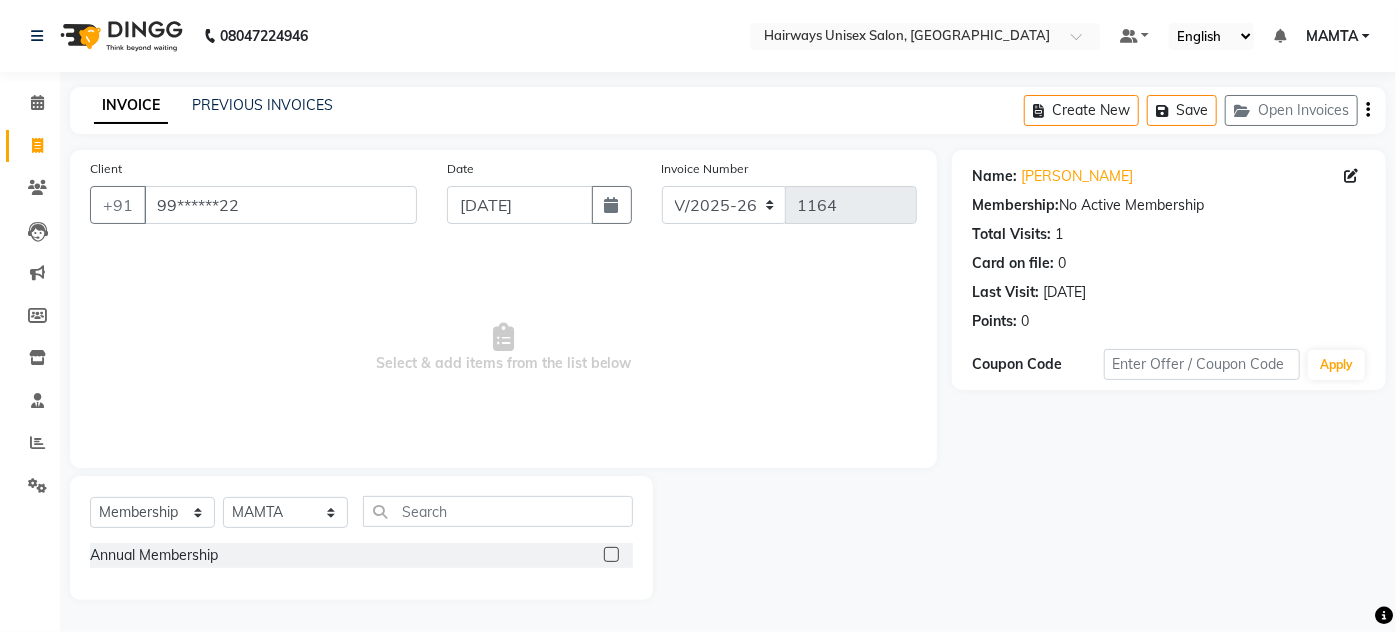 click 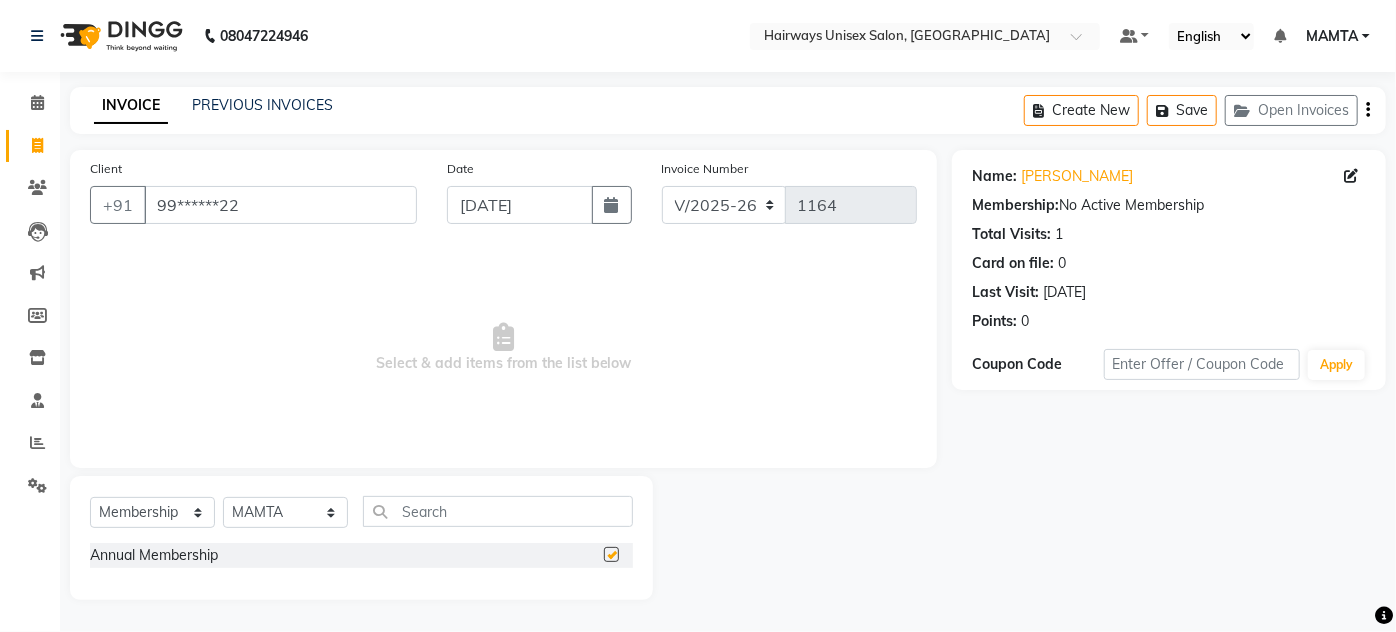 select on "select" 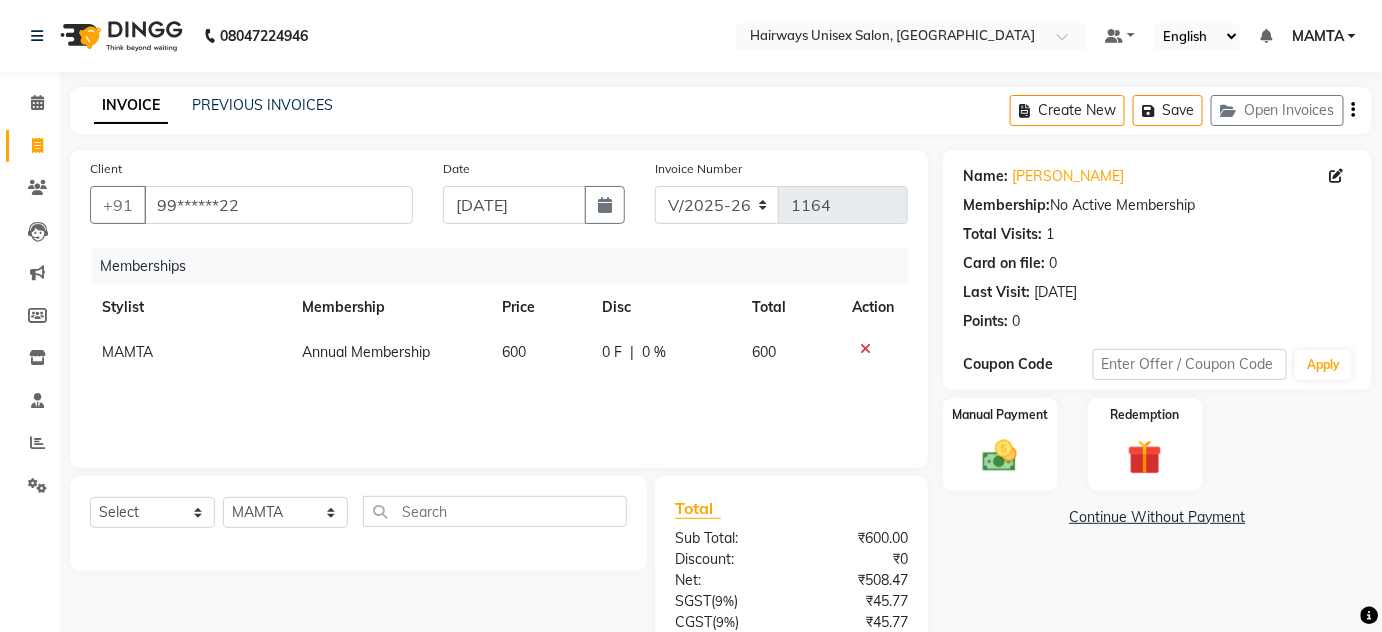 click 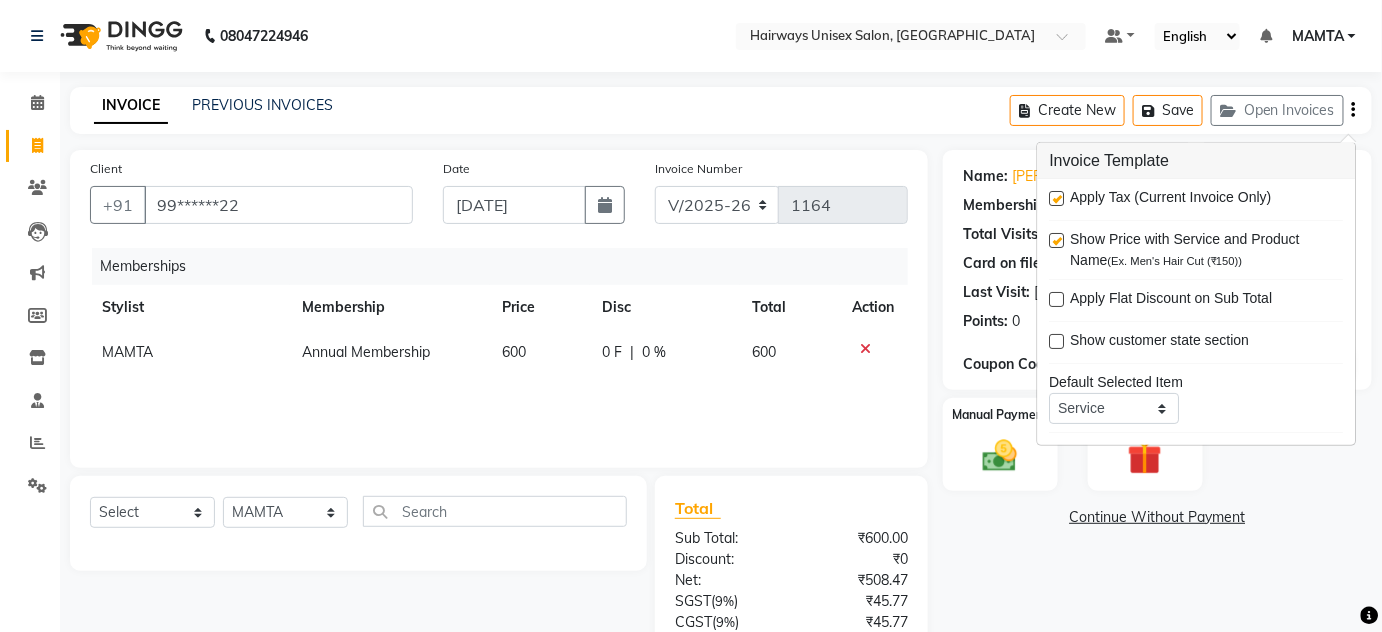 drag, startPoint x: 1054, startPoint y: 197, endPoint x: 991, endPoint y: 140, distance: 84.95882 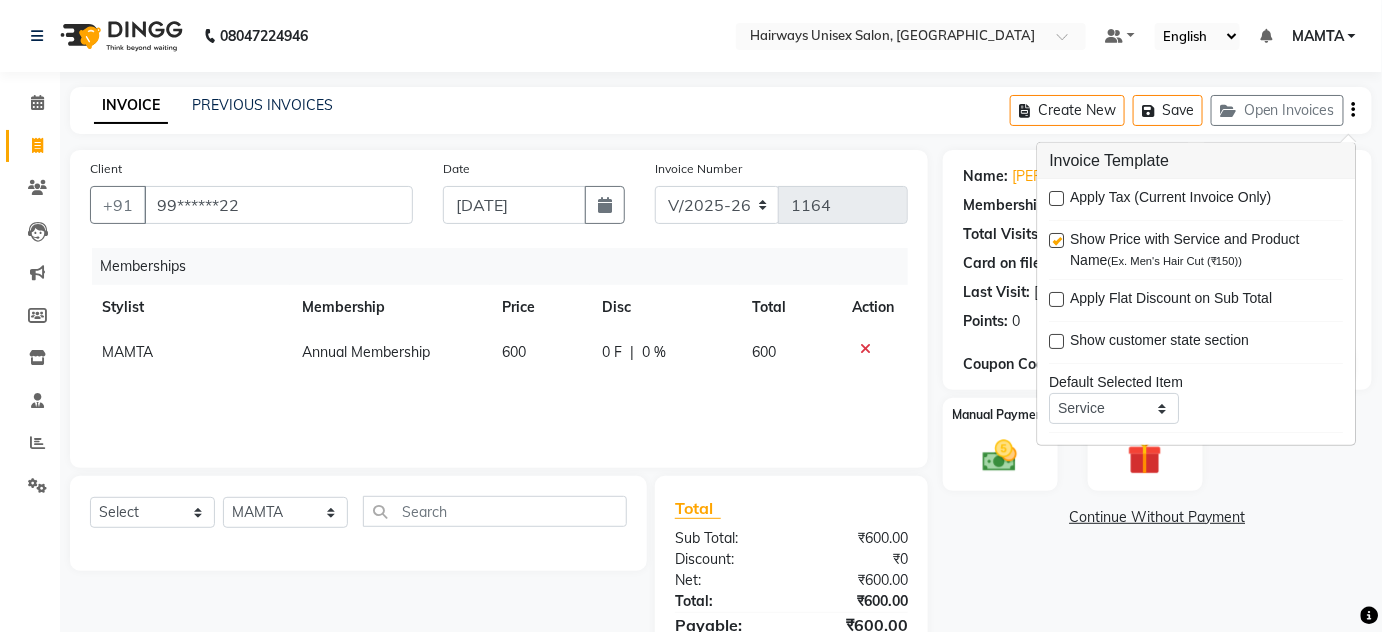 click on "INVOICE PREVIOUS INVOICES Create New   Save   Open Invoices" 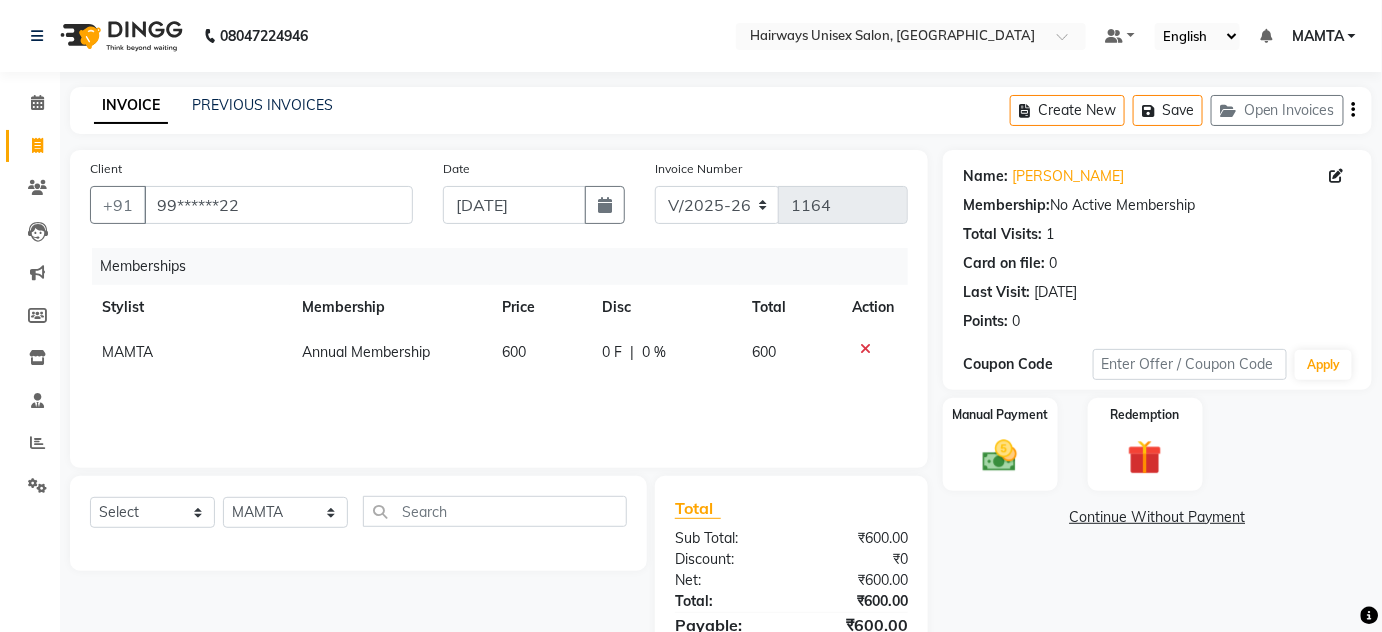 scroll, scrollTop: 104, scrollLeft: 0, axis: vertical 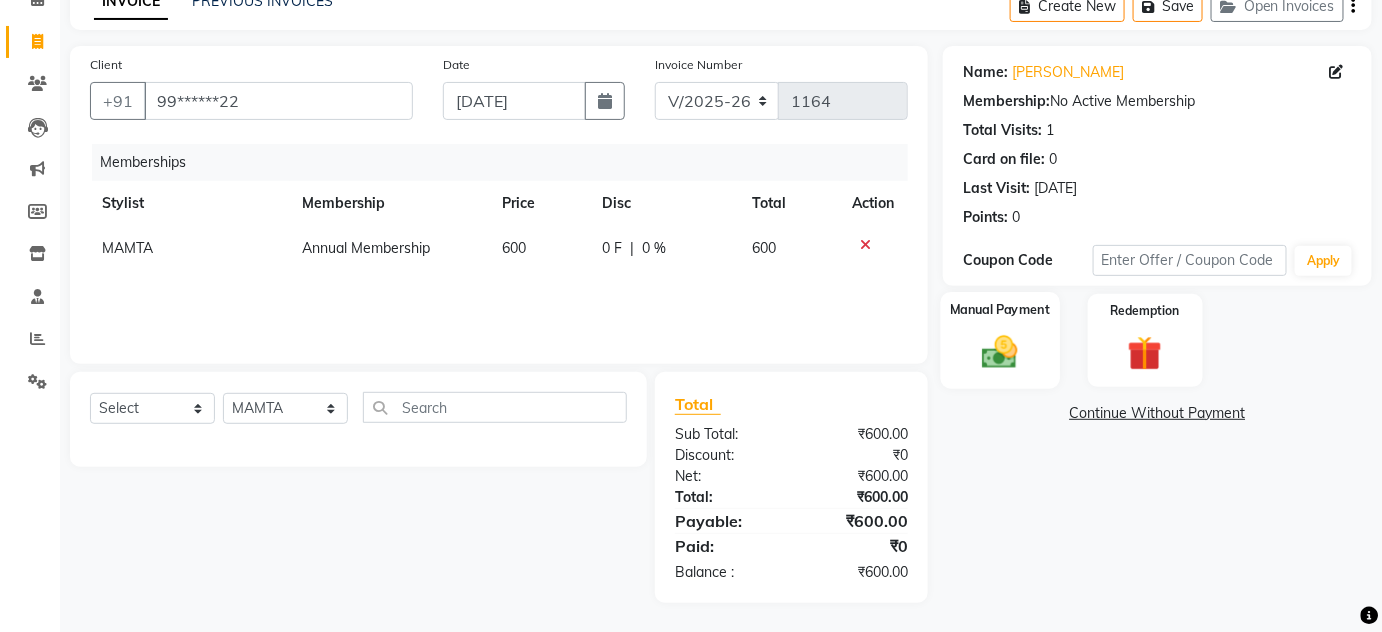 click 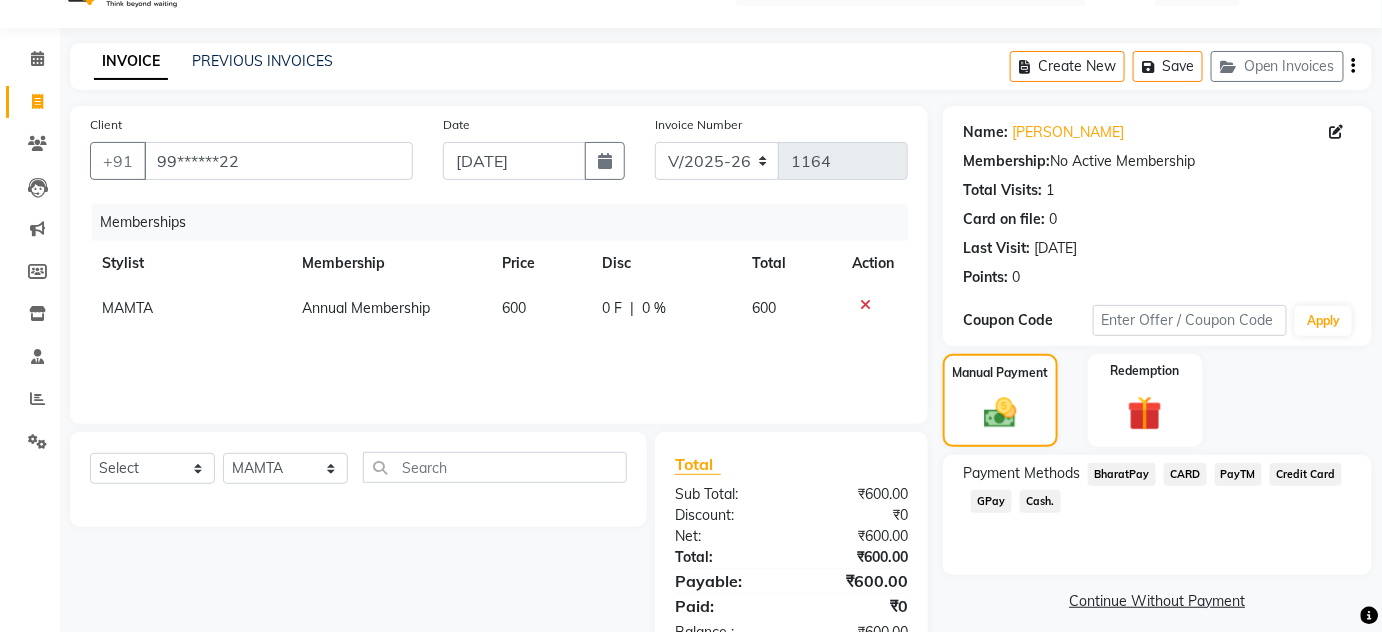 scroll, scrollTop: 13, scrollLeft: 0, axis: vertical 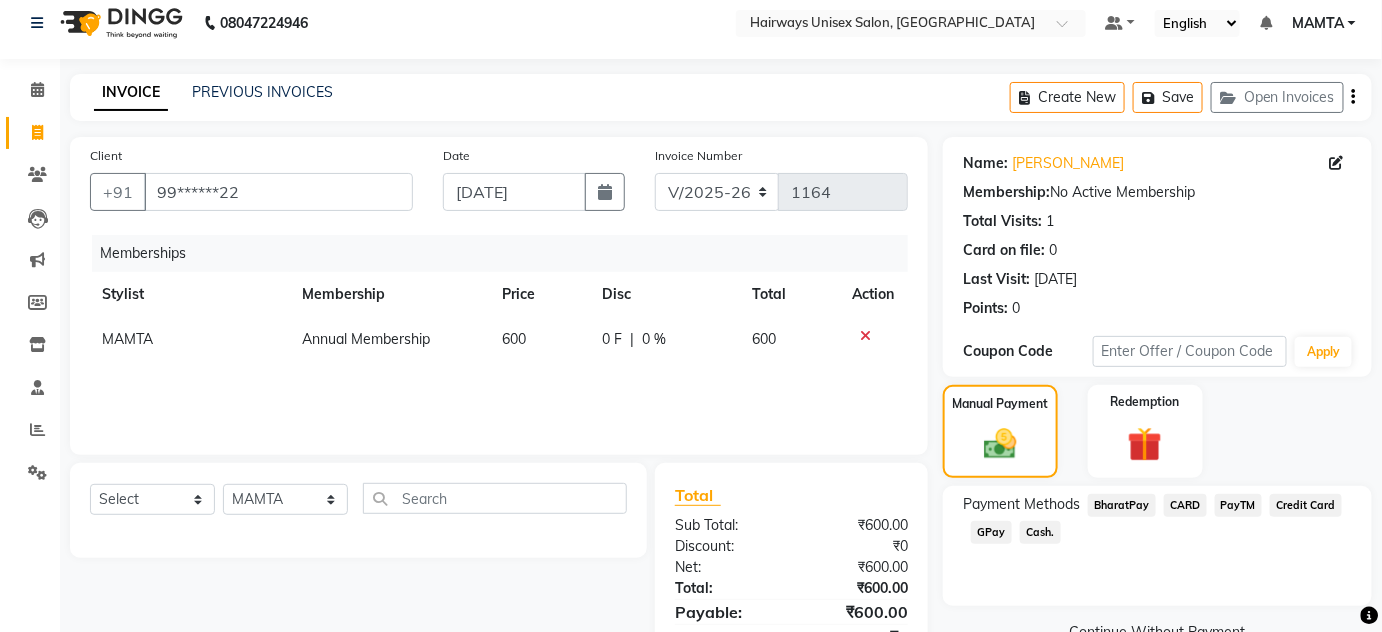 click on "Cash." 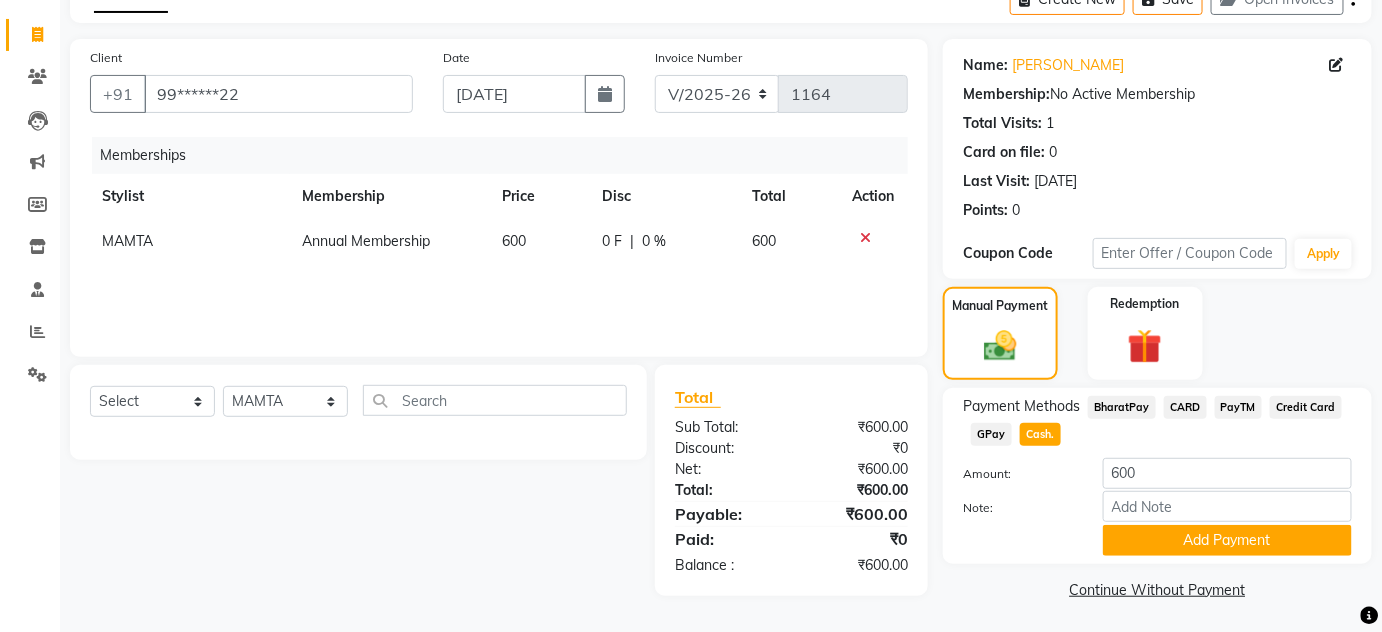 scroll, scrollTop: 112, scrollLeft: 0, axis: vertical 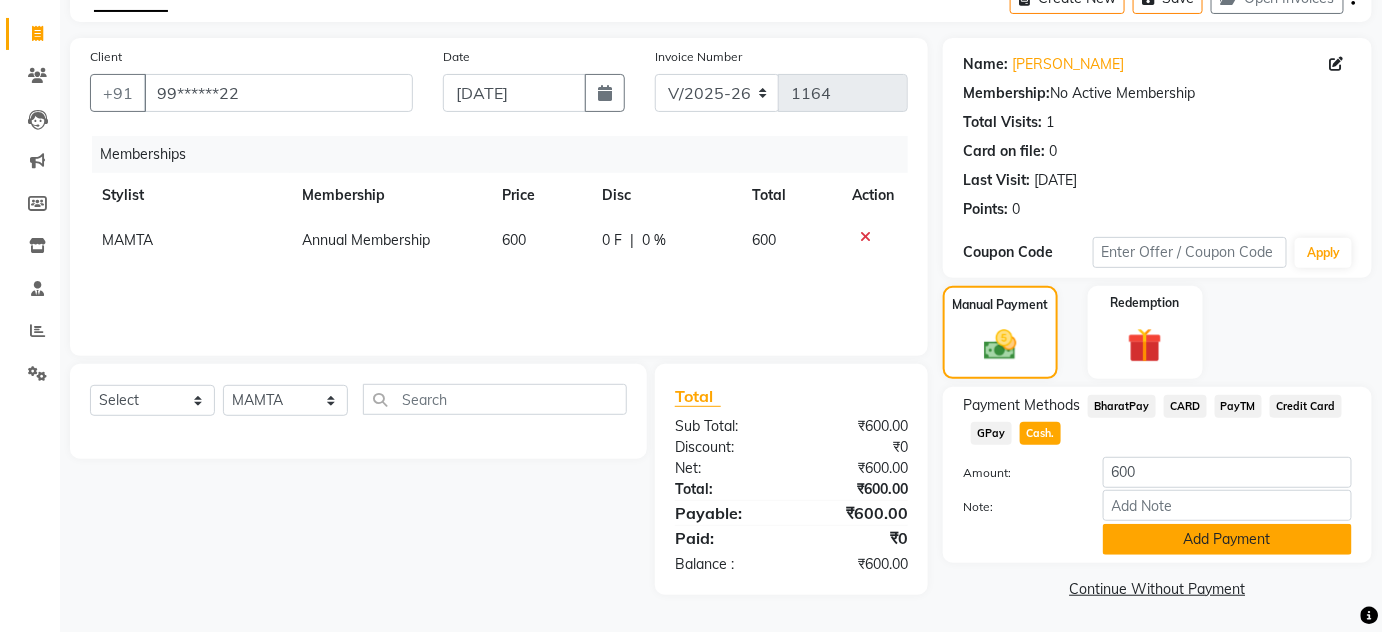 click on "Add Payment" 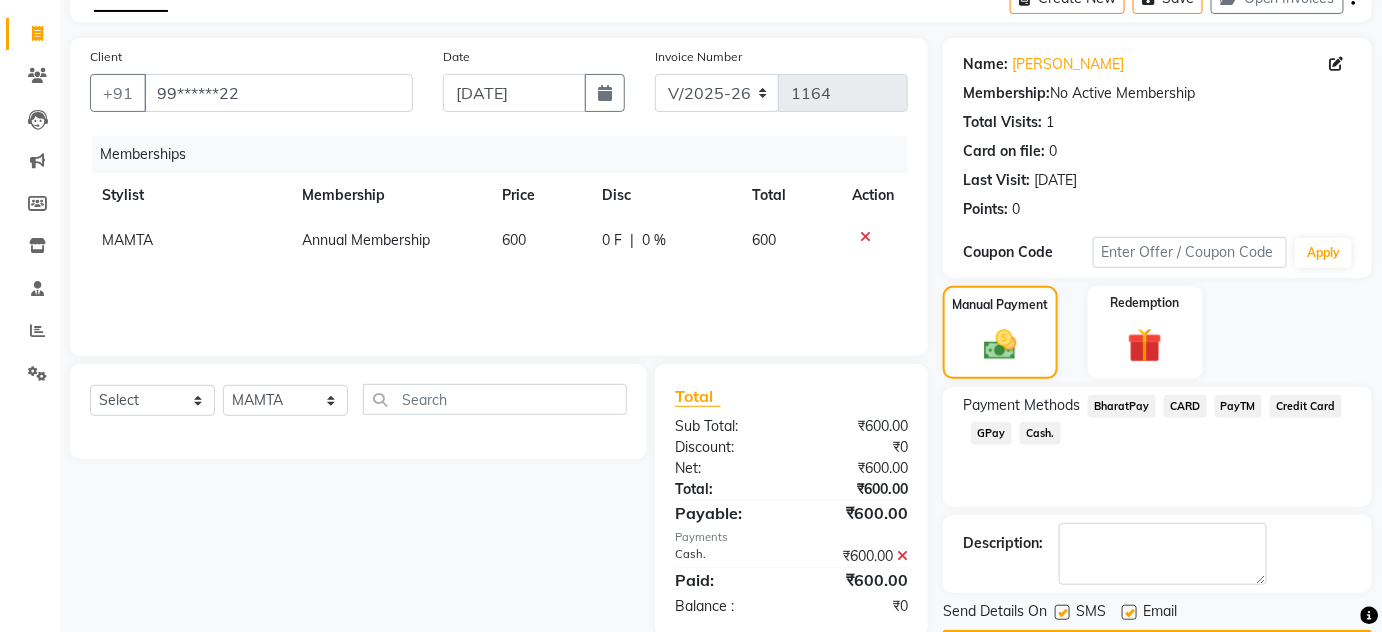 scroll, scrollTop: 169, scrollLeft: 0, axis: vertical 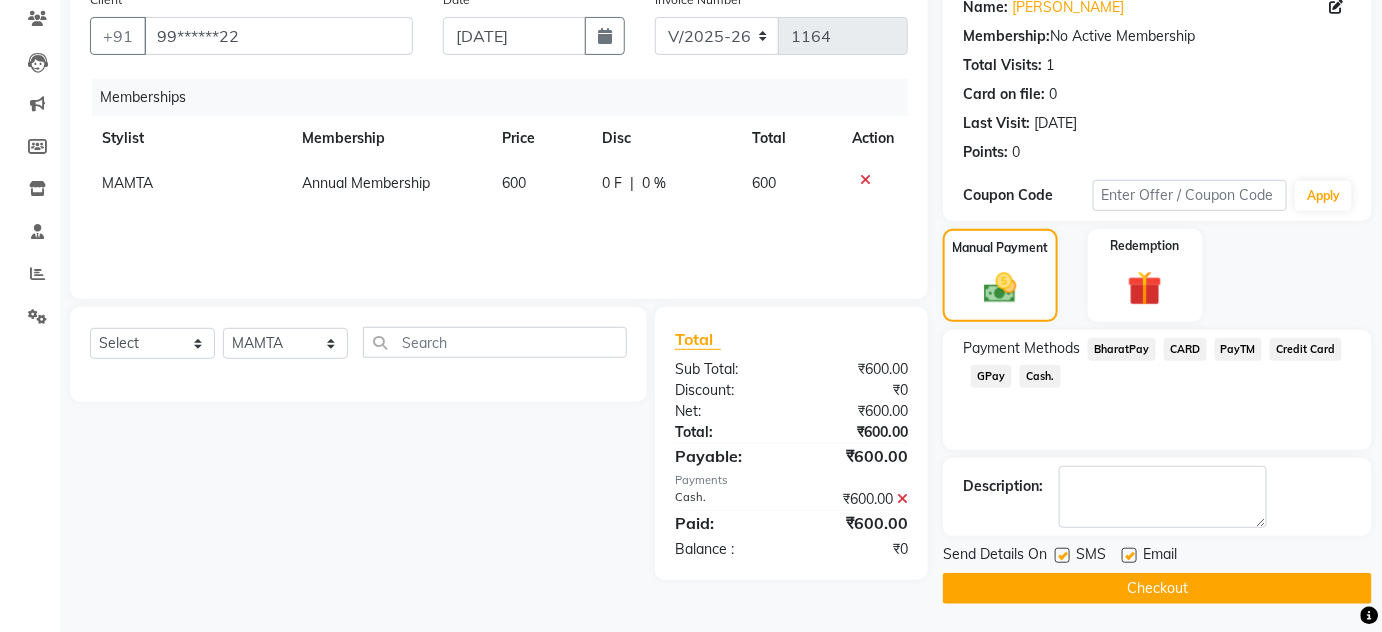click on "Checkout" 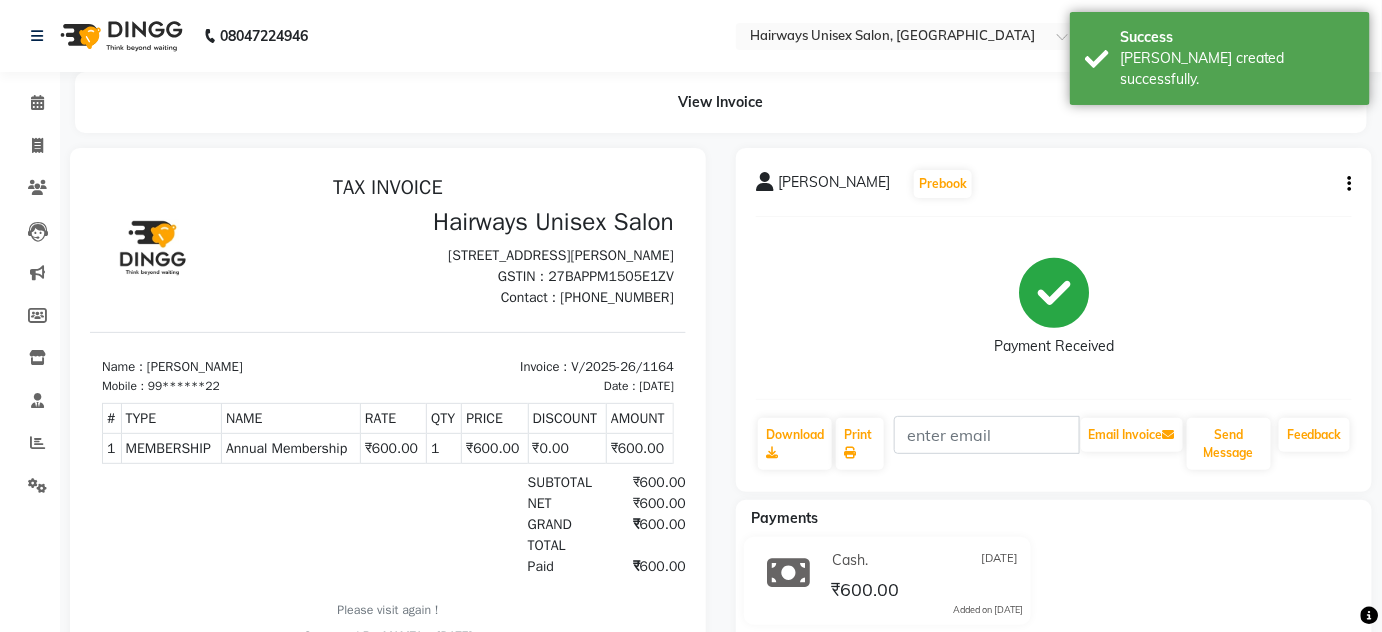 scroll, scrollTop: 0, scrollLeft: 0, axis: both 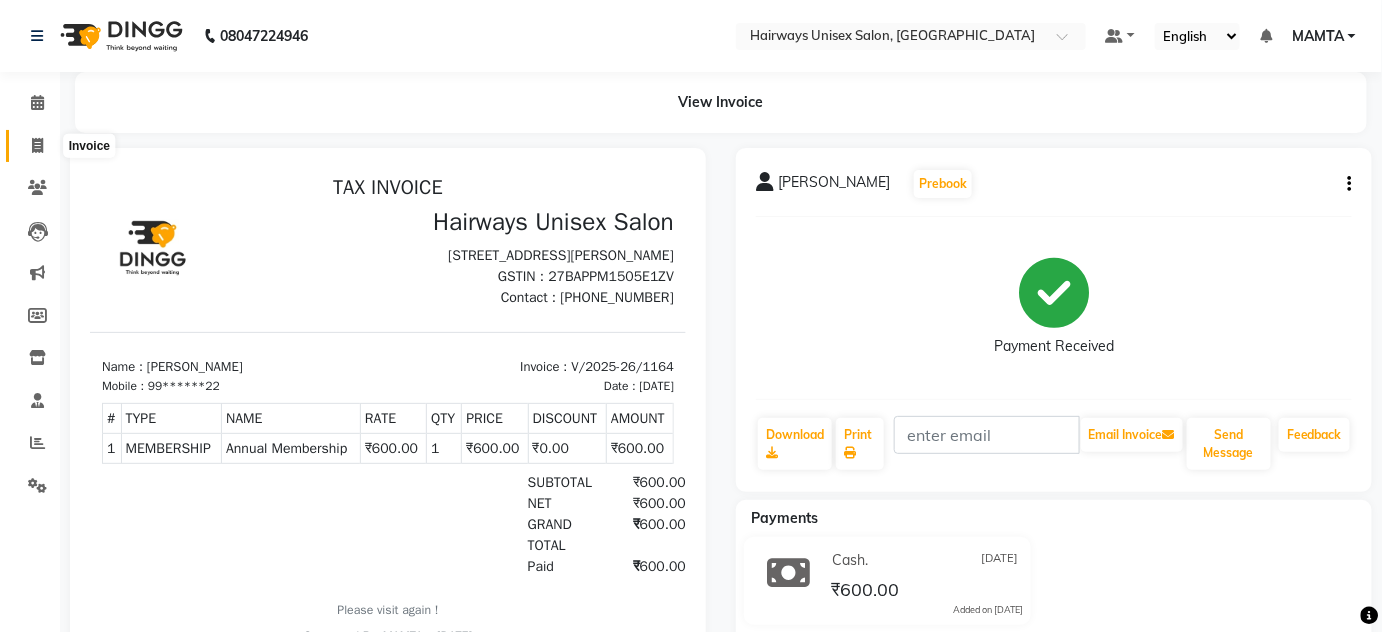 click 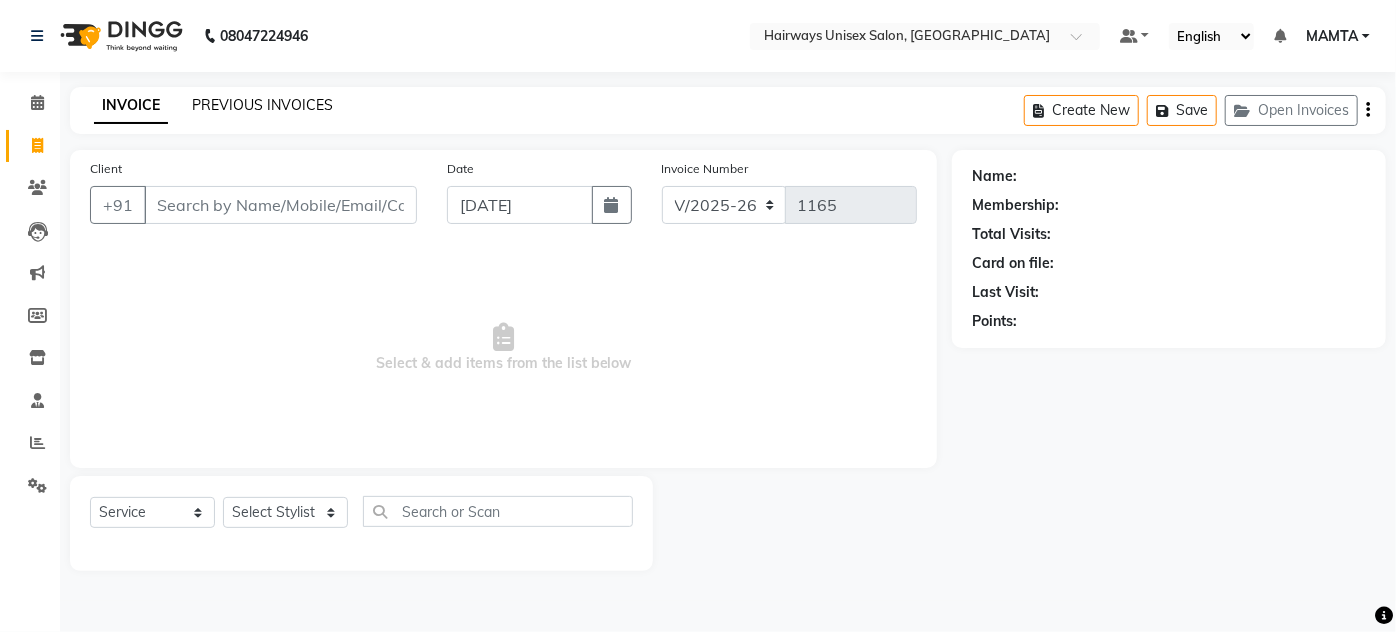 click on "PREVIOUS INVOICES" 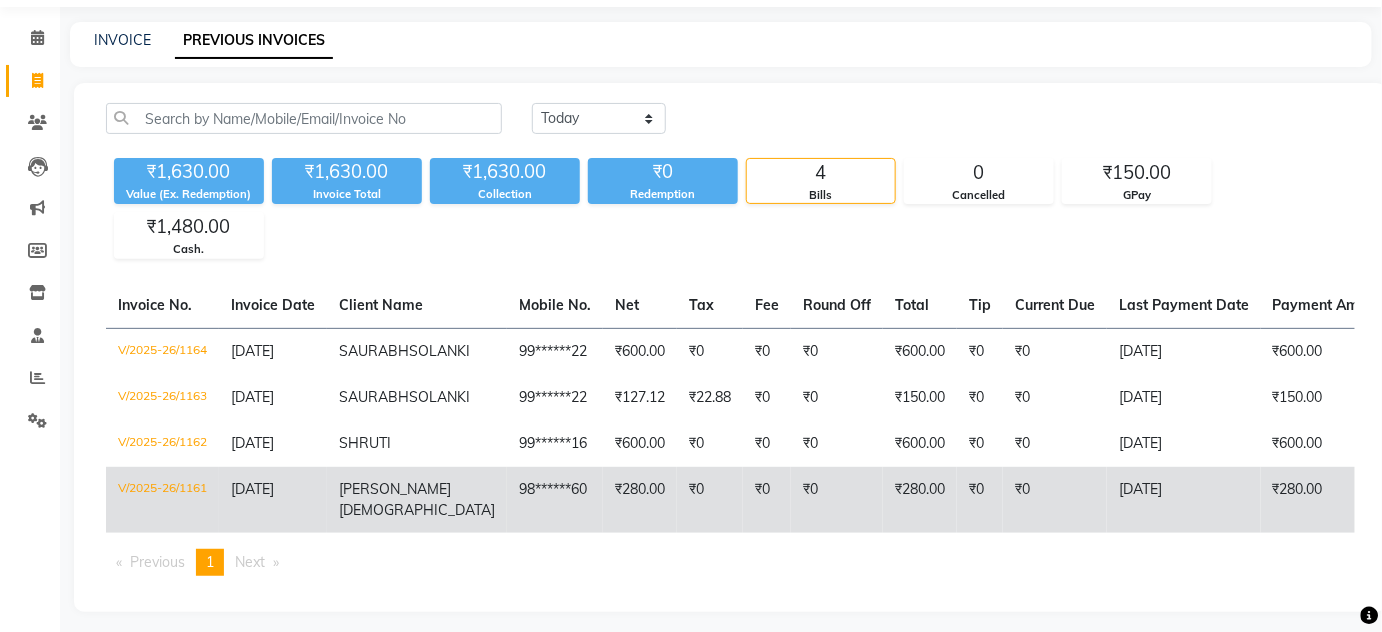 scroll, scrollTop: 0, scrollLeft: 0, axis: both 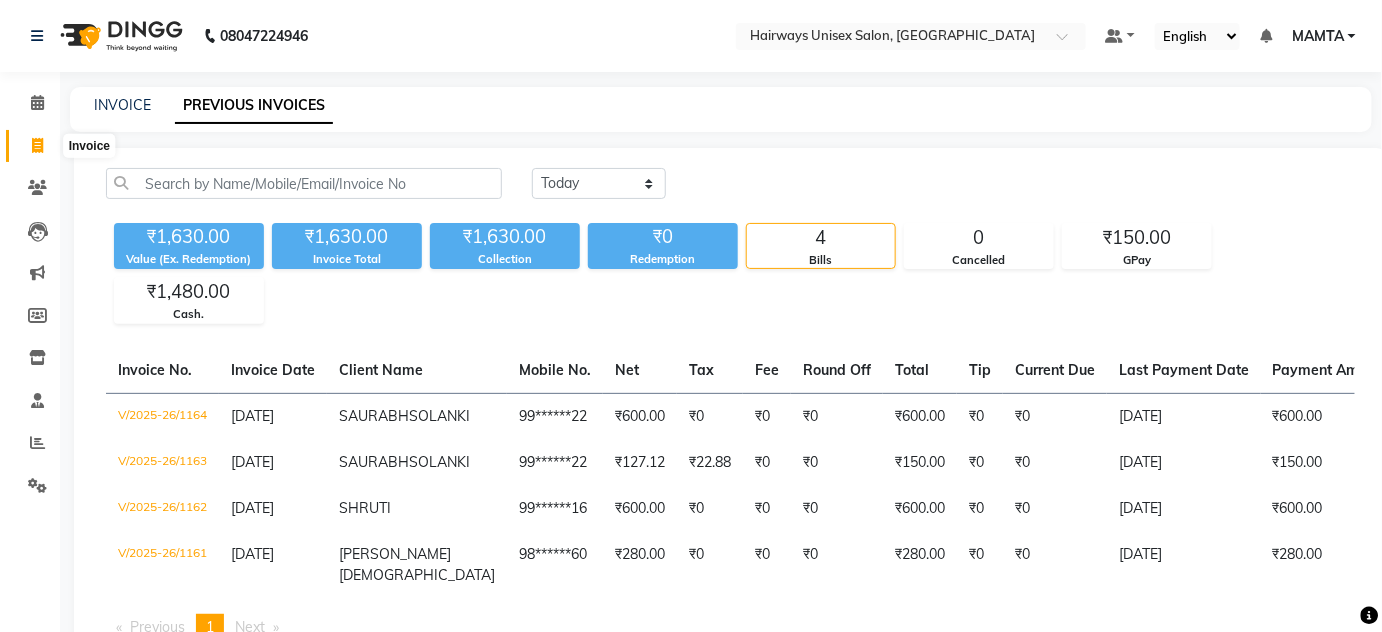 click 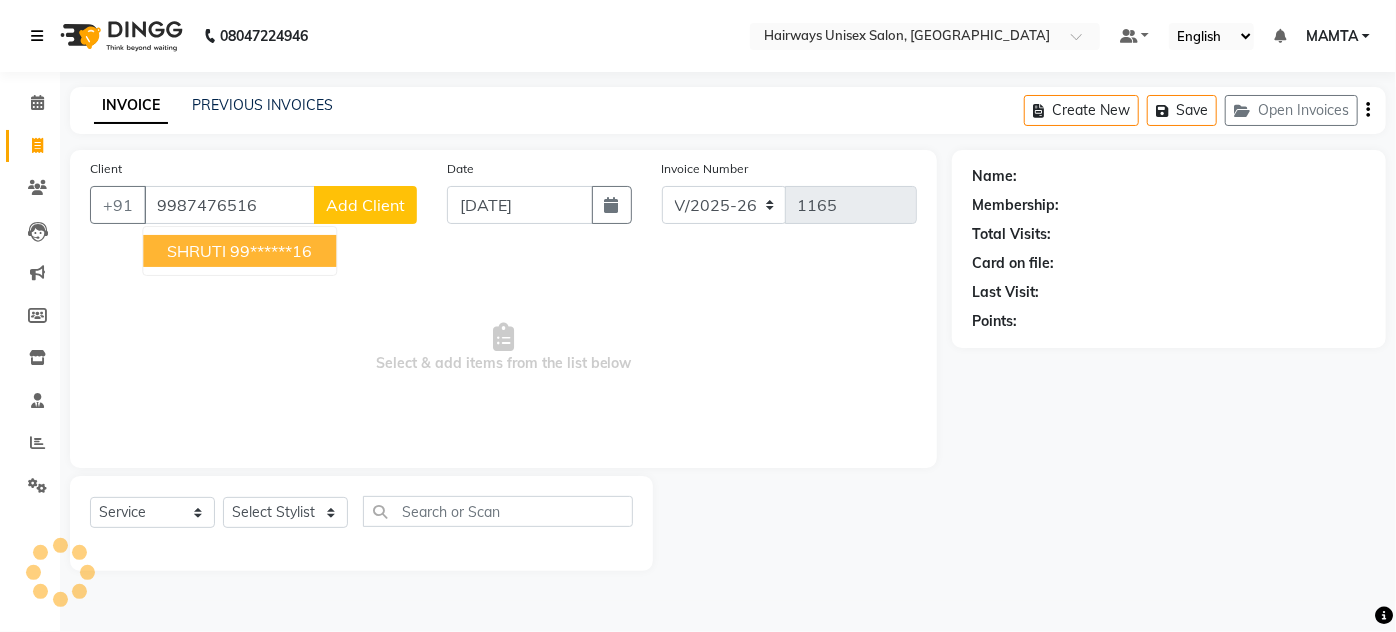 type on "9987476516" 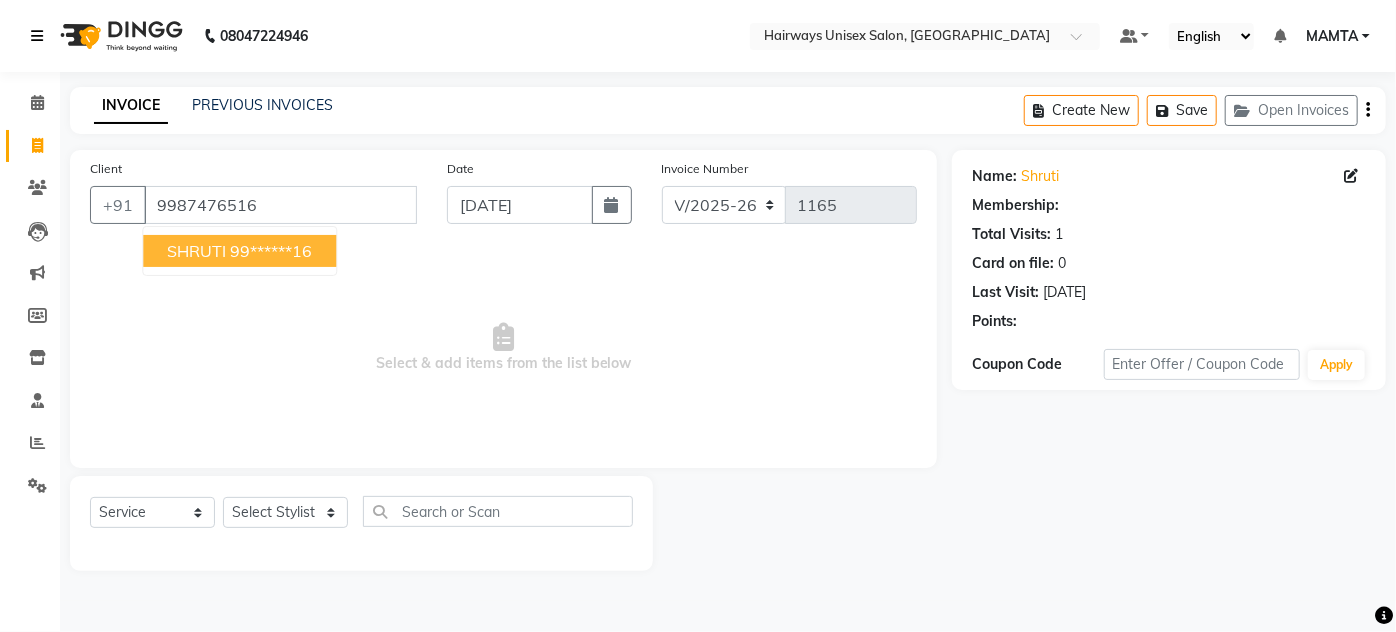 select on "1: Object" 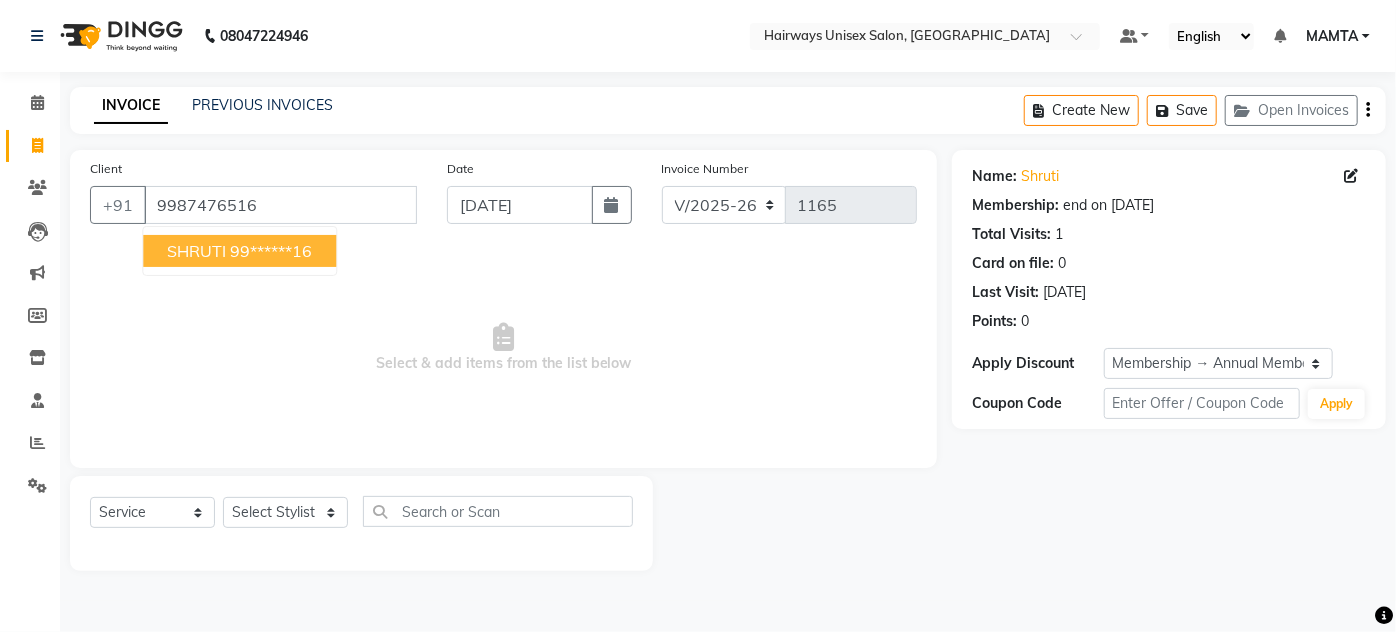 click on "99******16" at bounding box center (271, 251) 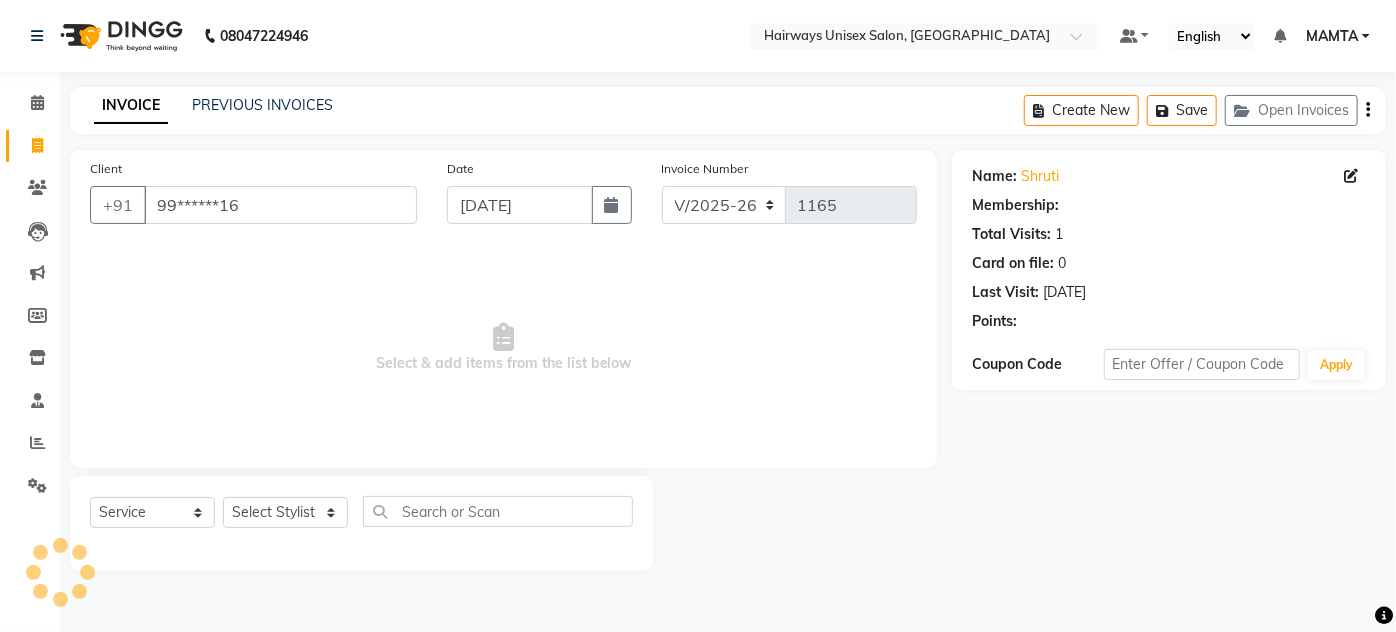select on "1: Object" 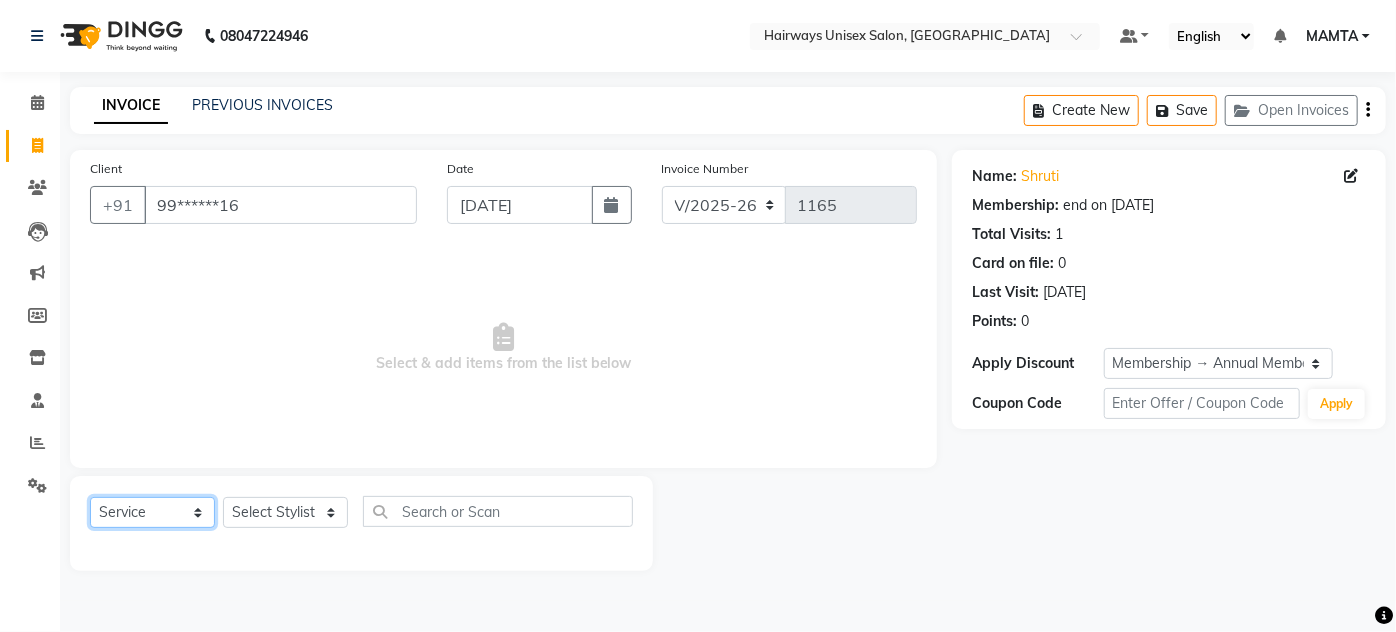 click on "Select  Service  Product  Membership  Package Voucher Prepaid Gift Card" 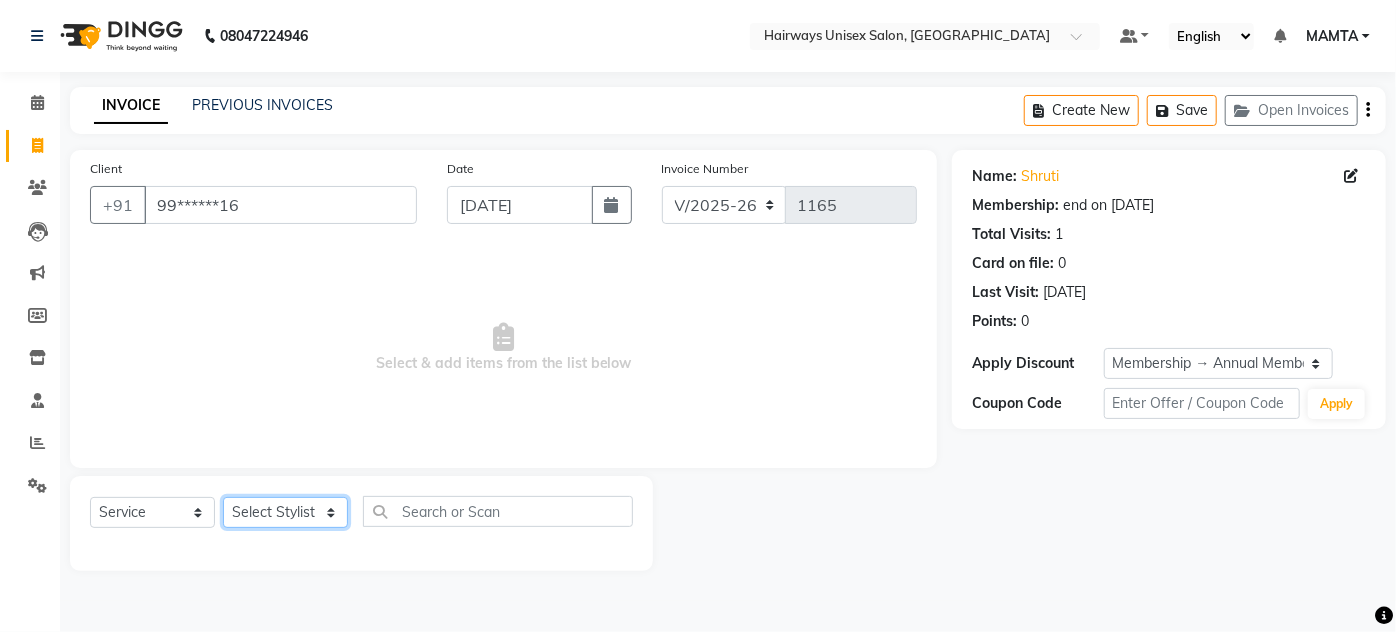click on "Select Stylist AHSAN AZAD IMRAN Kamal Salmani KASHISH MAMTA POOJA PUMMY RAJA SADDAM SAMEER SULTAN TALIB ZAFAR ZAHID" 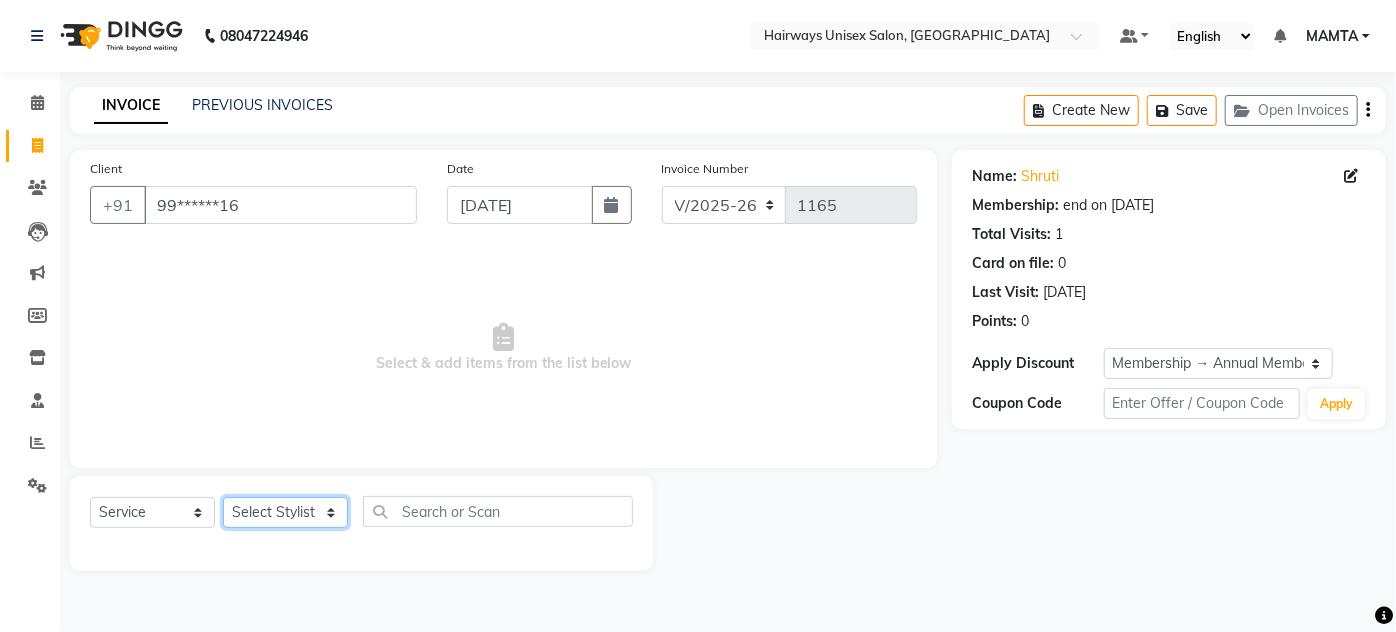 select on "80510" 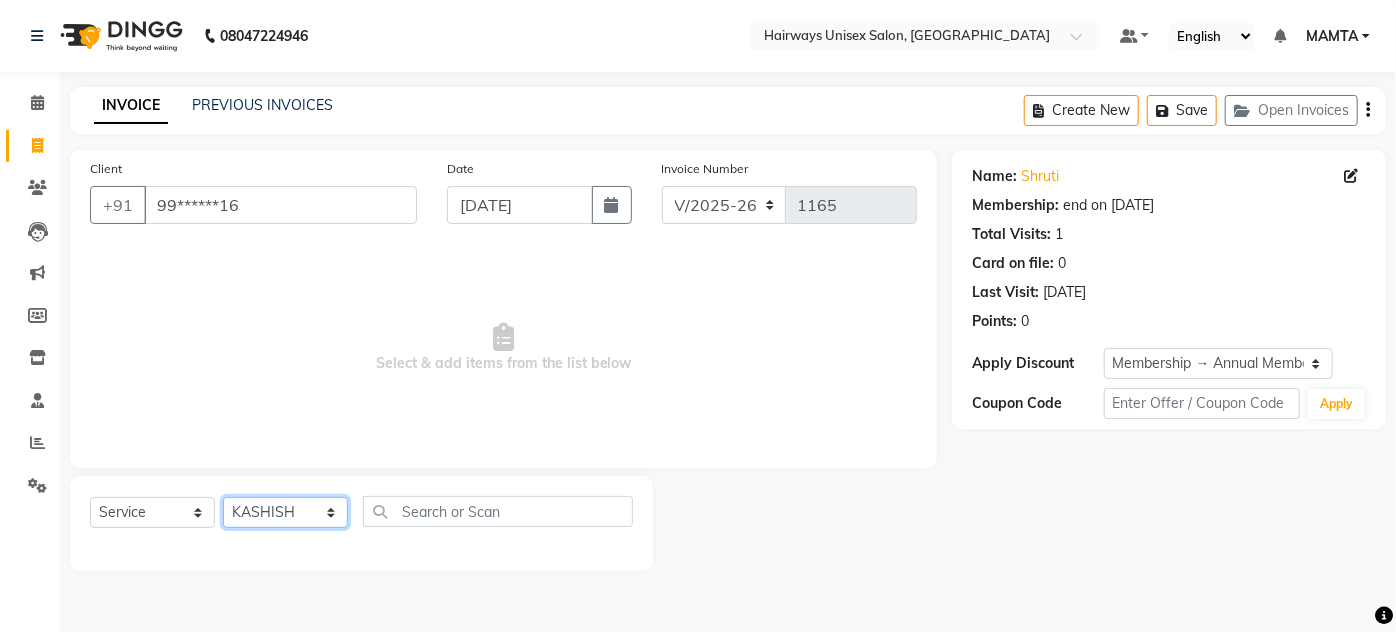 click on "Select Stylist AHSAN AZAD IMRAN Kamal Salmani KASHISH MAMTA POOJA PUMMY RAJA SADDAM SAMEER SULTAN TALIB ZAFAR ZAHID" 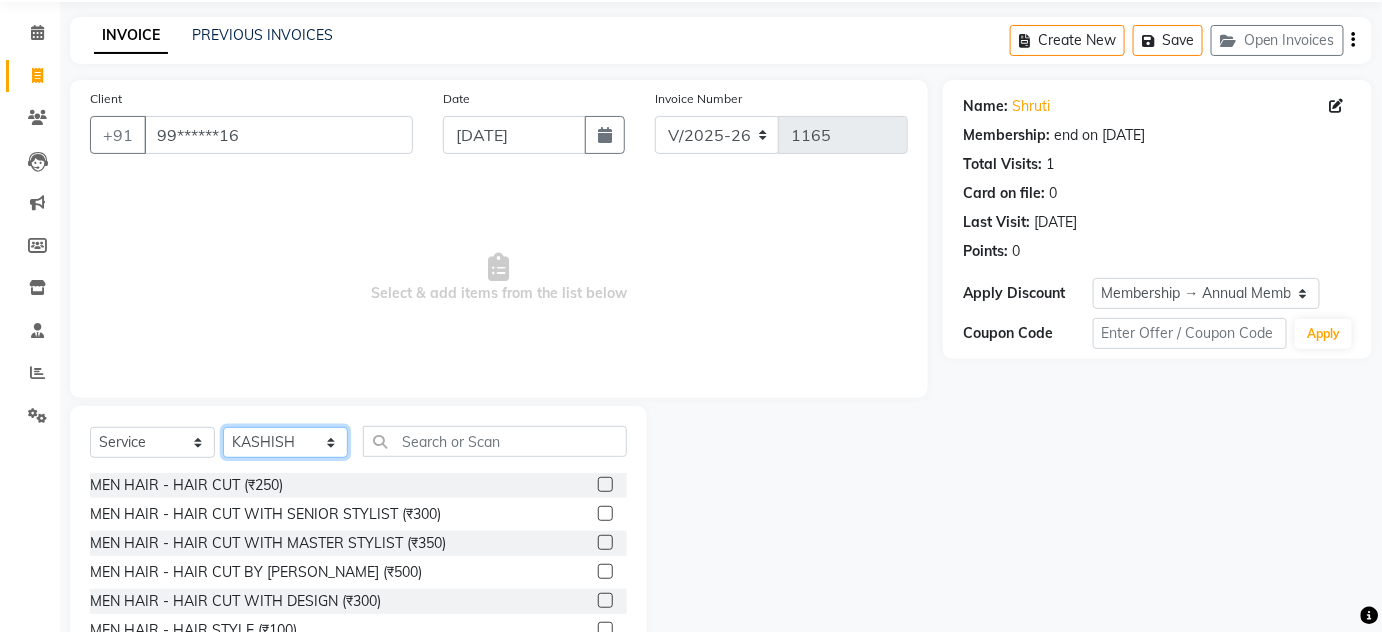 scroll, scrollTop: 168, scrollLeft: 0, axis: vertical 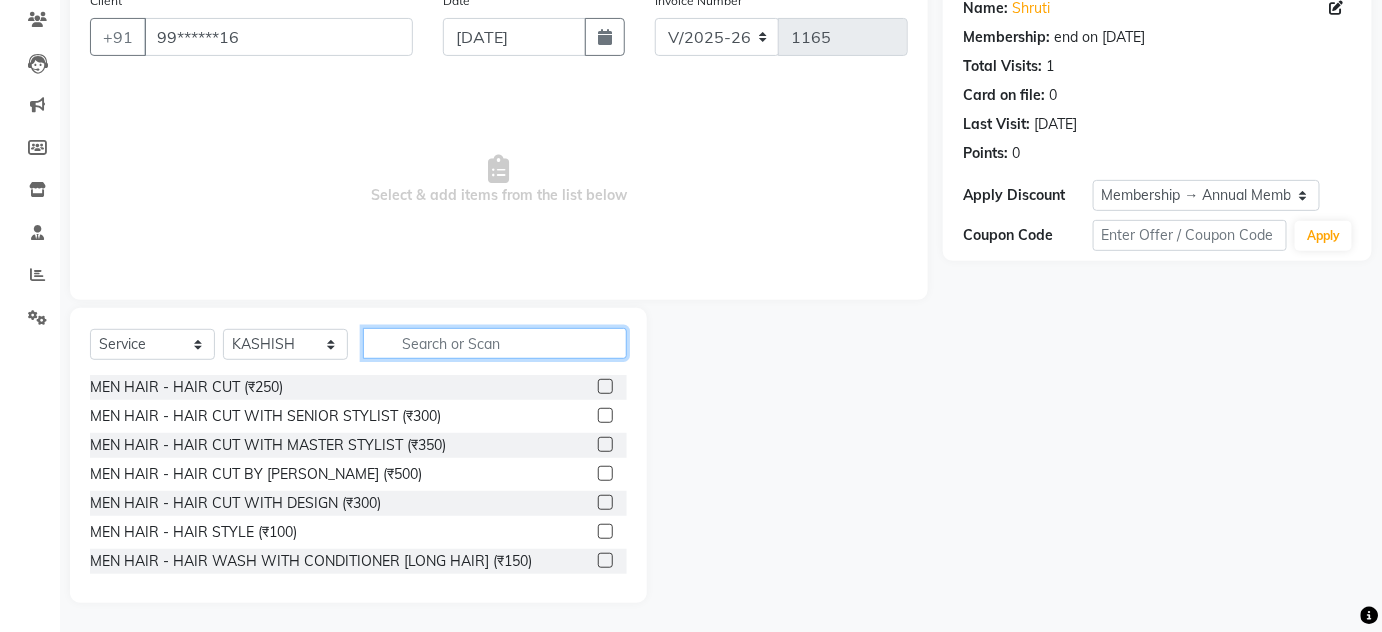 click 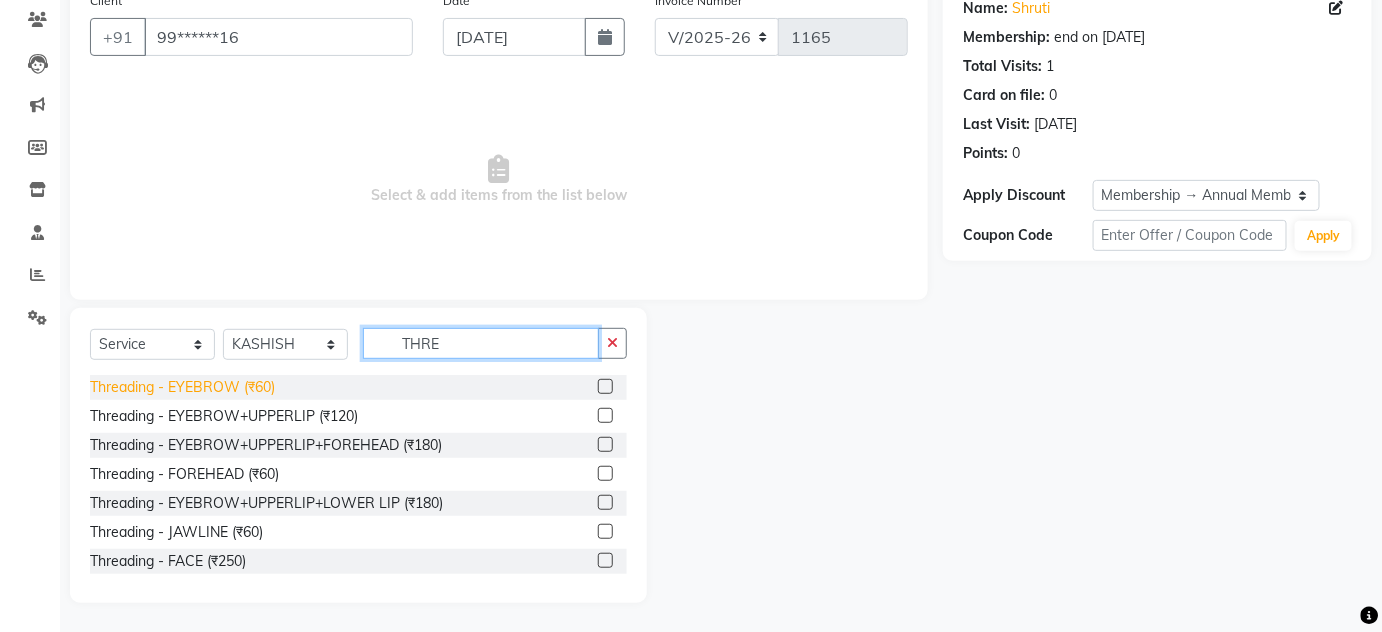 type on "THRE" 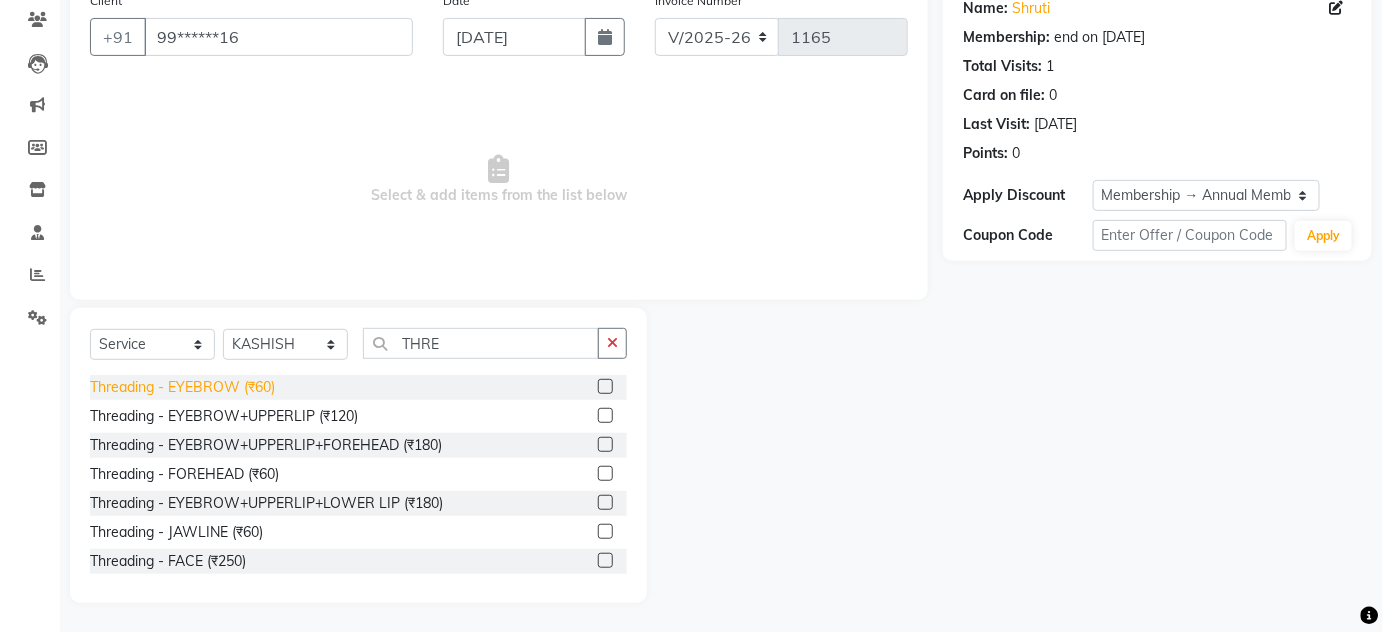 click on "Threading - EYEBROW (₹60)" 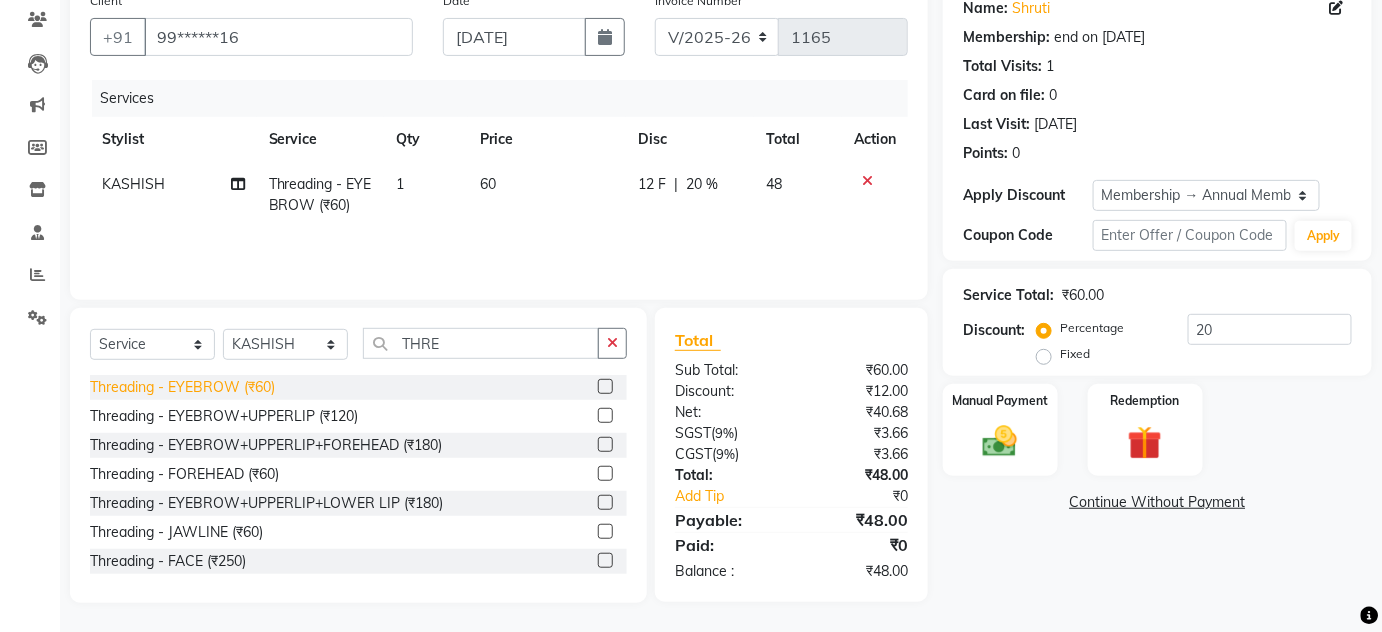 click on "Threading - EYEBROW (₹60)" 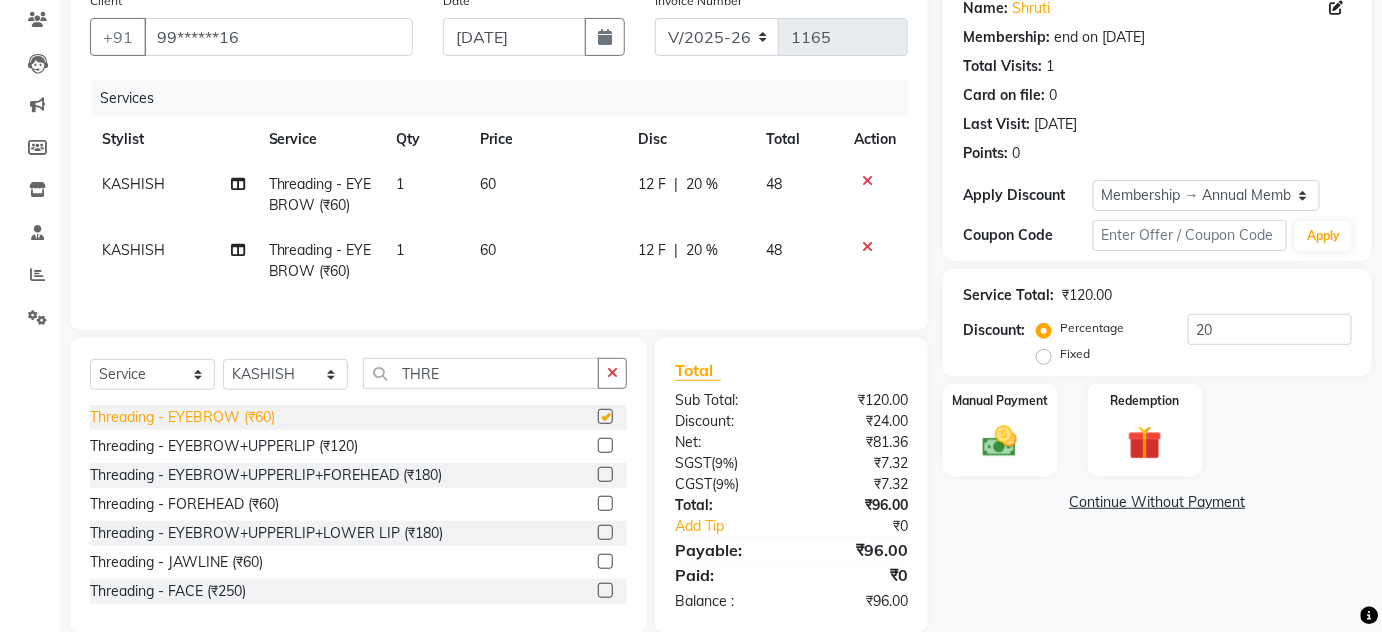 checkbox on "false" 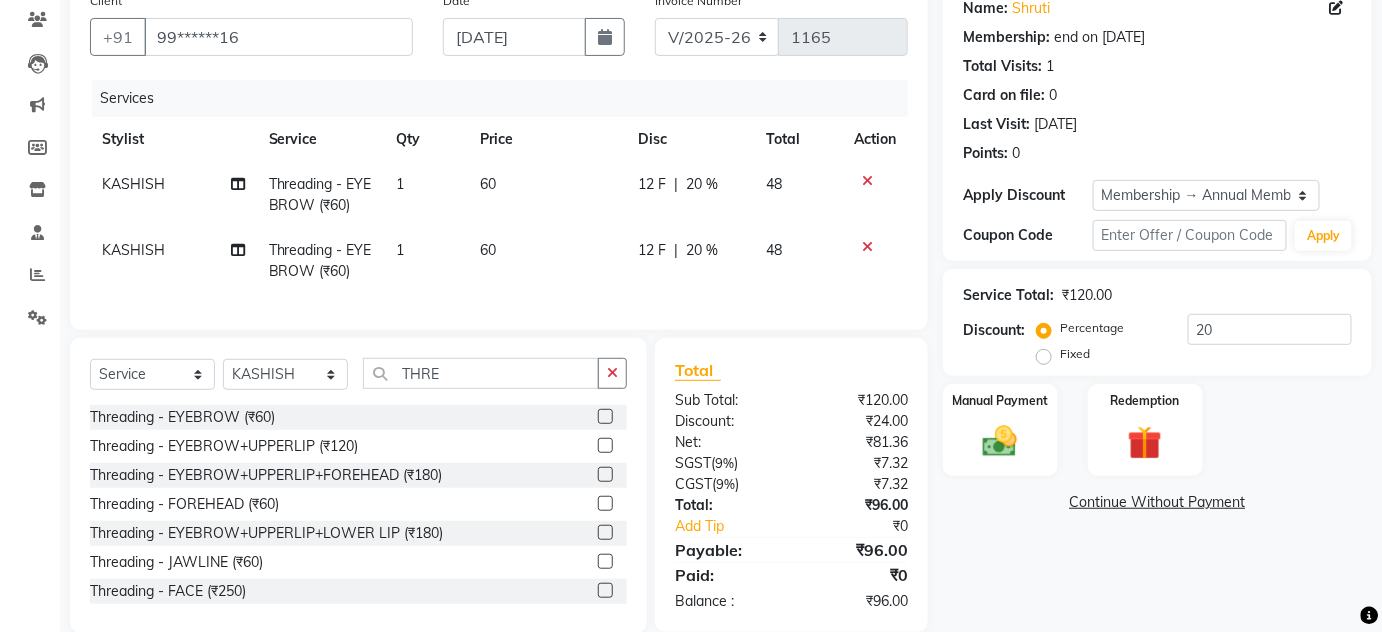 scroll, scrollTop: 212, scrollLeft: 0, axis: vertical 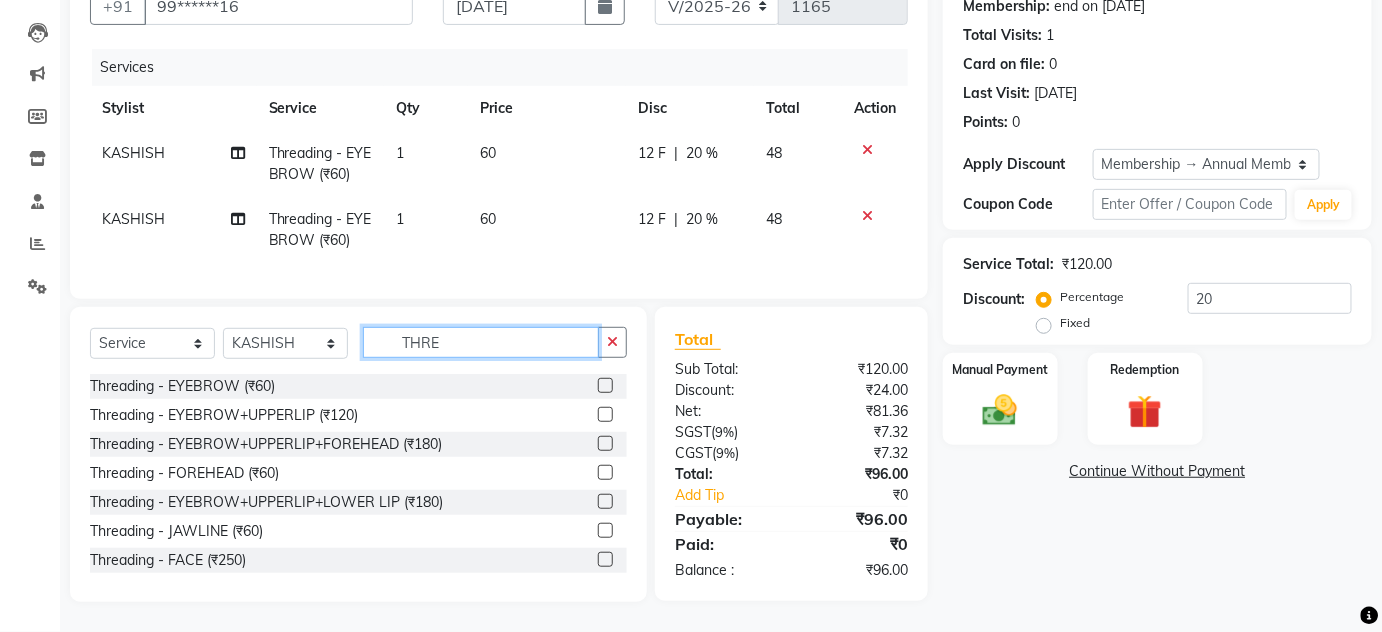 drag, startPoint x: 475, startPoint y: 343, endPoint x: 400, endPoint y: 345, distance: 75.026665 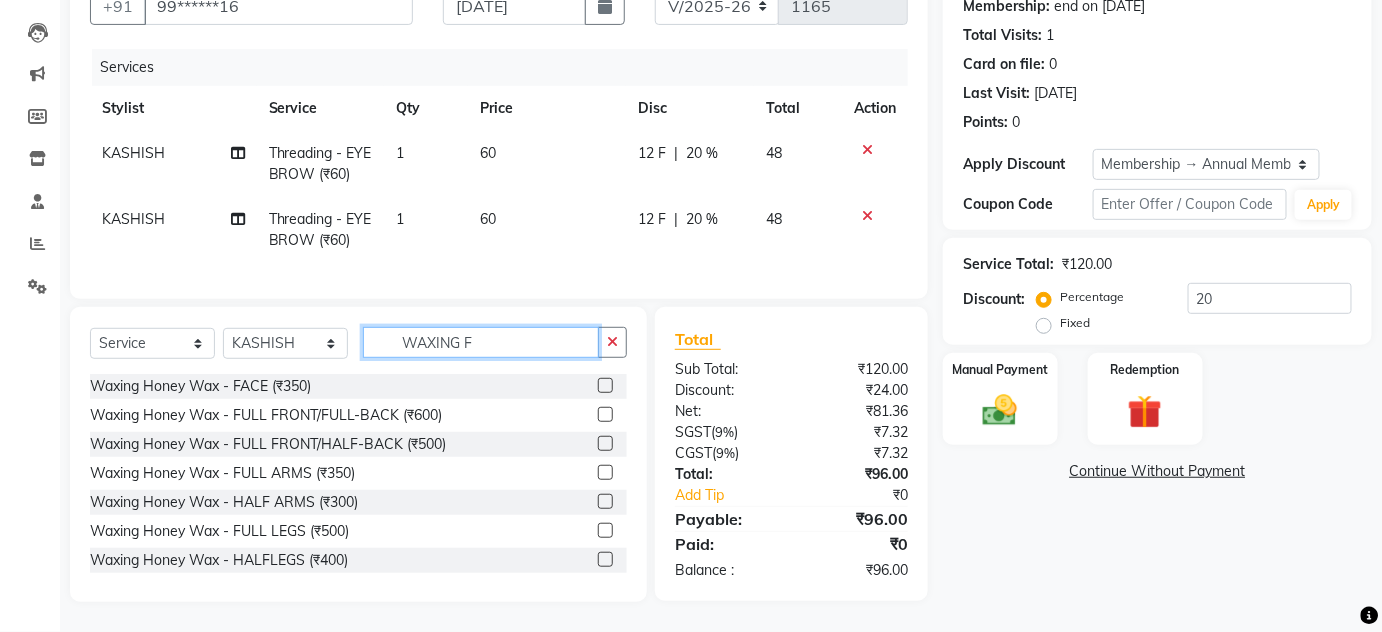drag, startPoint x: 493, startPoint y: 338, endPoint x: 397, endPoint y: 336, distance: 96.02083 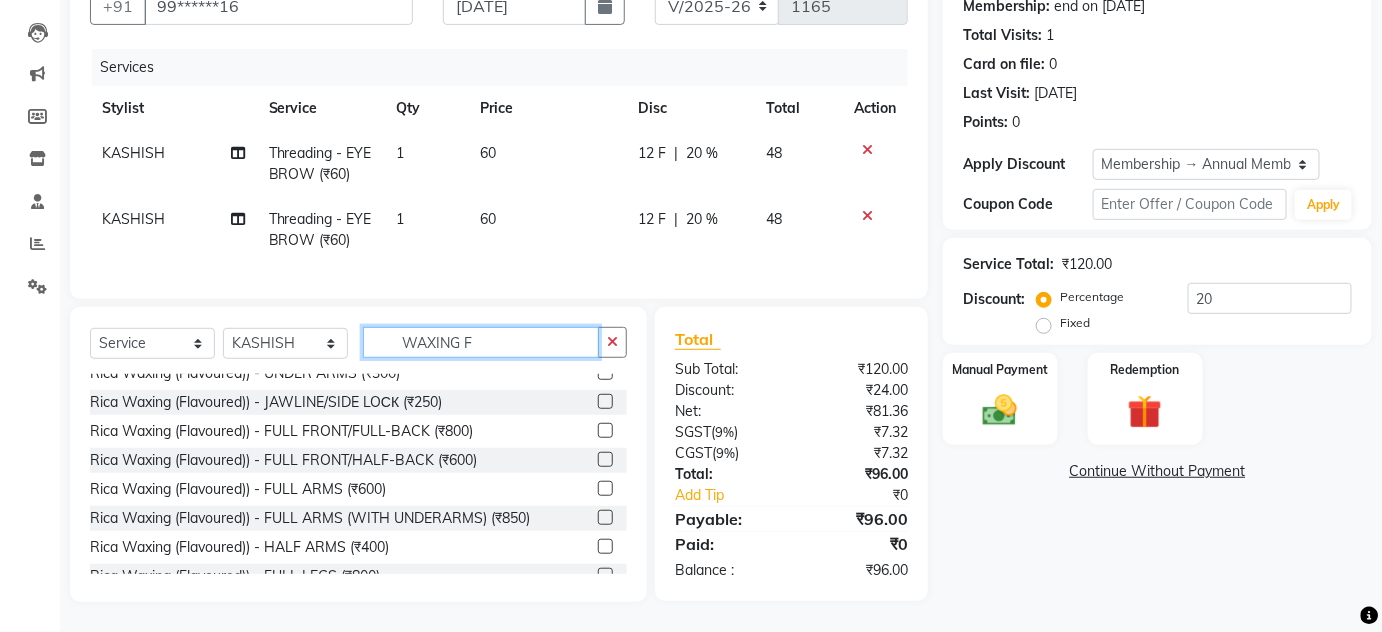 scroll, scrollTop: 363, scrollLeft: 0, axis: vertical 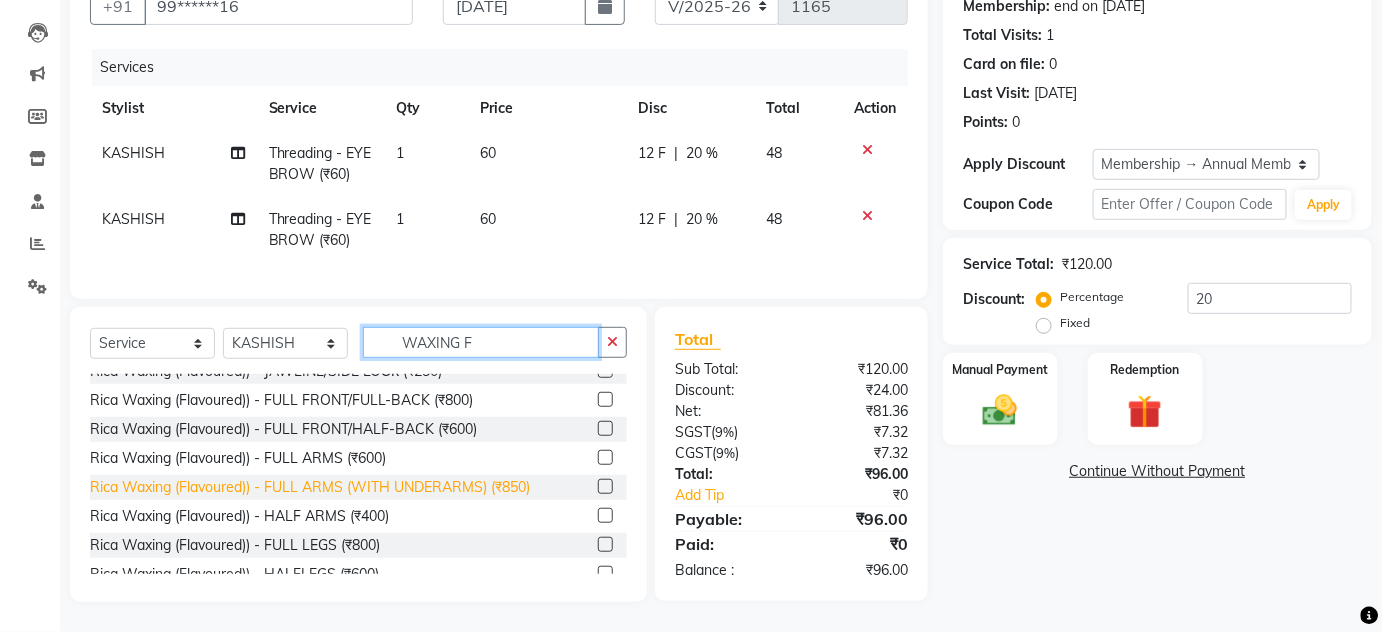 type on "WAXING F" 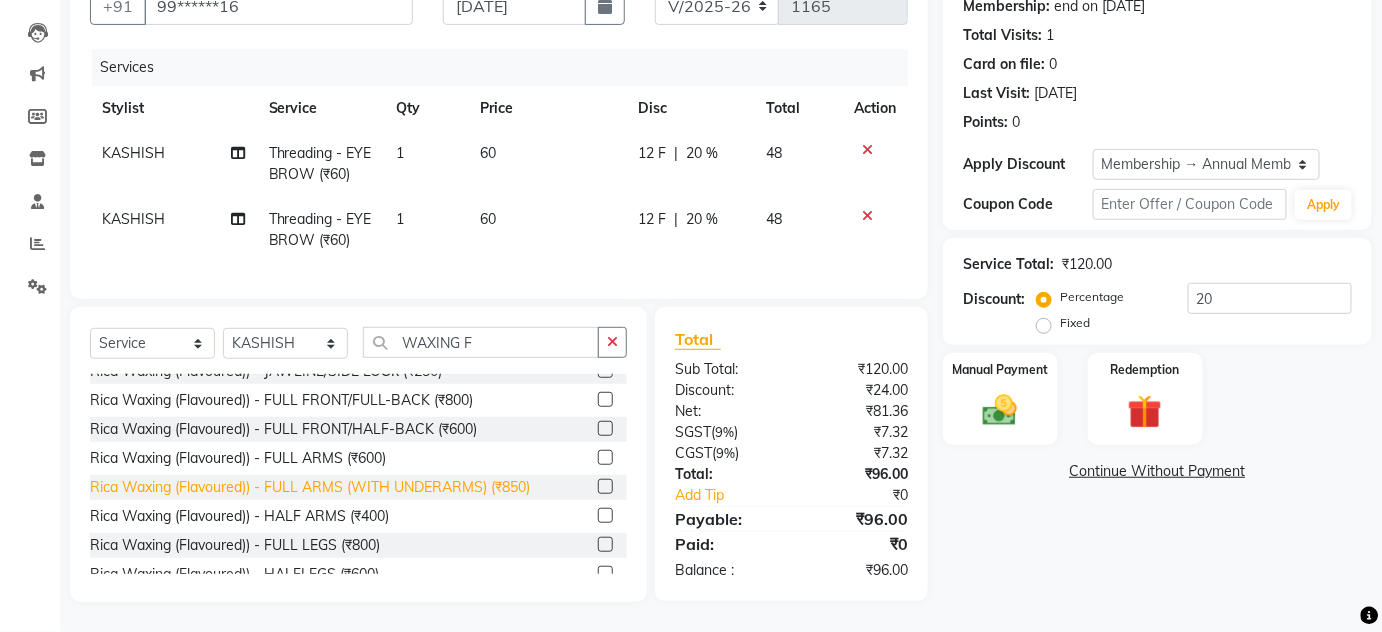 click on "Rica Waxing (Flavoured)) - FULL ARMS (WITH UNDERARMS) (₹850)" 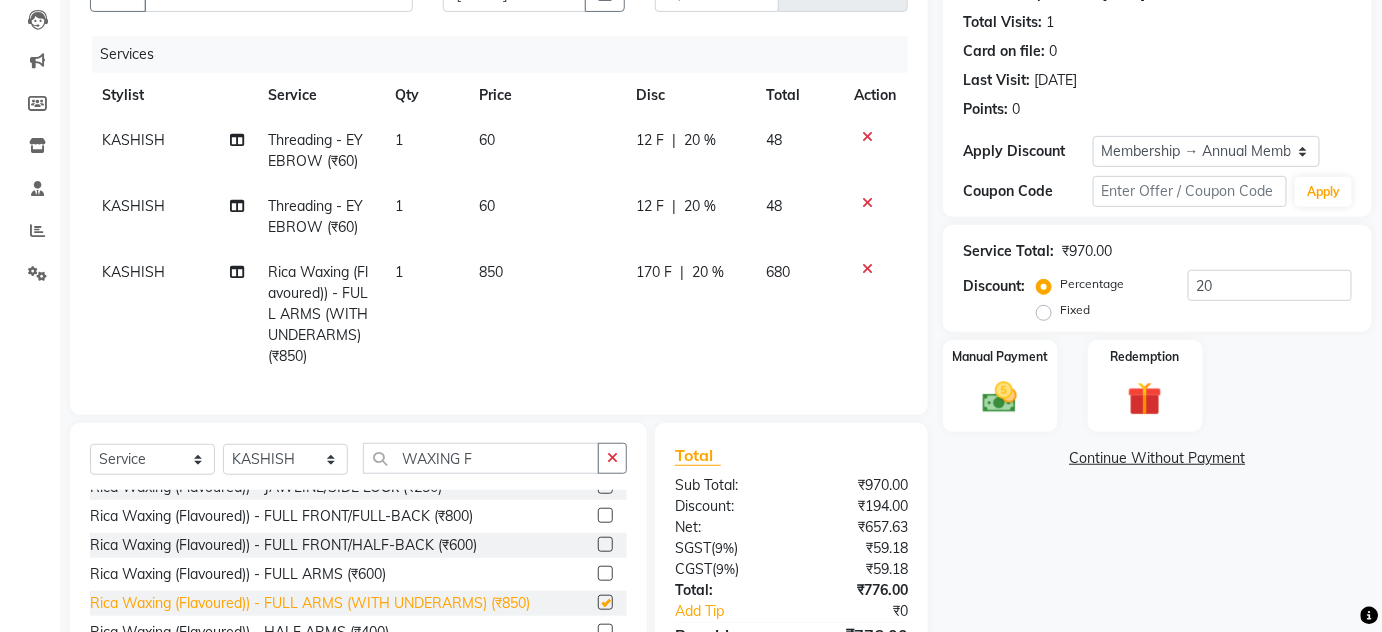 checkbox on "false" 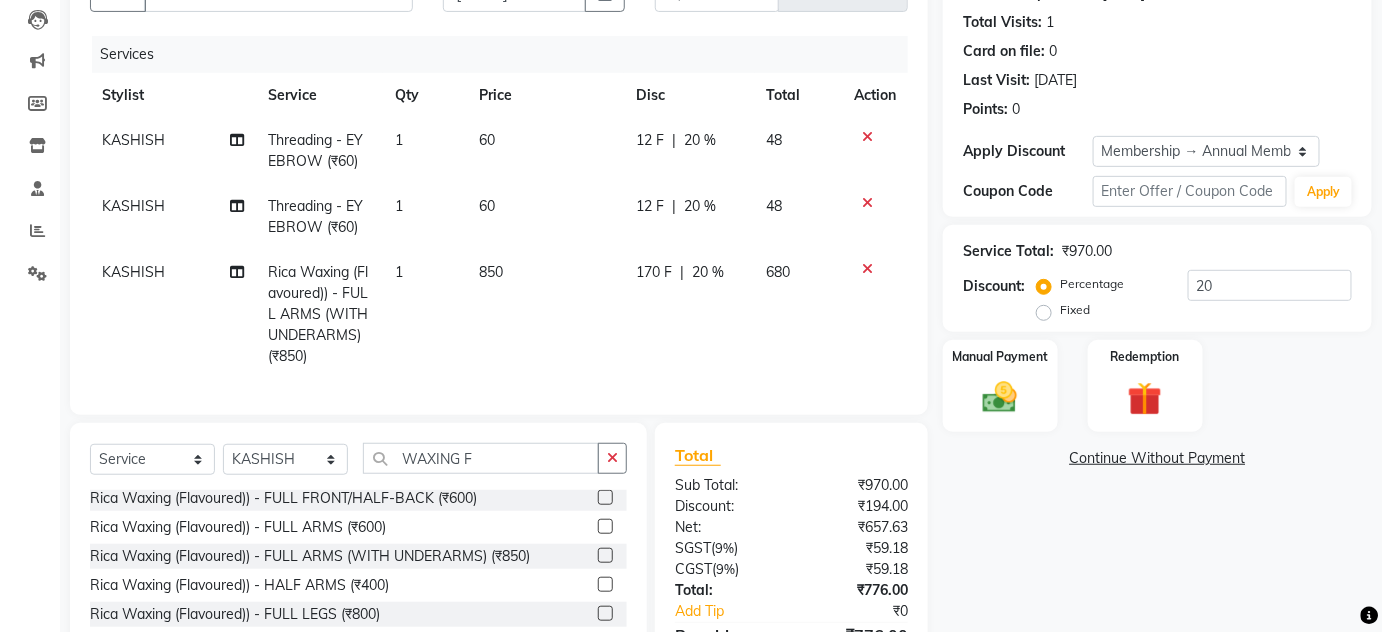 scroll, scrollTop: 454, scrollLeft: 0, axis: vertical 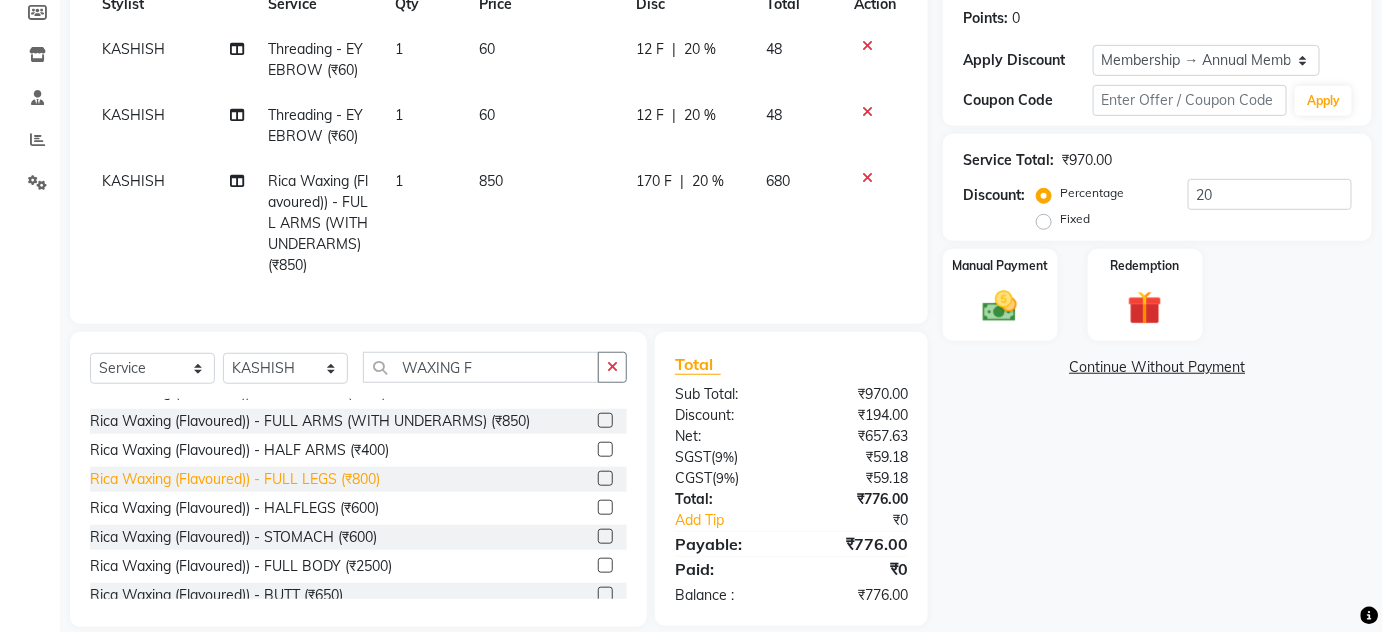 click on "Rica Waxing (Flavoured)) - FULL LEGS (₹800)" 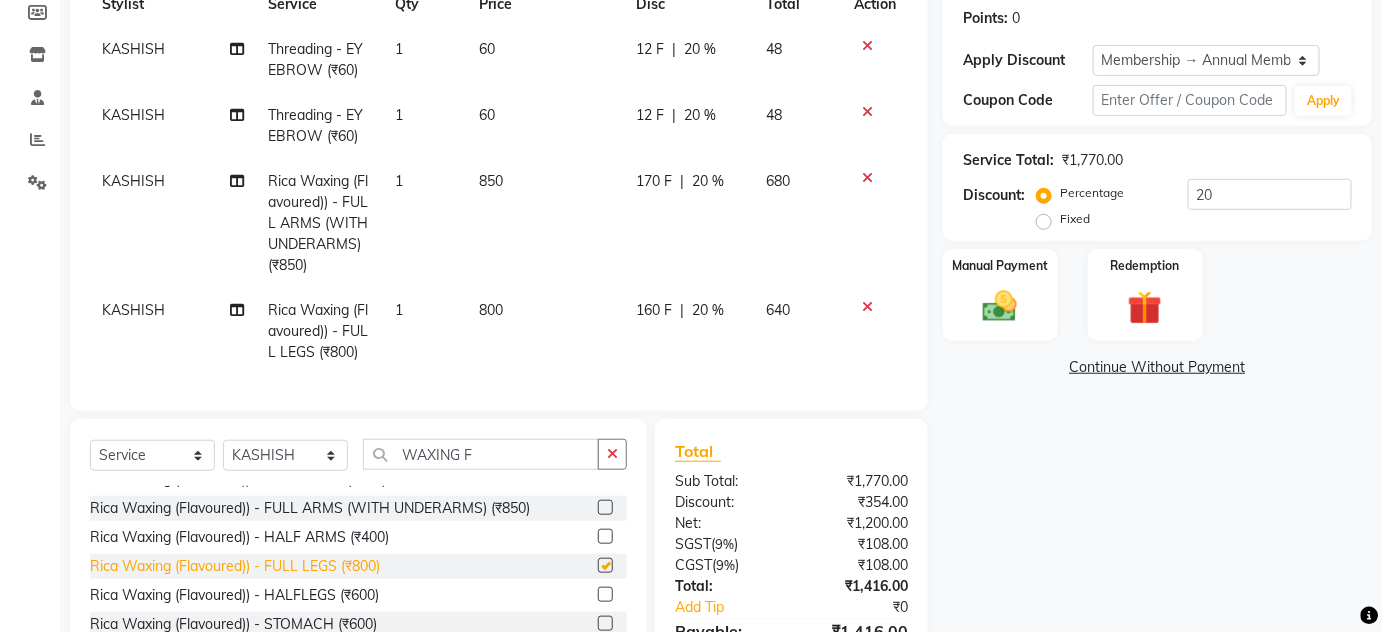 checkbox on "false" 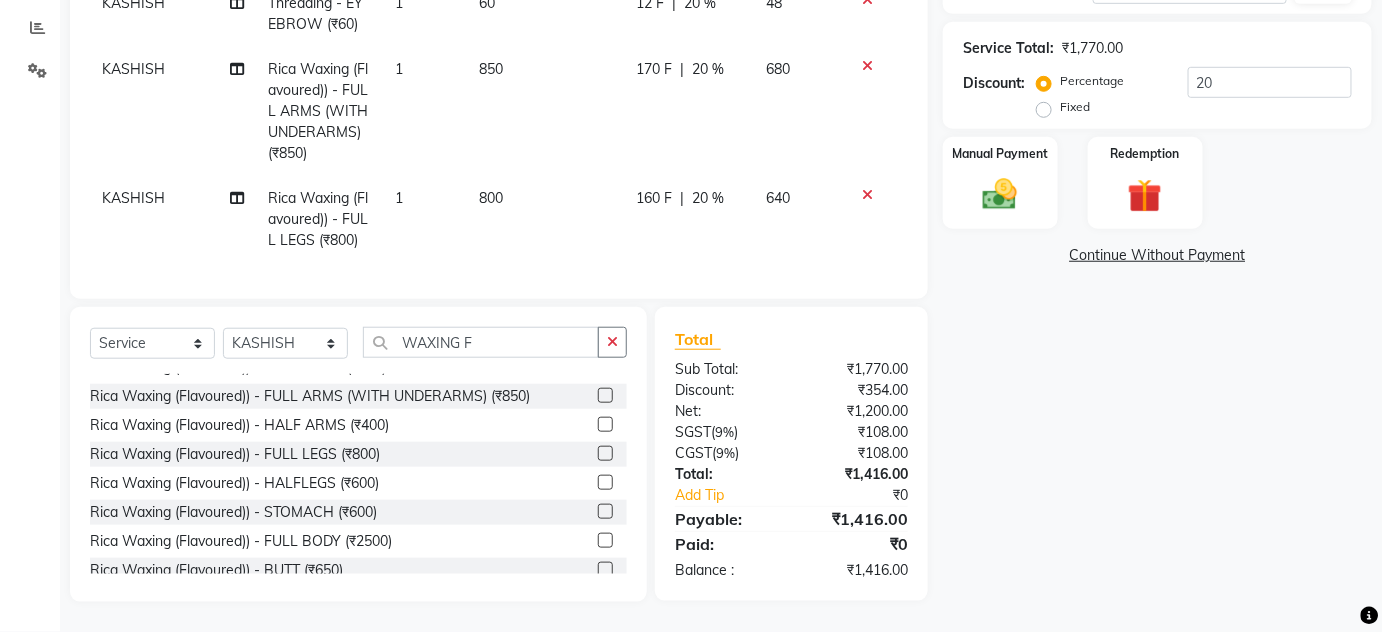 click on "20 %" 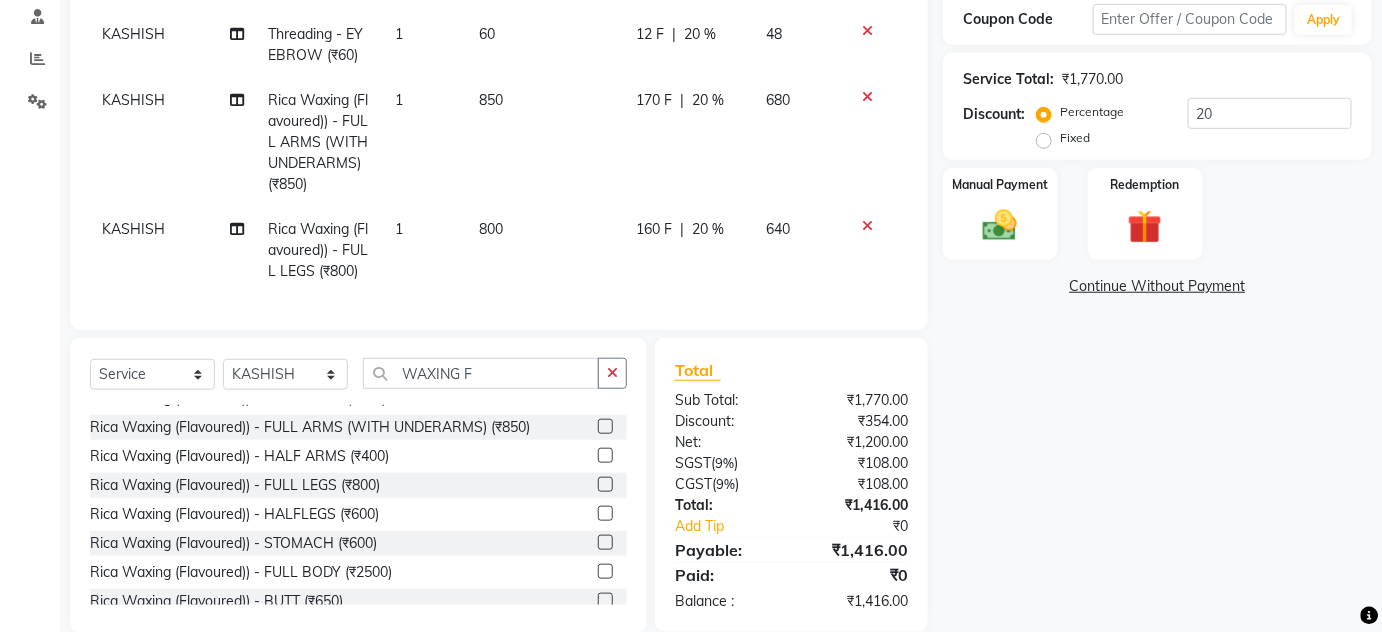 select on "80510" 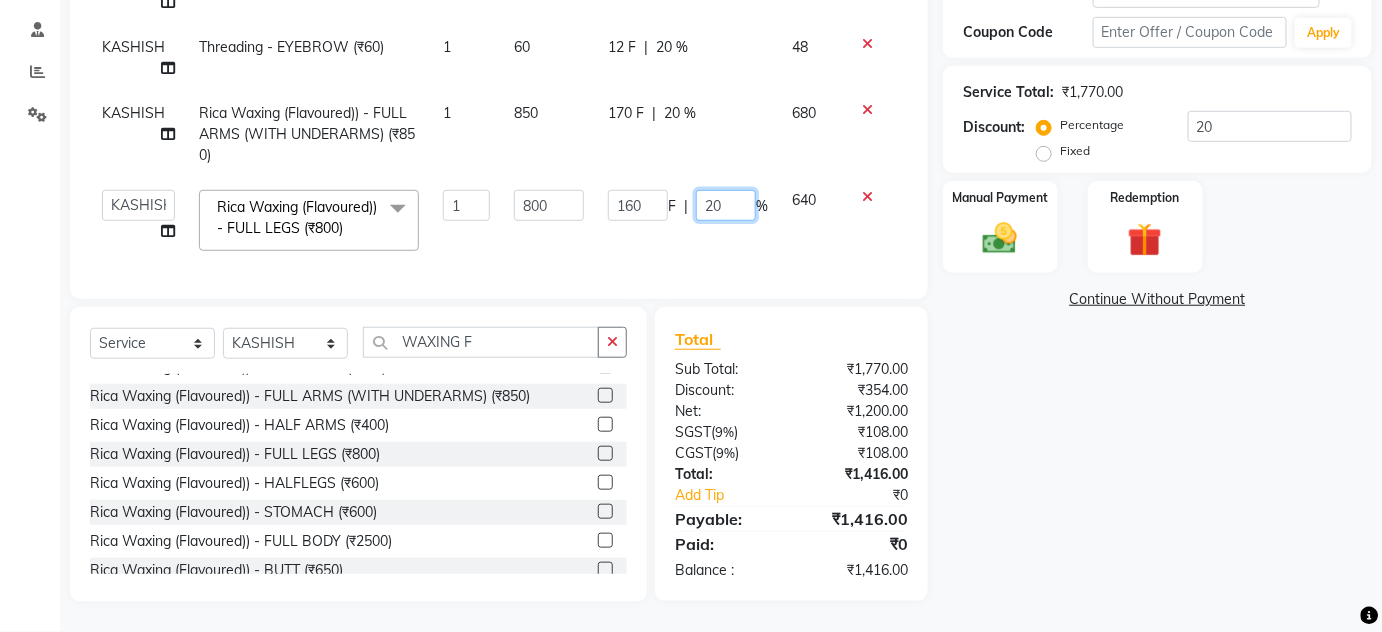 click on "20" 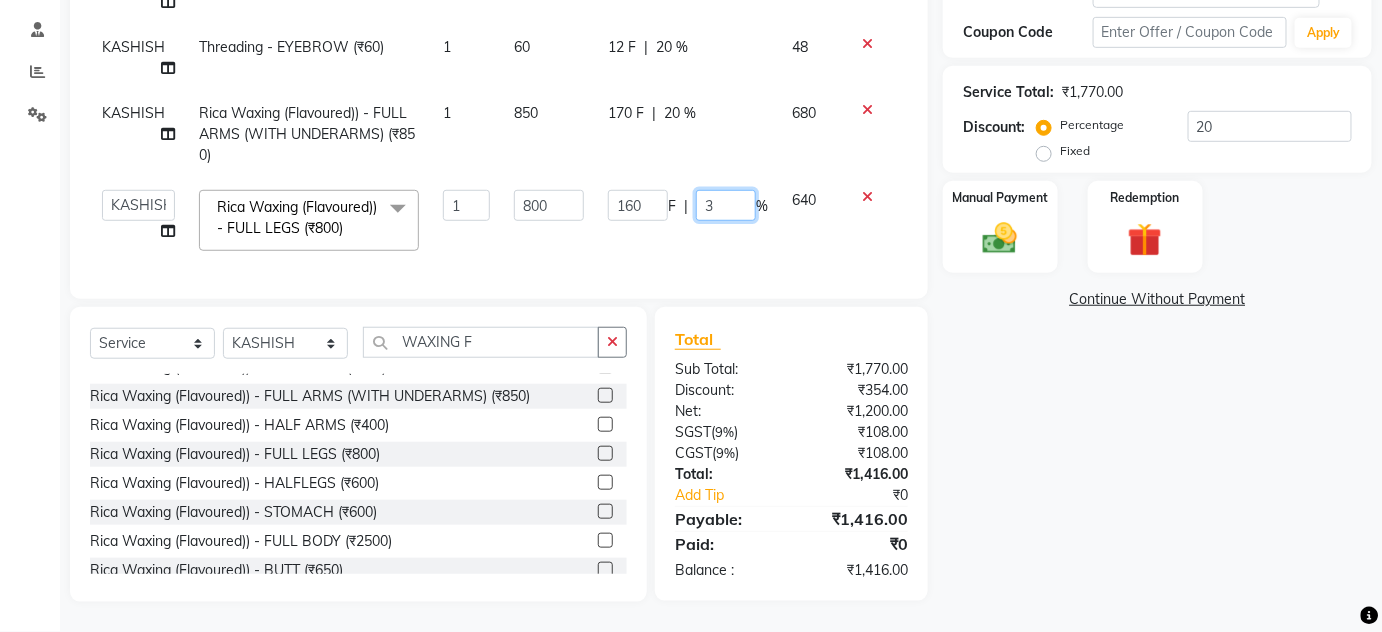 type on "35" 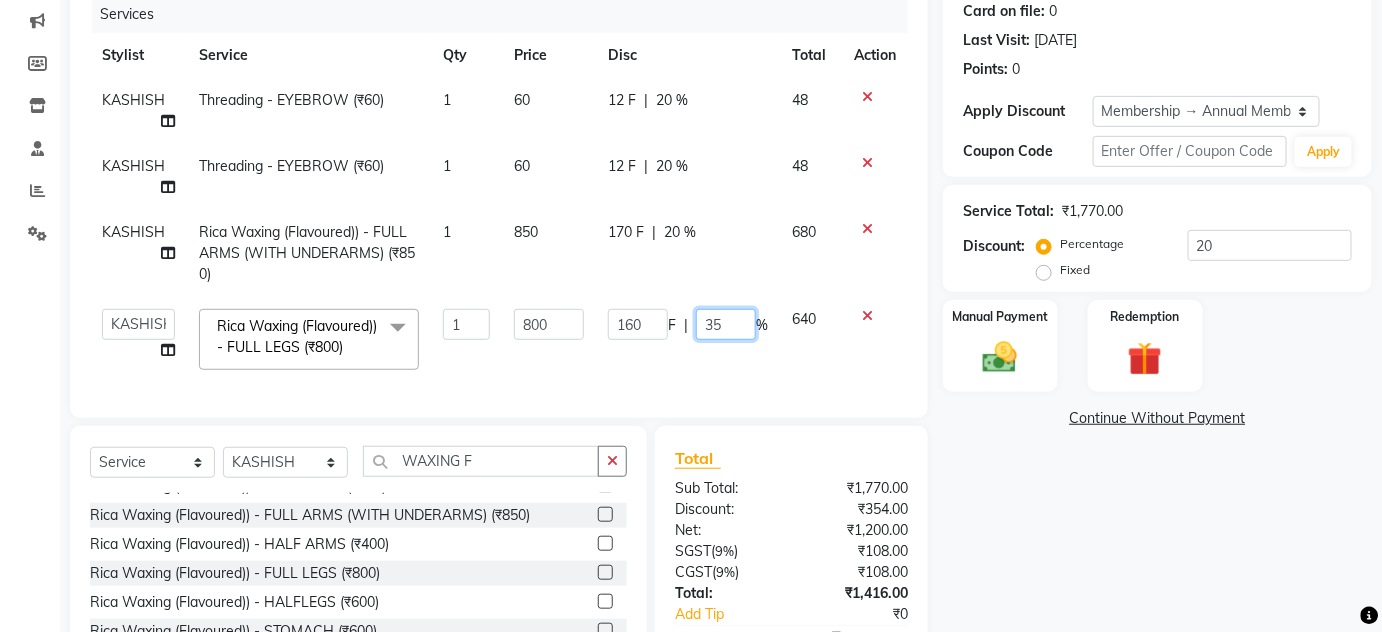 scroll, scrollTop: 202, scrollLeft: 0, axis: vertical 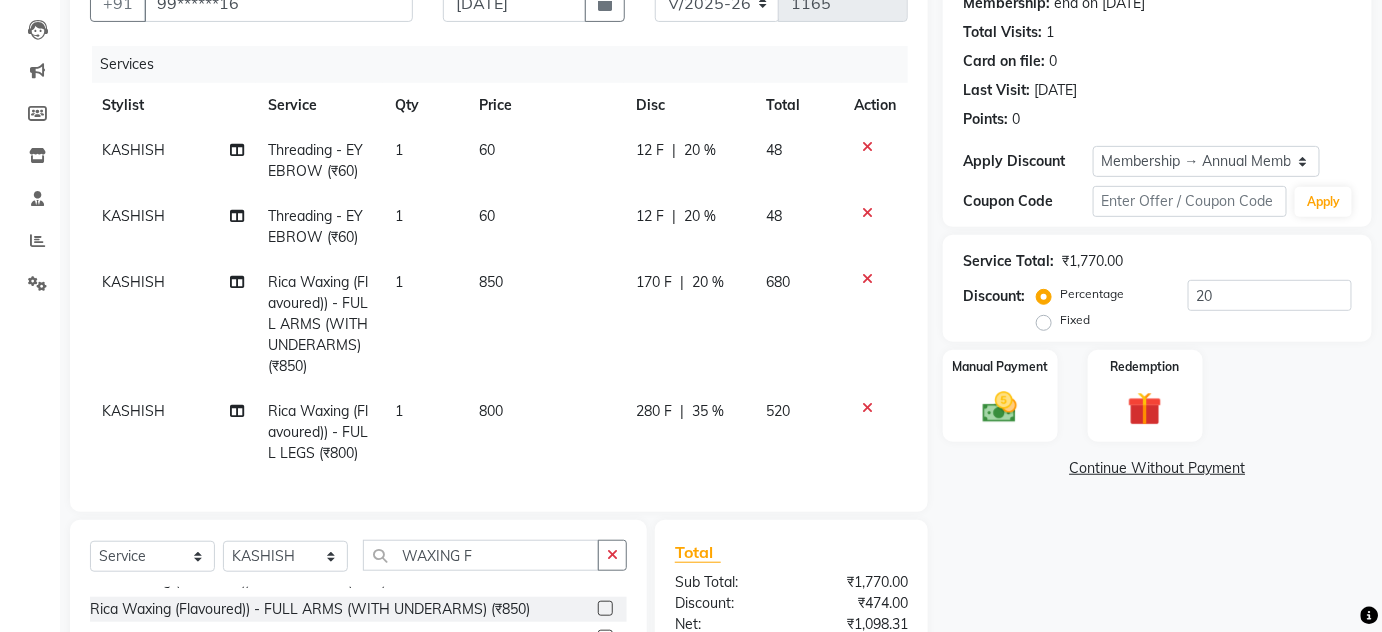 click on "170 F | 20 %" 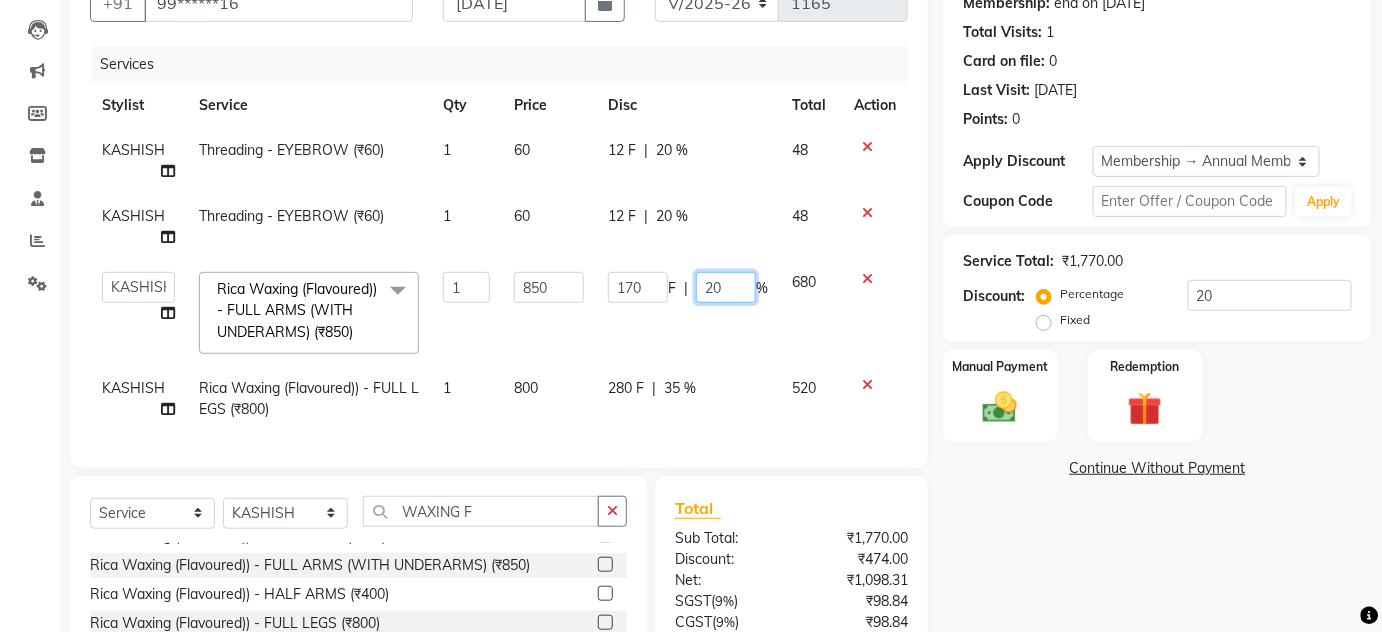 drag, startPoint x: 725, startPoint y: 283, endPoint x: 687, endPoint y: 283, distance: 38 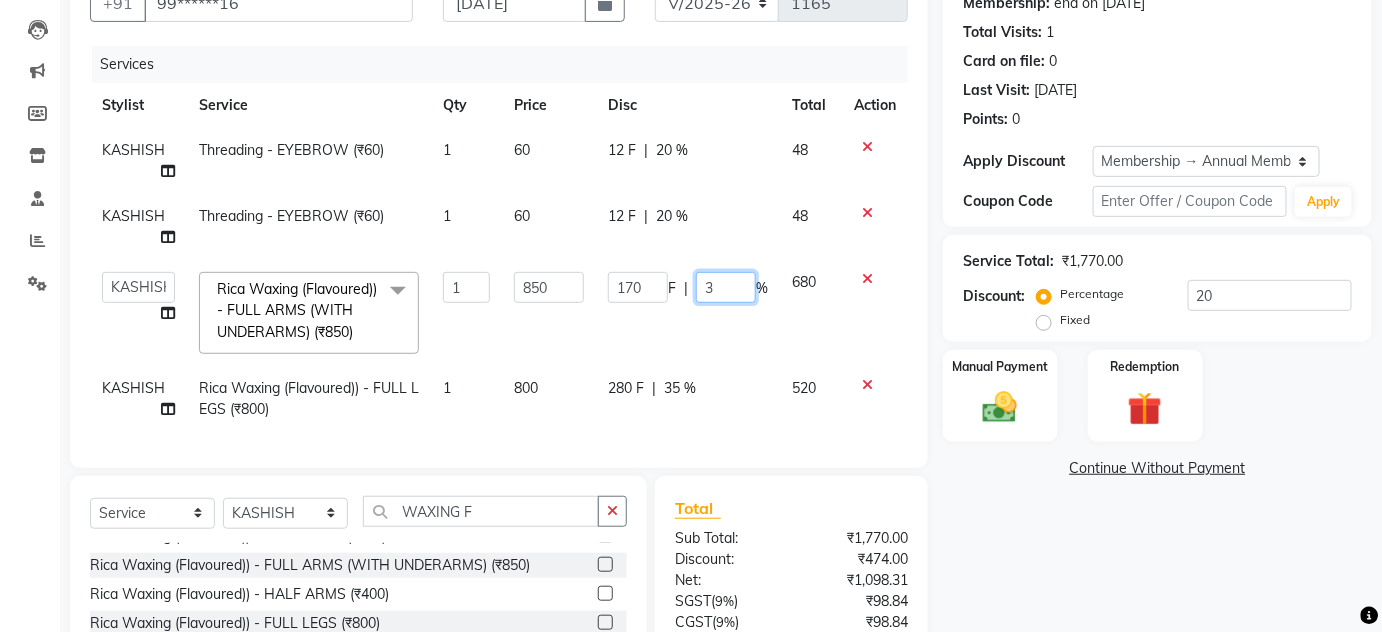 type on "35" 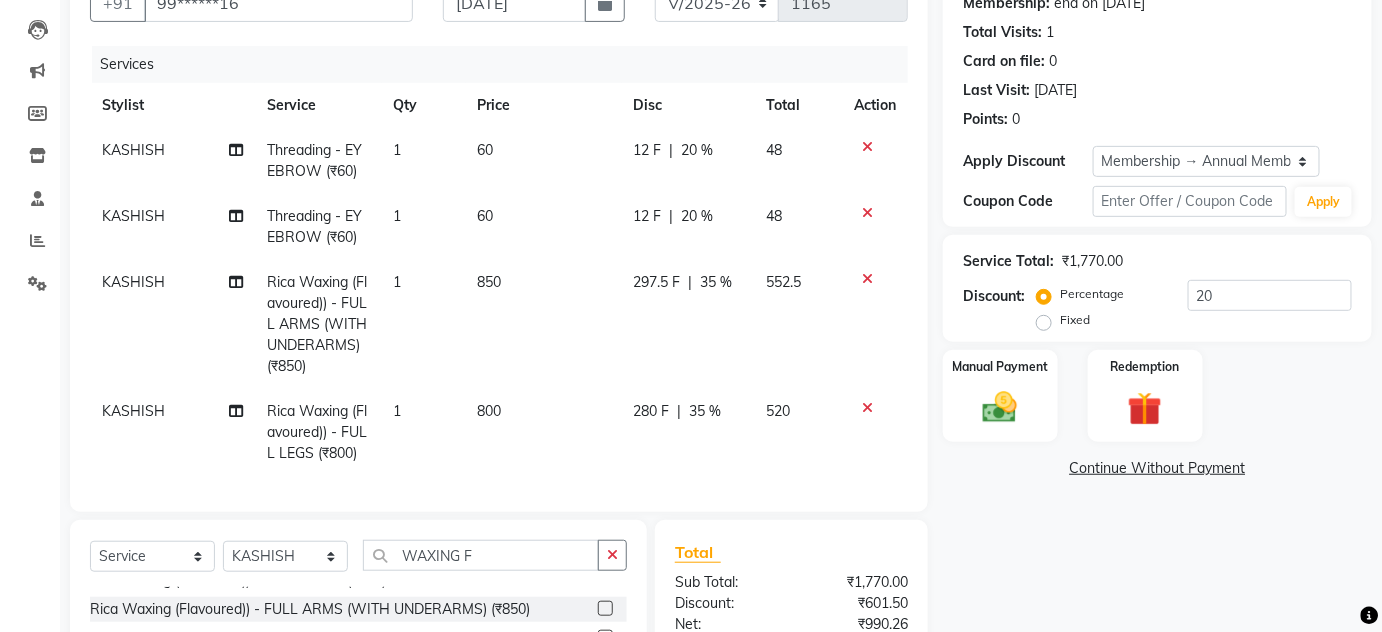 click on "KASHISH Threading - EYEBROW (₹60) 1 60 12 F | 20 % 48" 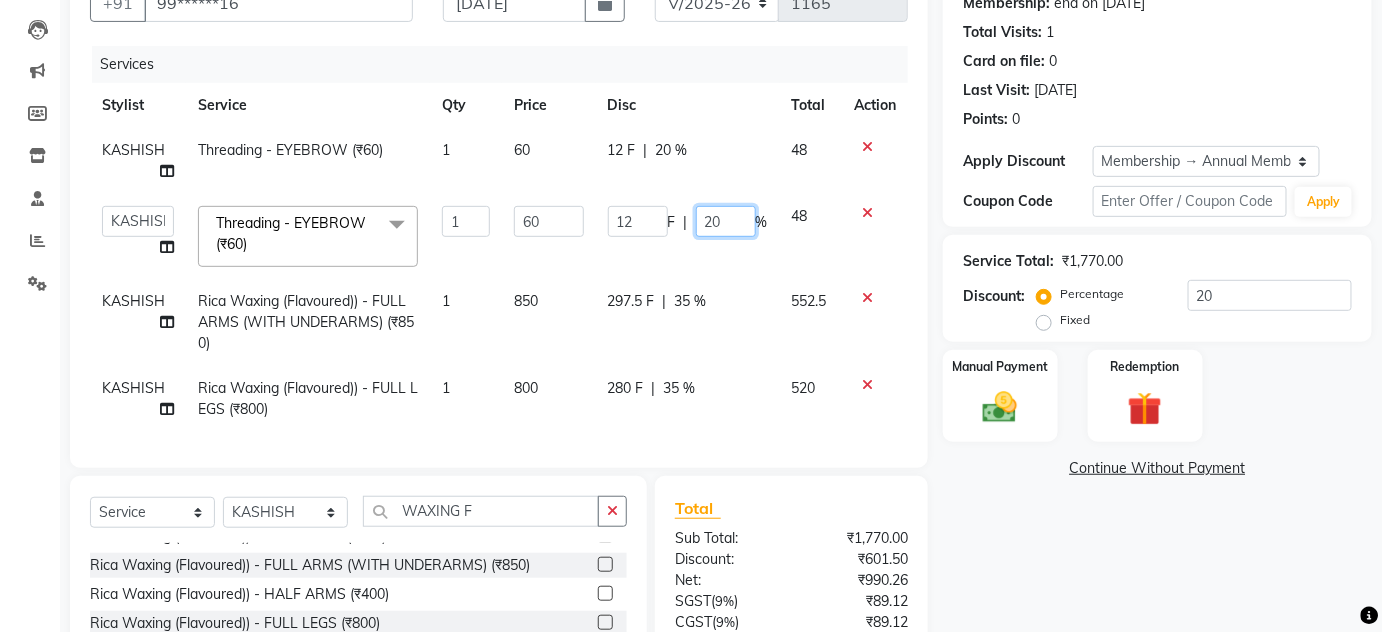 drag, startPoint x: 721, startPoint y: 220, endPoint x: 682, endPoint y: 224, distance: 39.20459 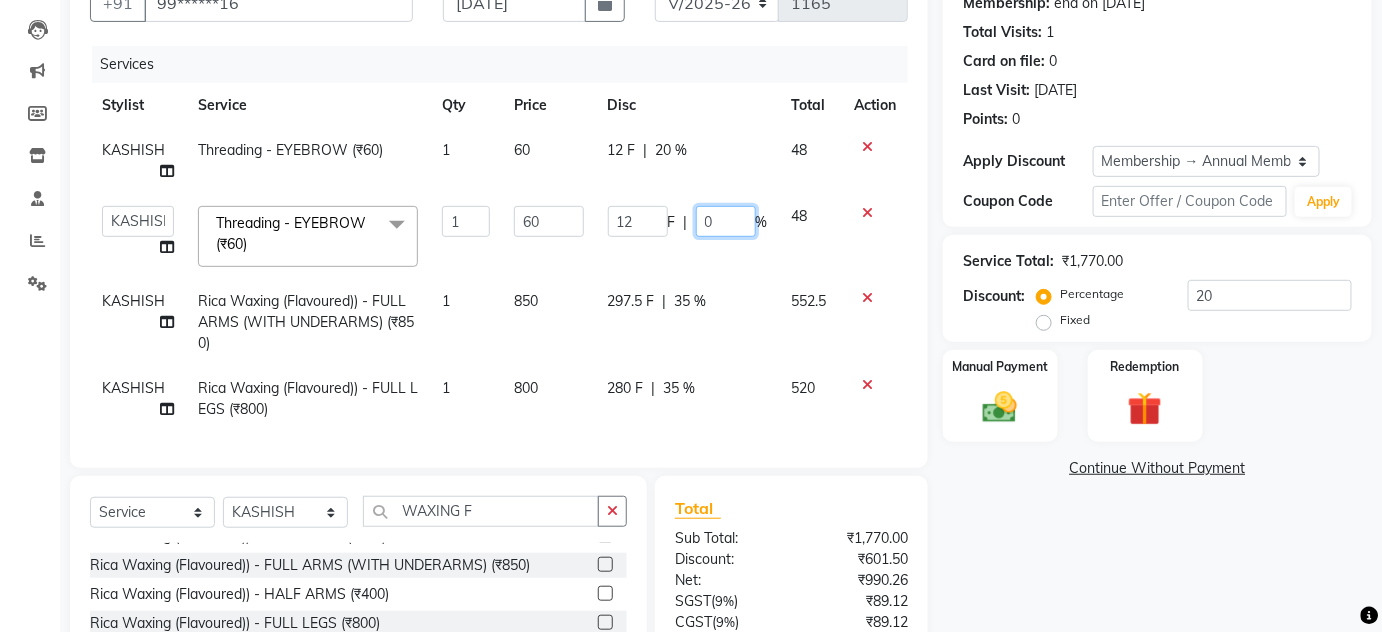 type on "00" 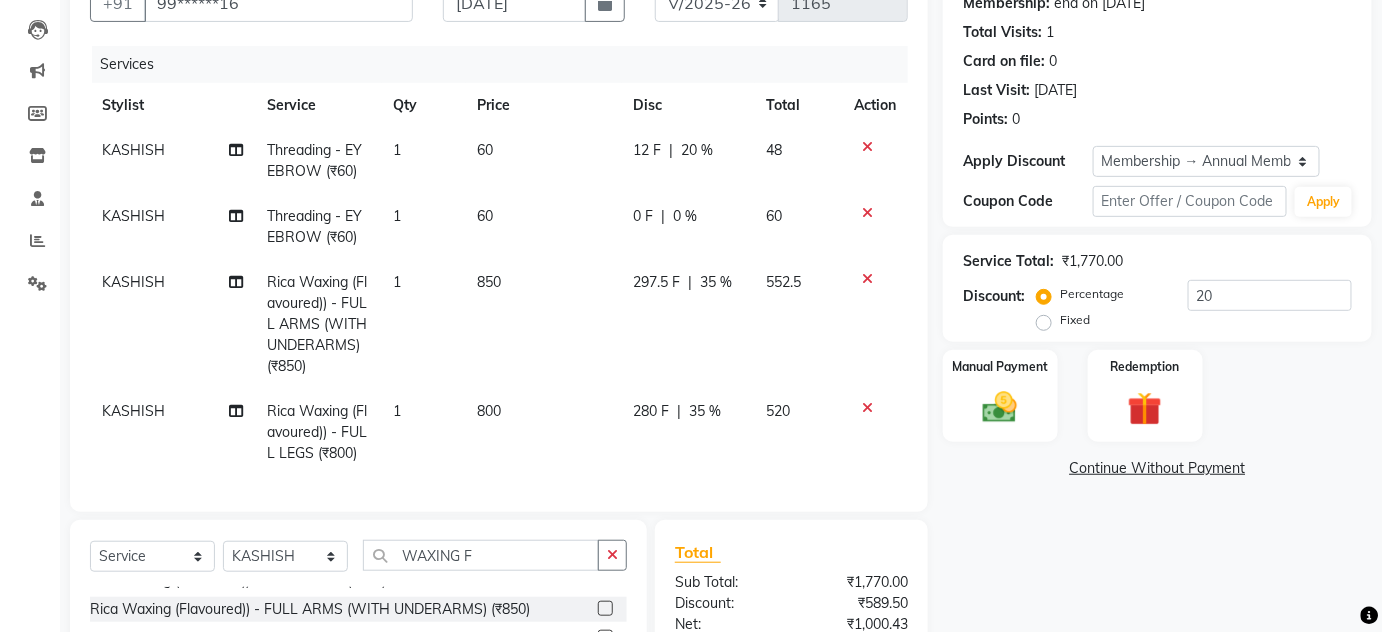 click on "20 %" 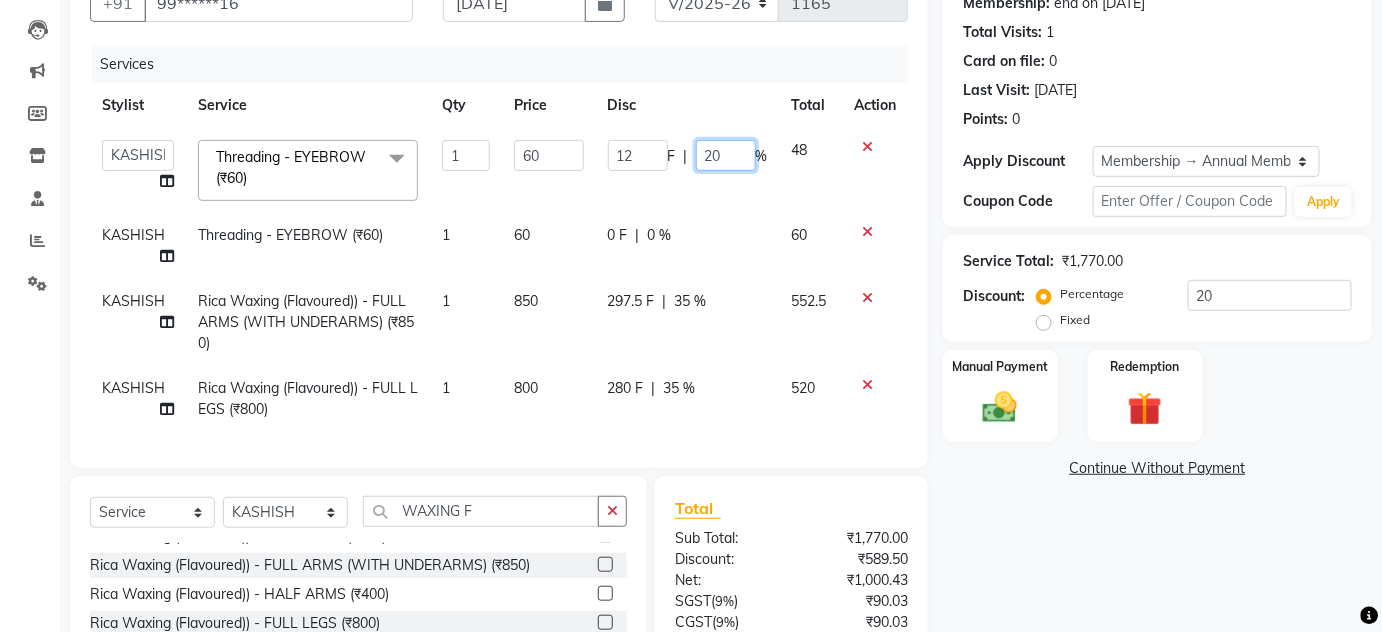 drag, startPoint x: 719, startPoint y: 152, endPoint x: 694, endPoint y: 155, distance: 25.179358 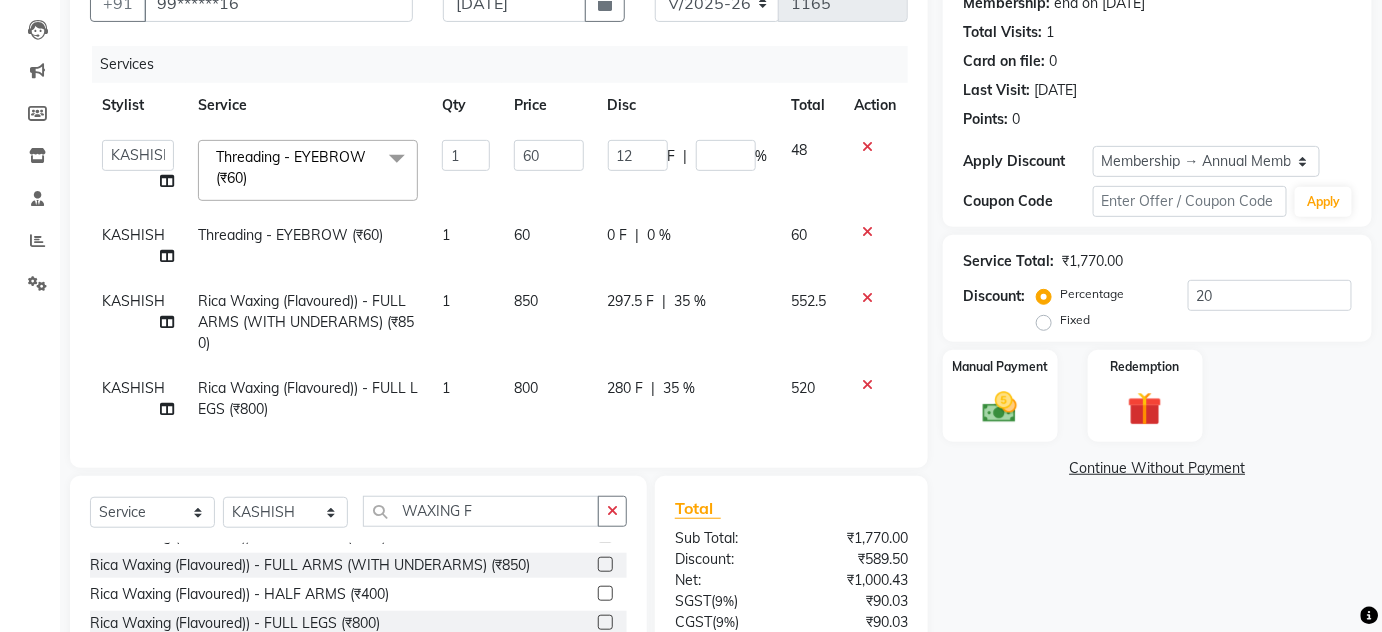 click on "Services" 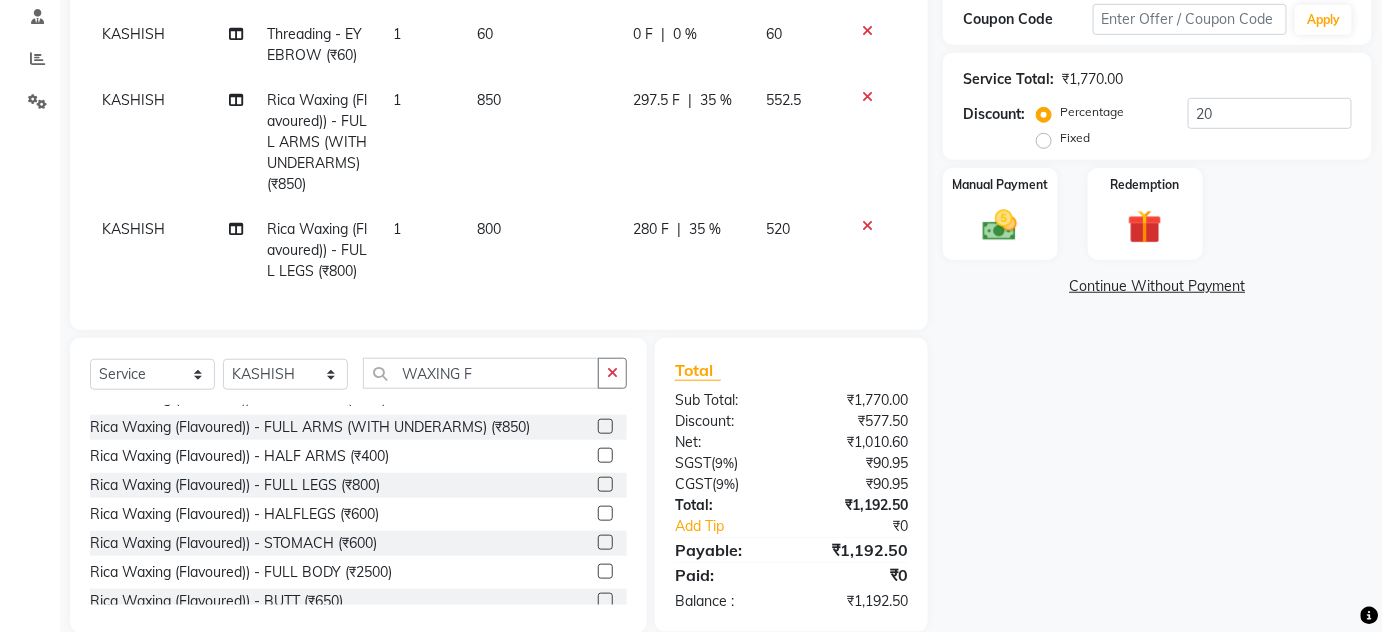 scroll, scrollTop: 428, scrollLeft: 0, axis: vertical 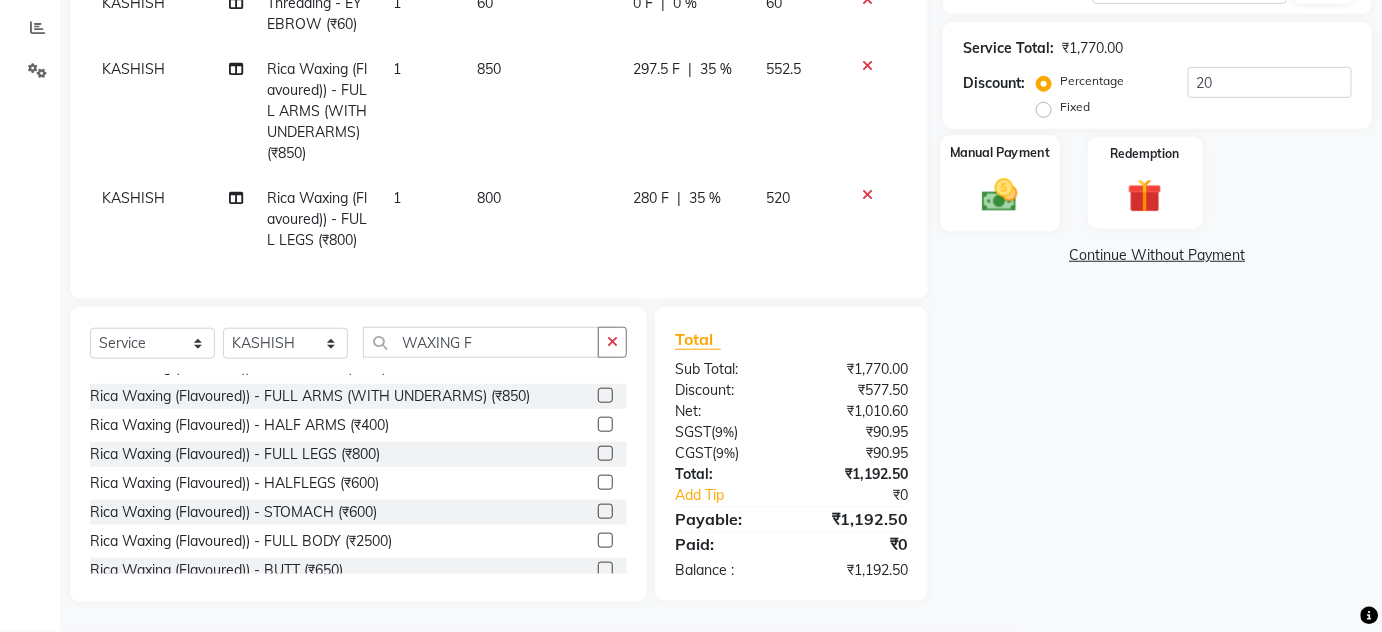 click on "Manual Payment" 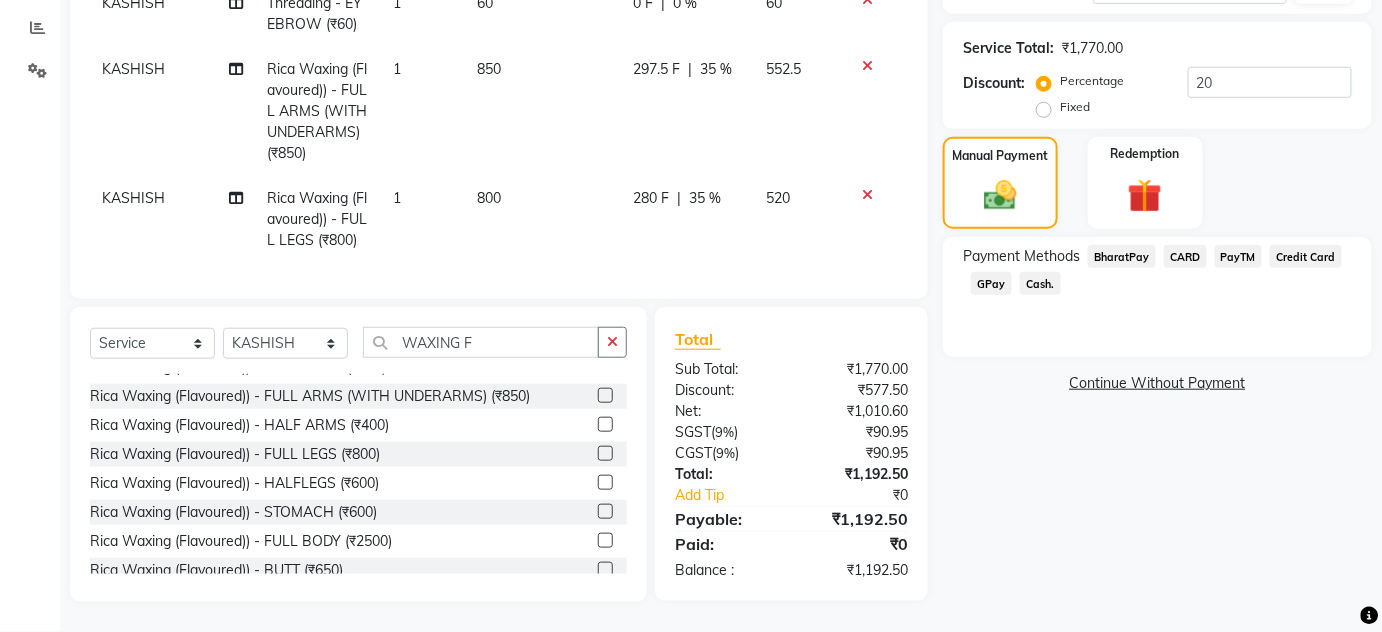 scroll, scrollTop: 64, scrollLeft: 0, axis: vertical 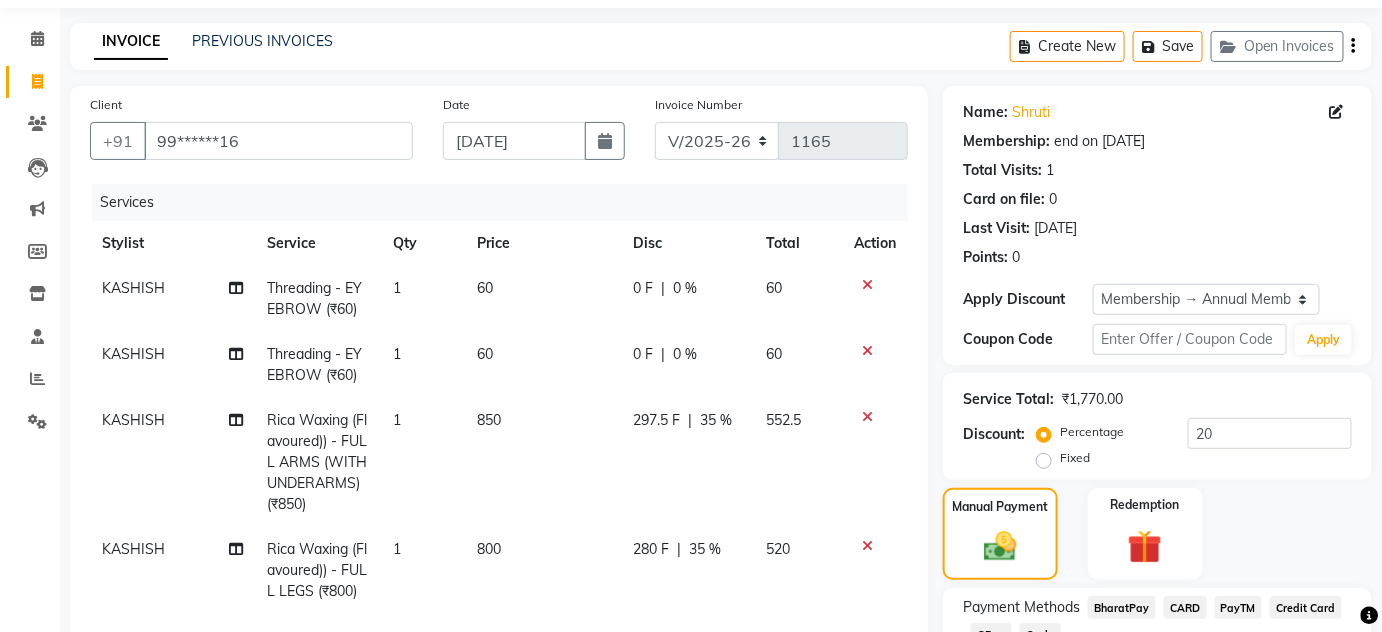 click 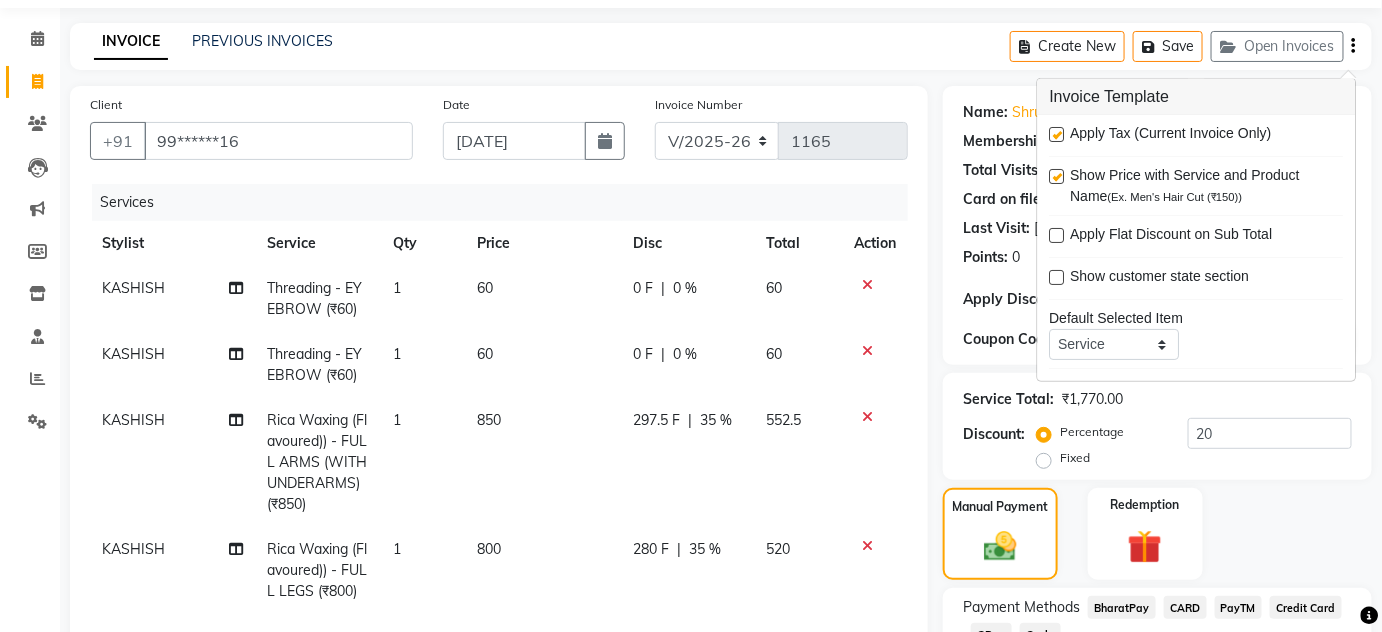click at bounding box center (1057, 134) 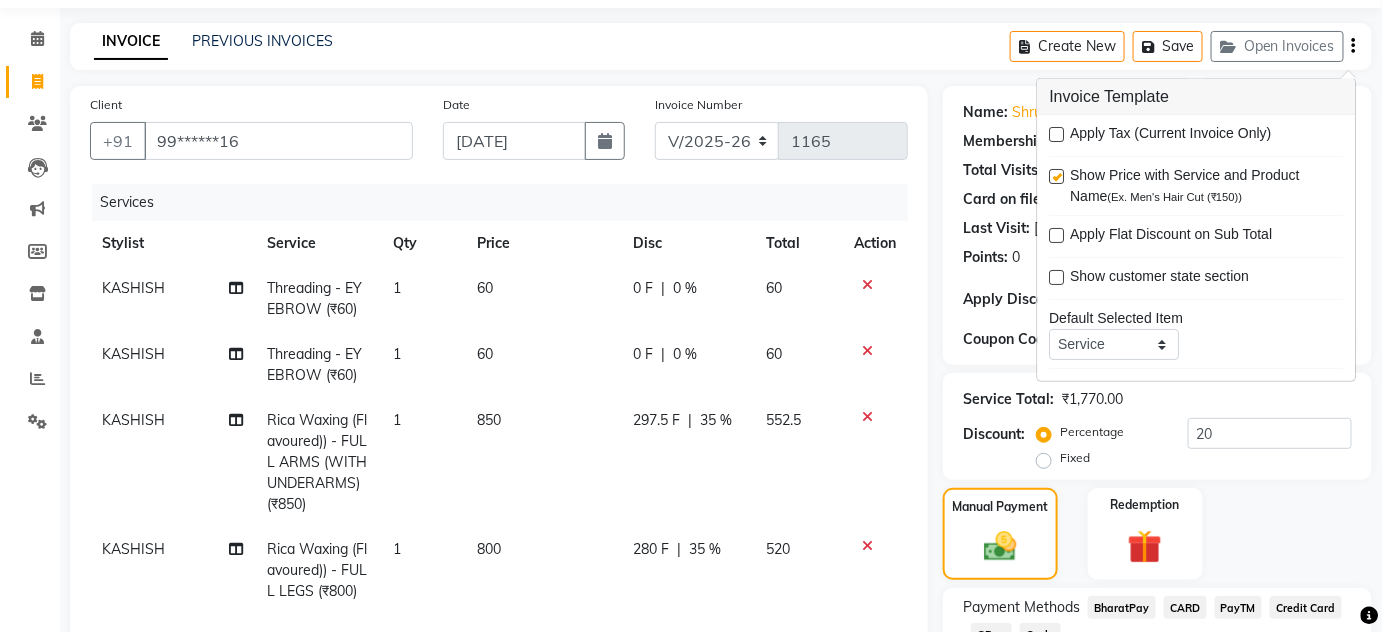 click on "INVOICE PREVIOUS INVOICES Create New   Save   Open Invoices" 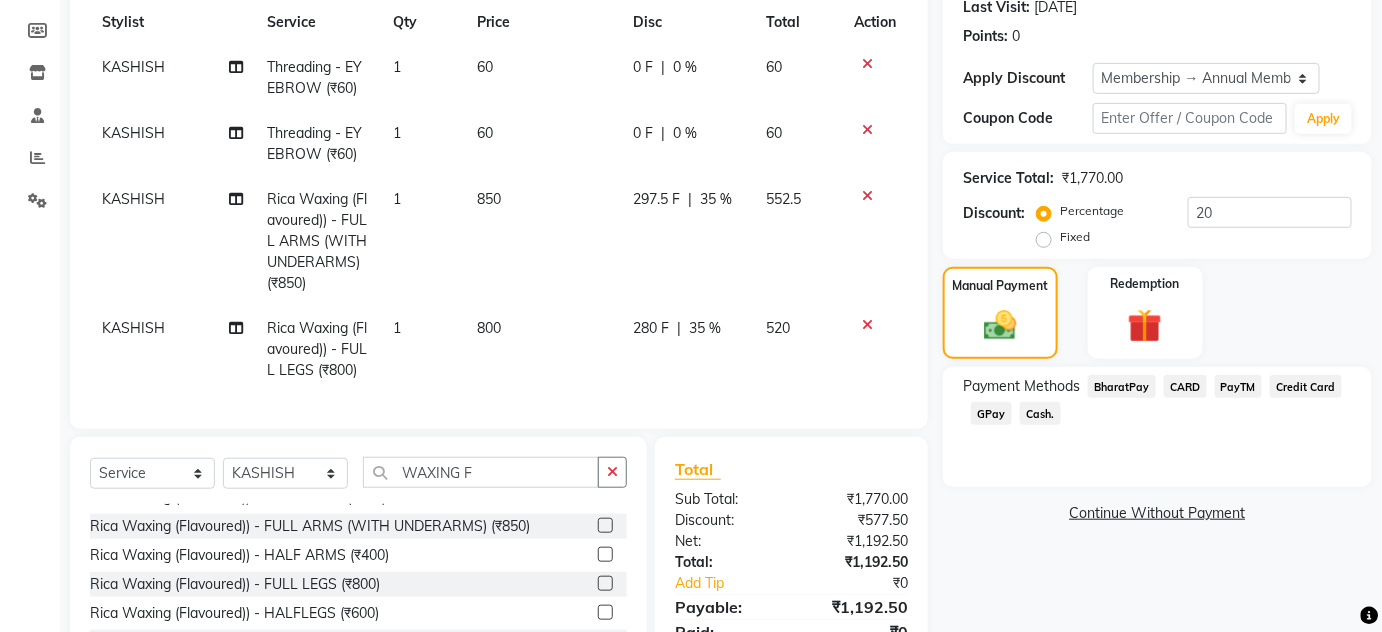 scroll, scrollTop: 428, scrollLeft: 0, axis: vertical 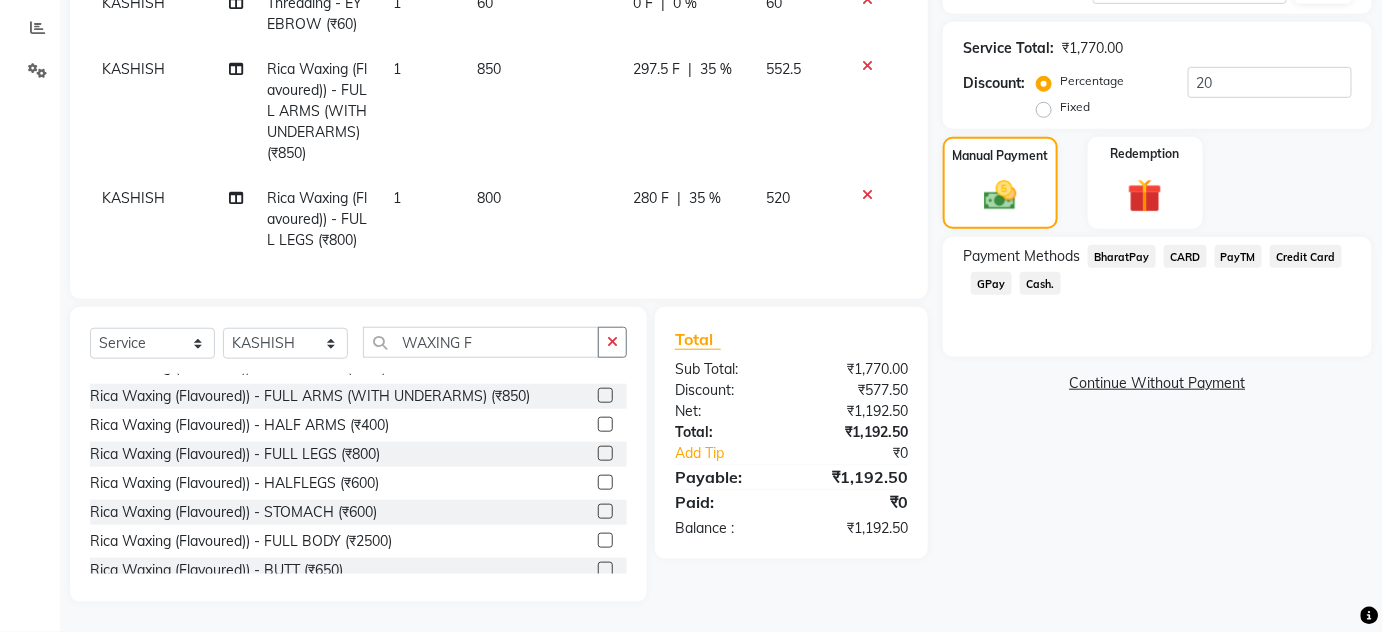 click on "Cash." 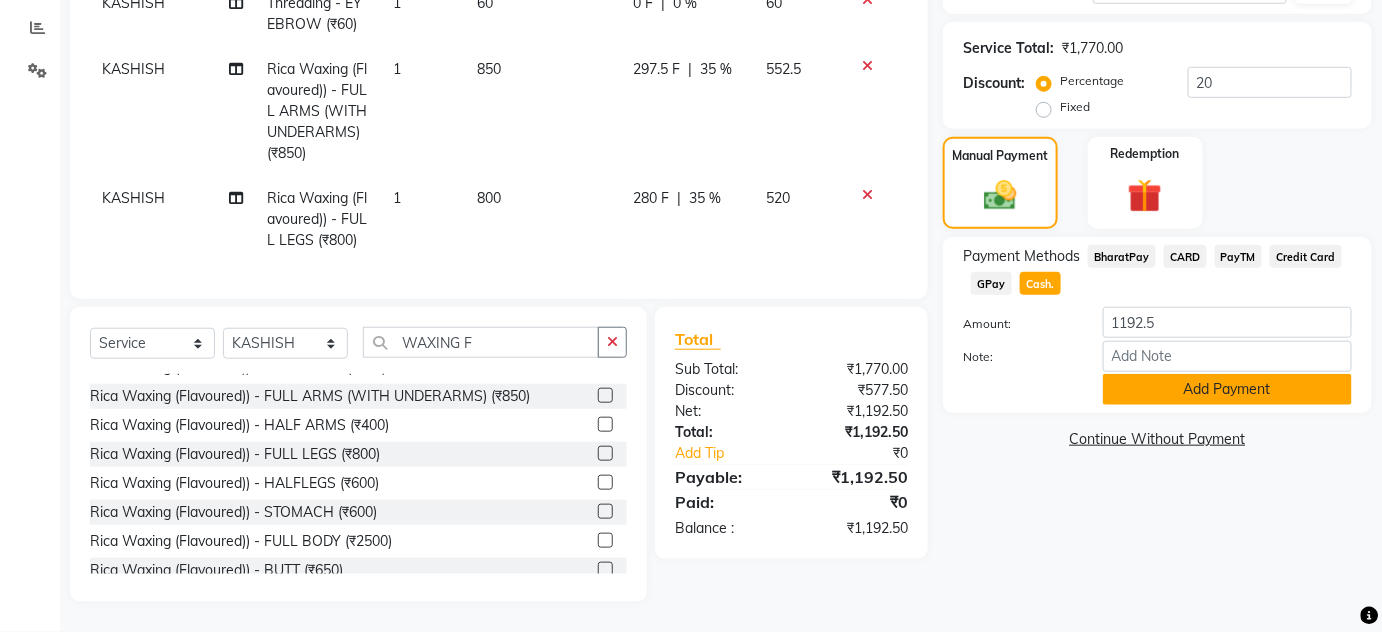 click on "Add Payment" 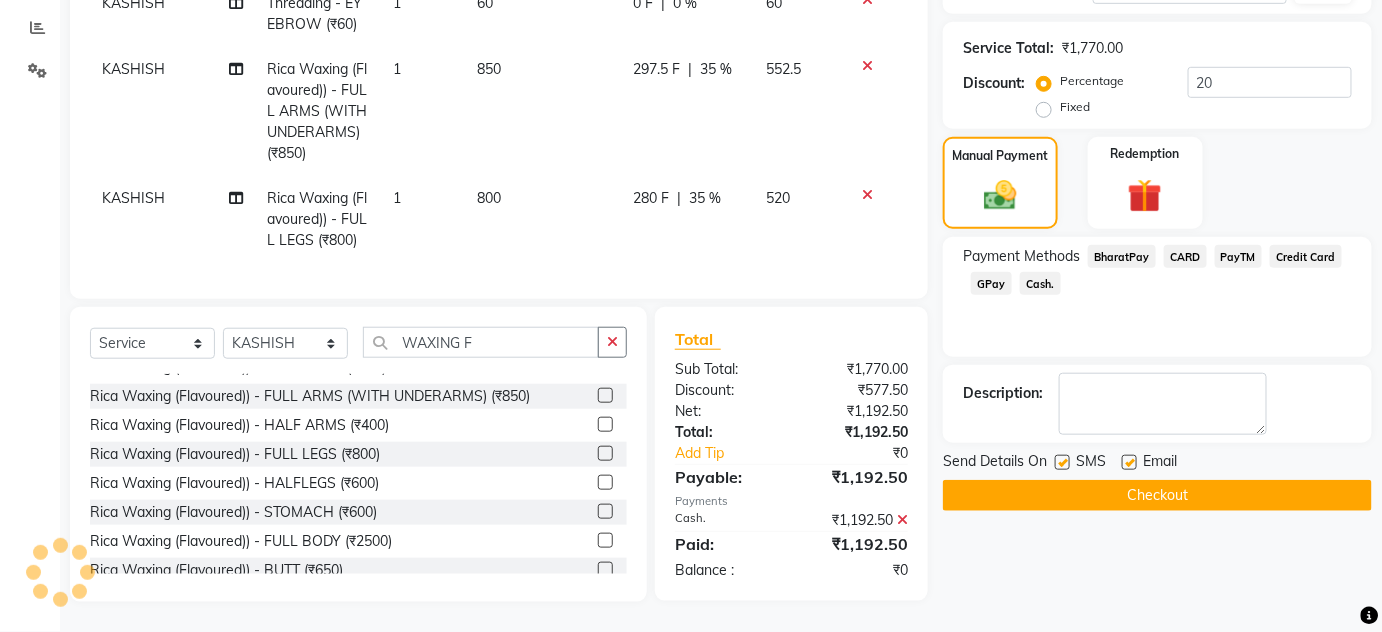 click 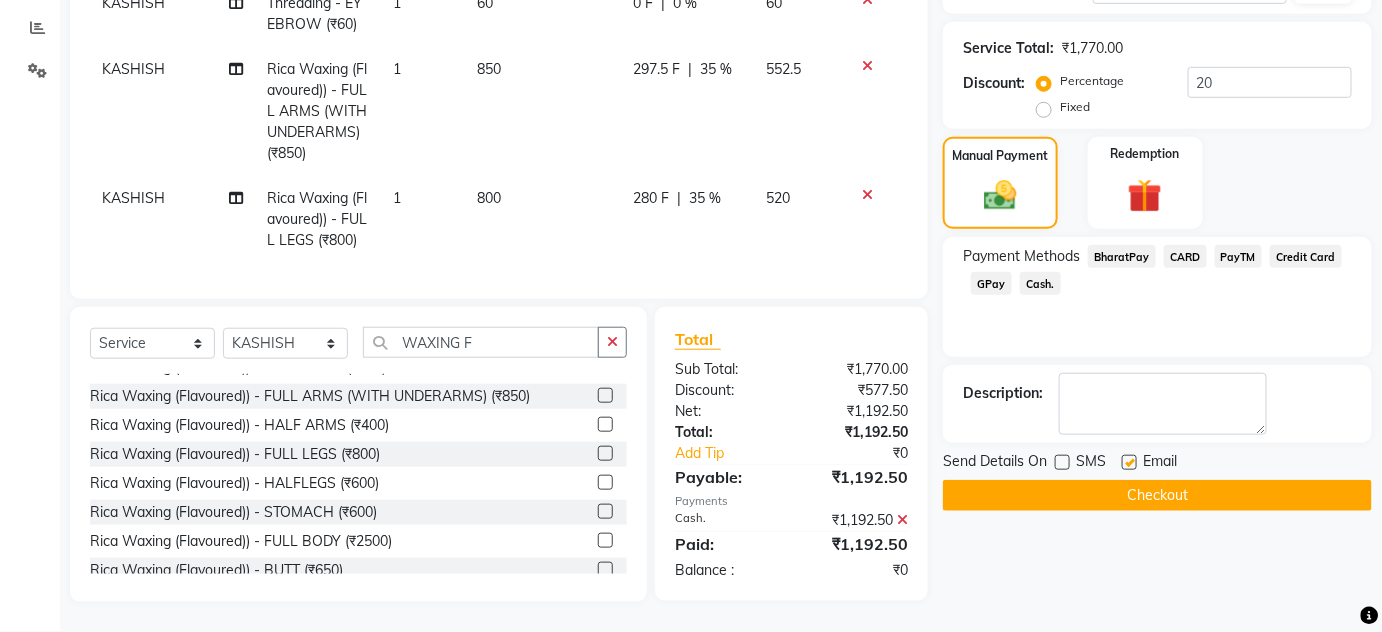 click 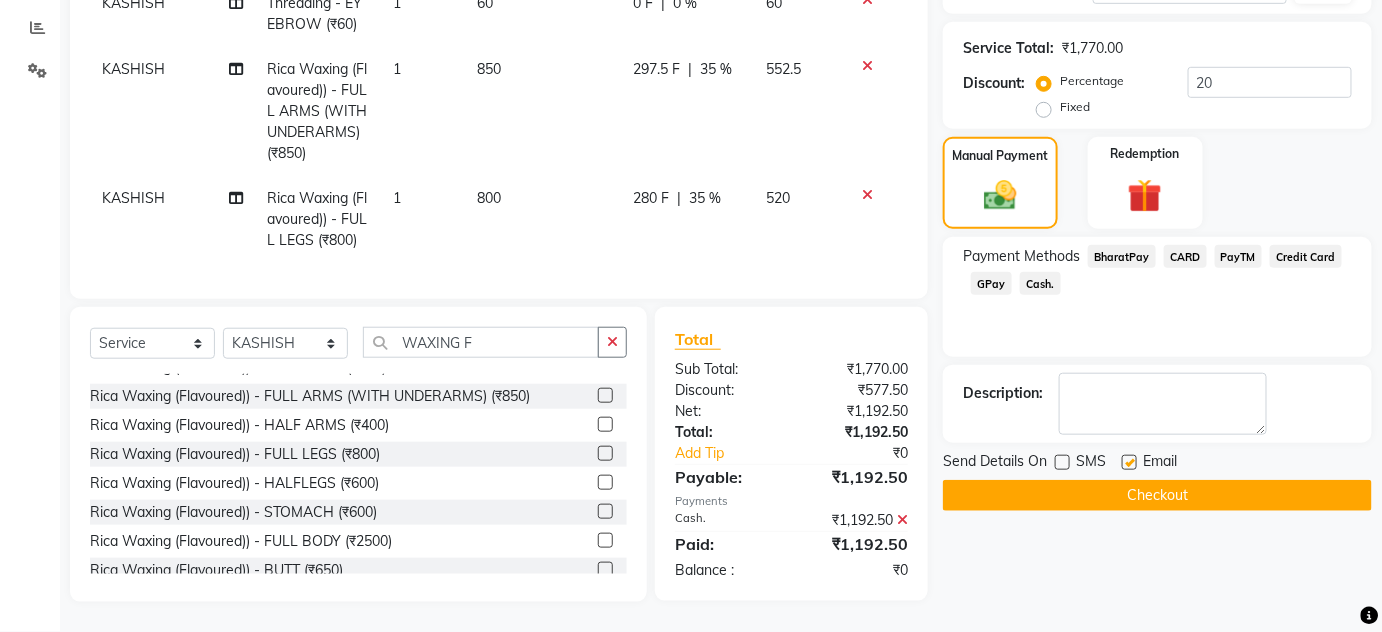 click 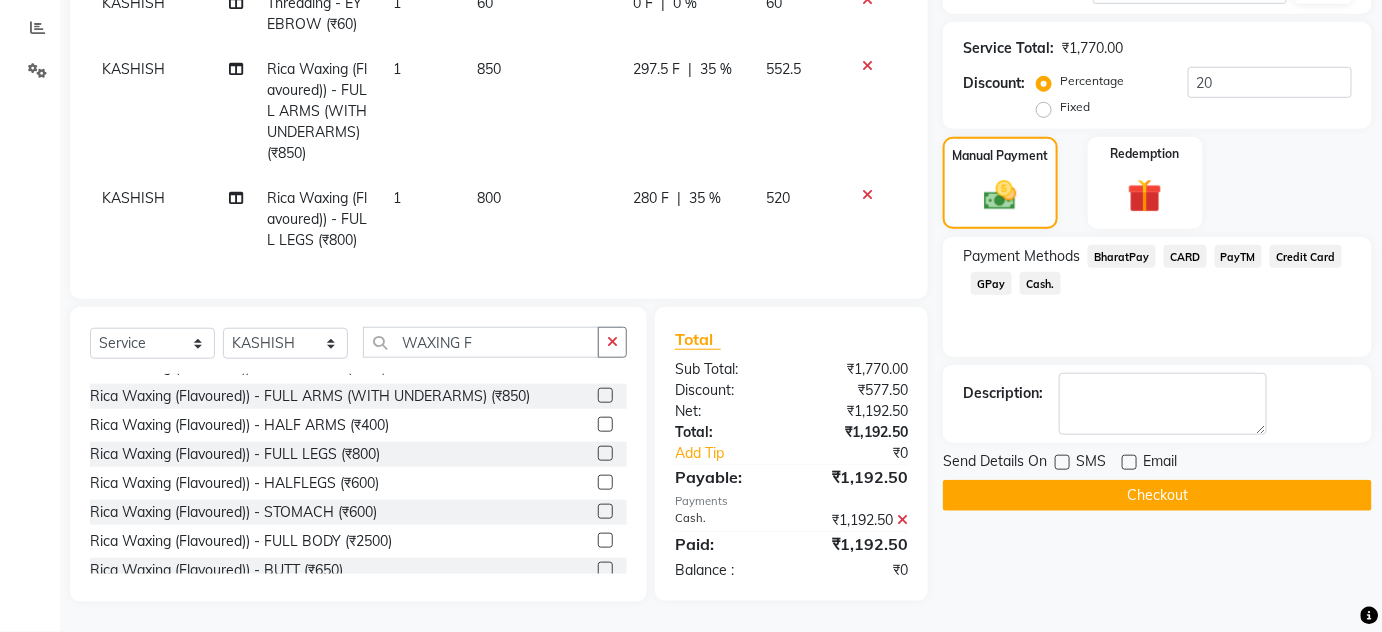 click on "Checkout" 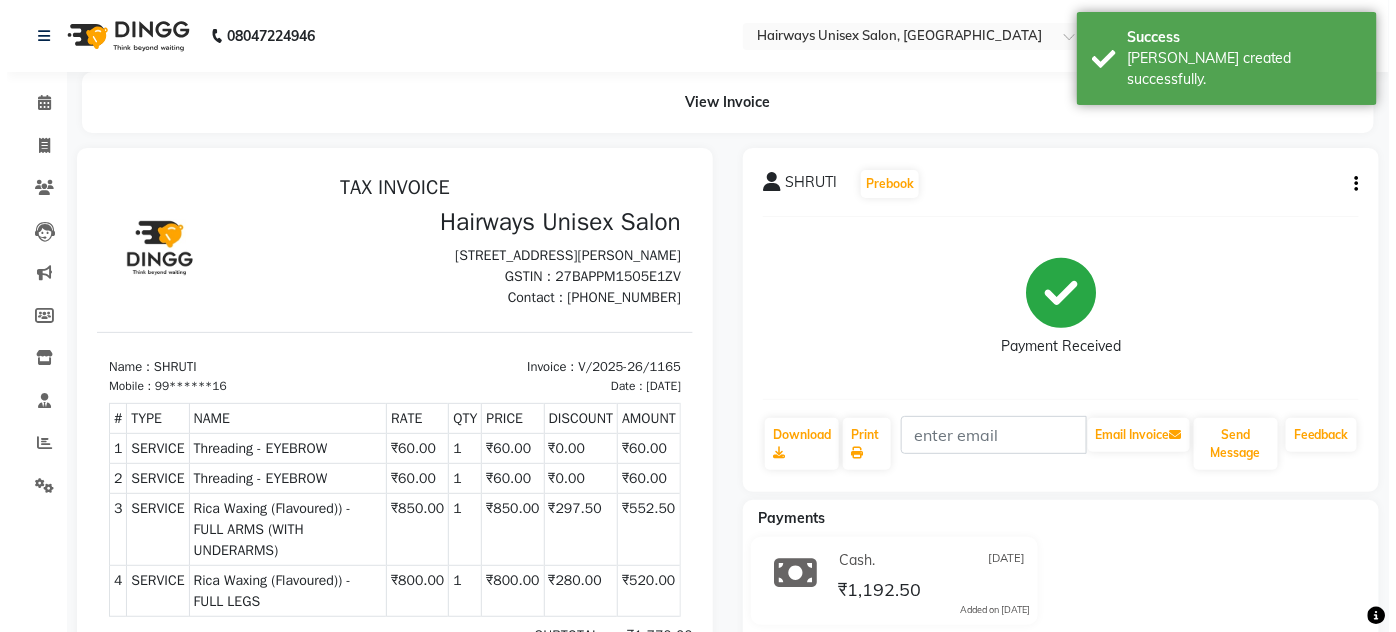 scroll, scrollTop: 0, scrollLeft: 0, axis: both 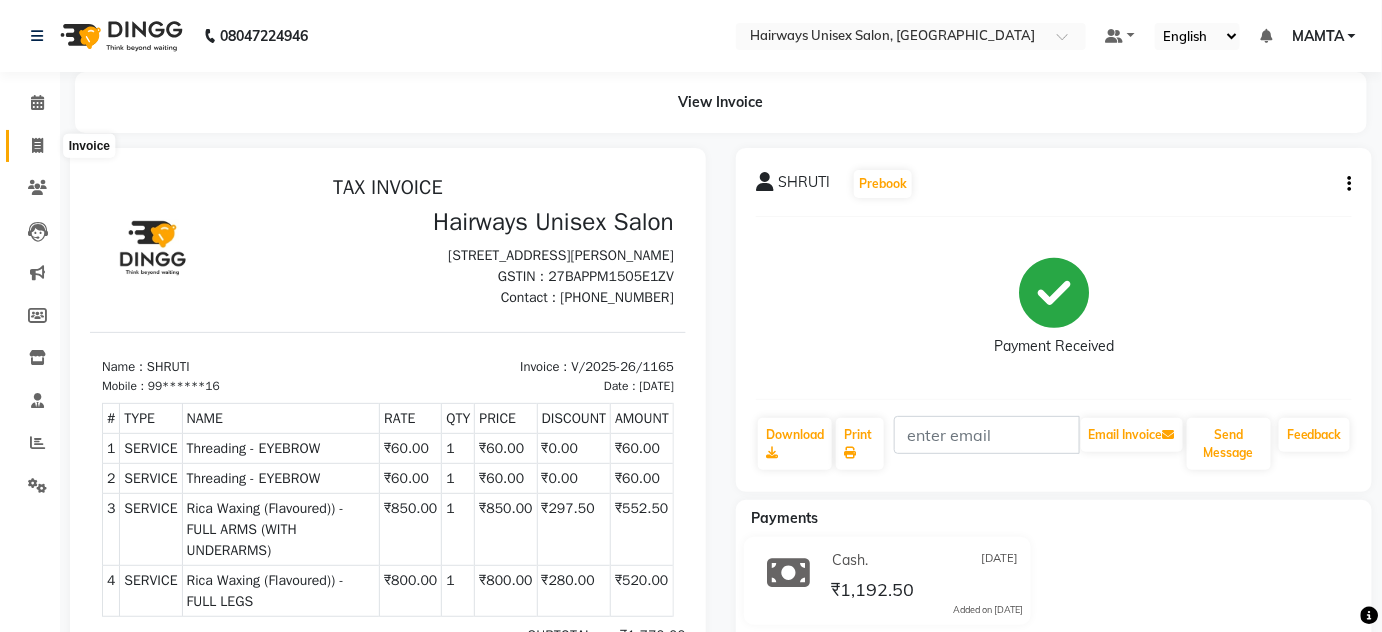 click 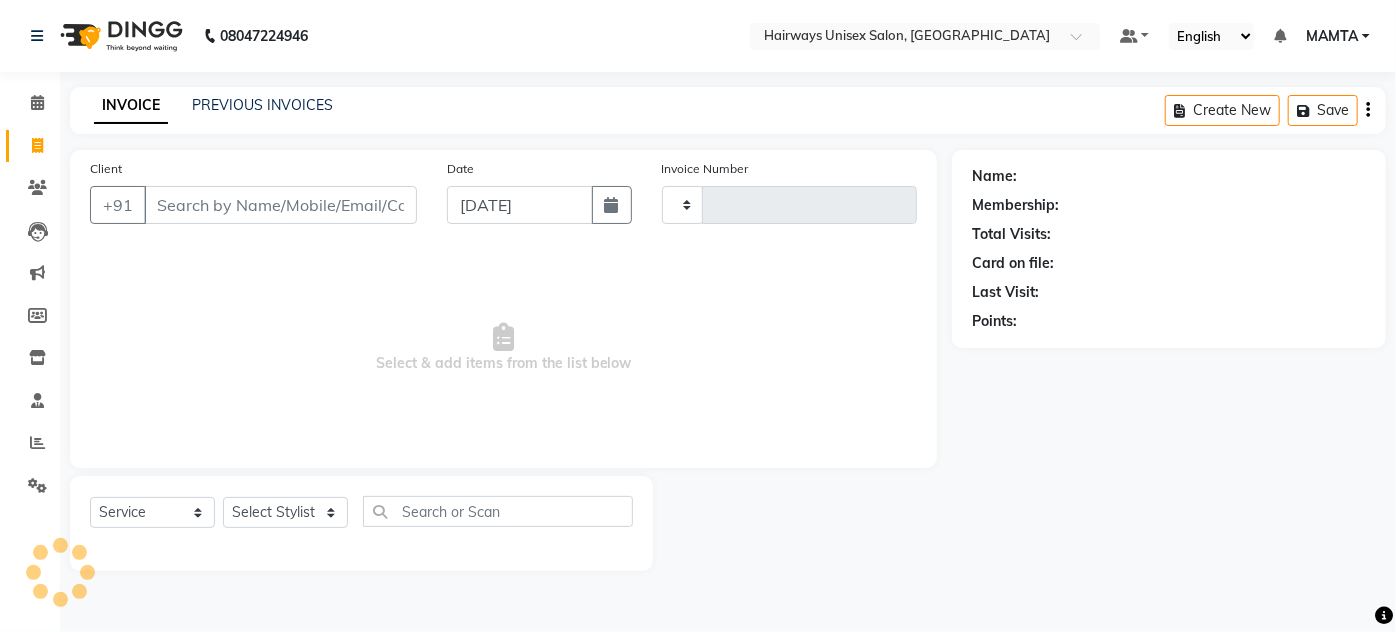 type on "1166" 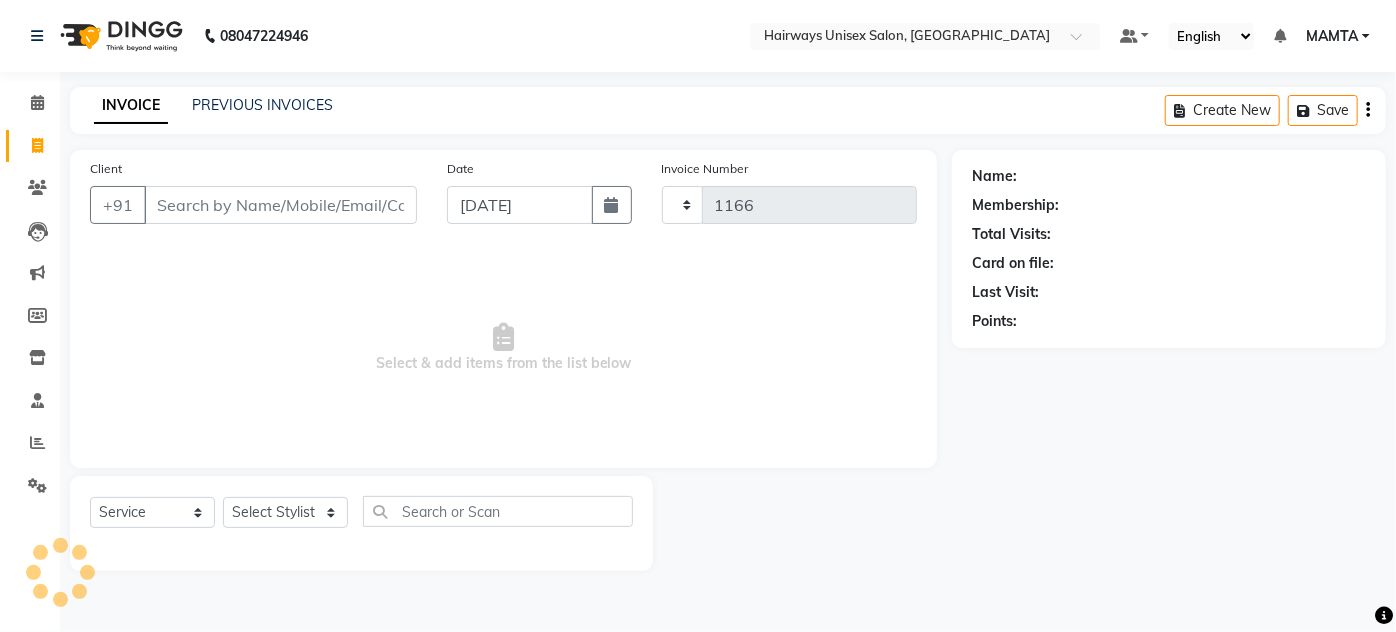select on "8320" 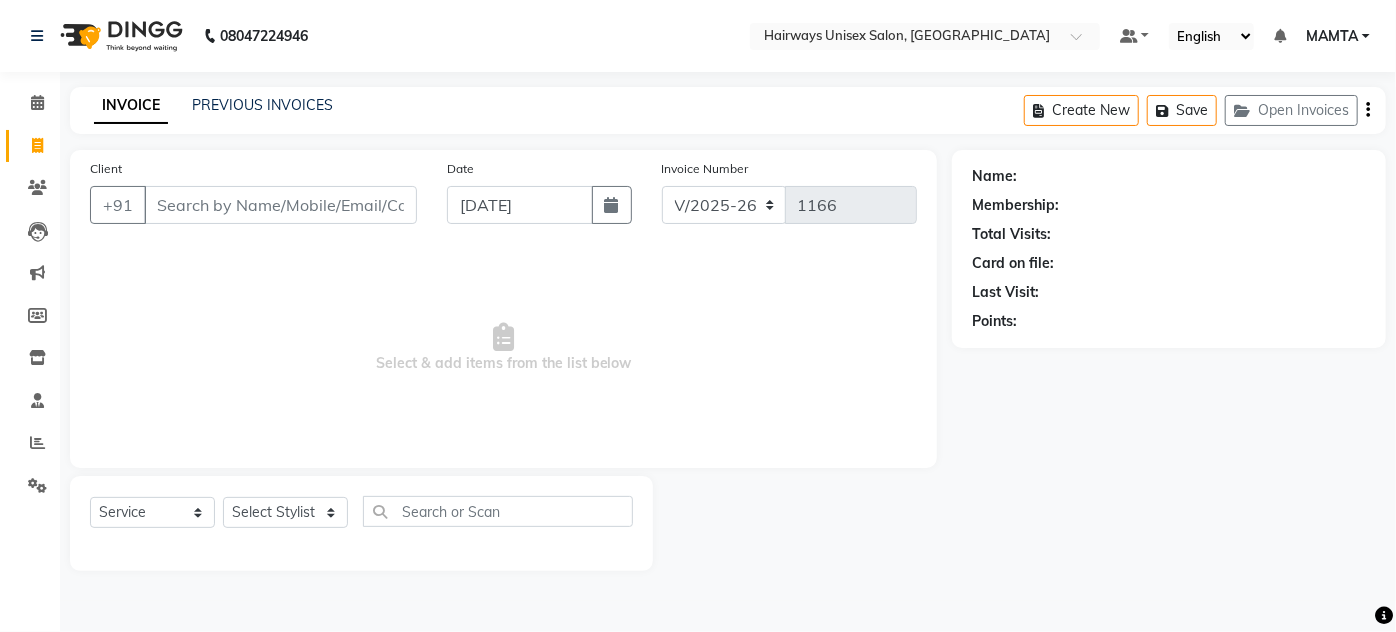 click on "Client" at bounding box center (280, 205) 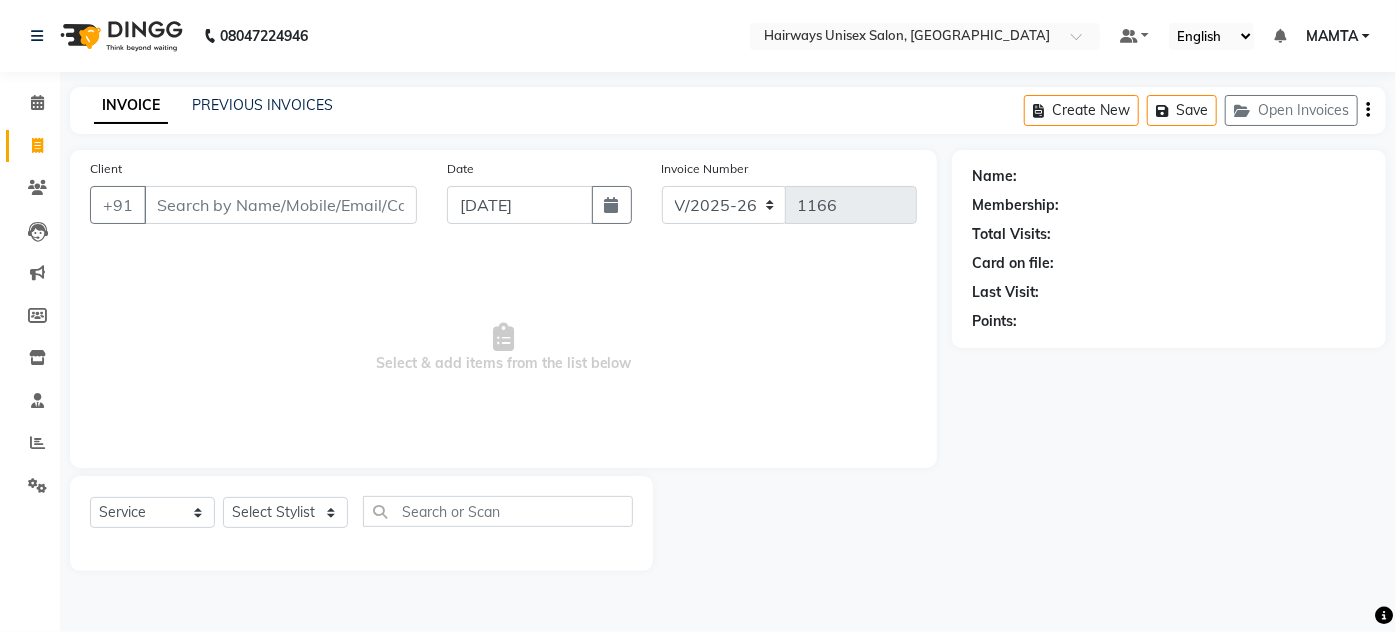 type on "G" 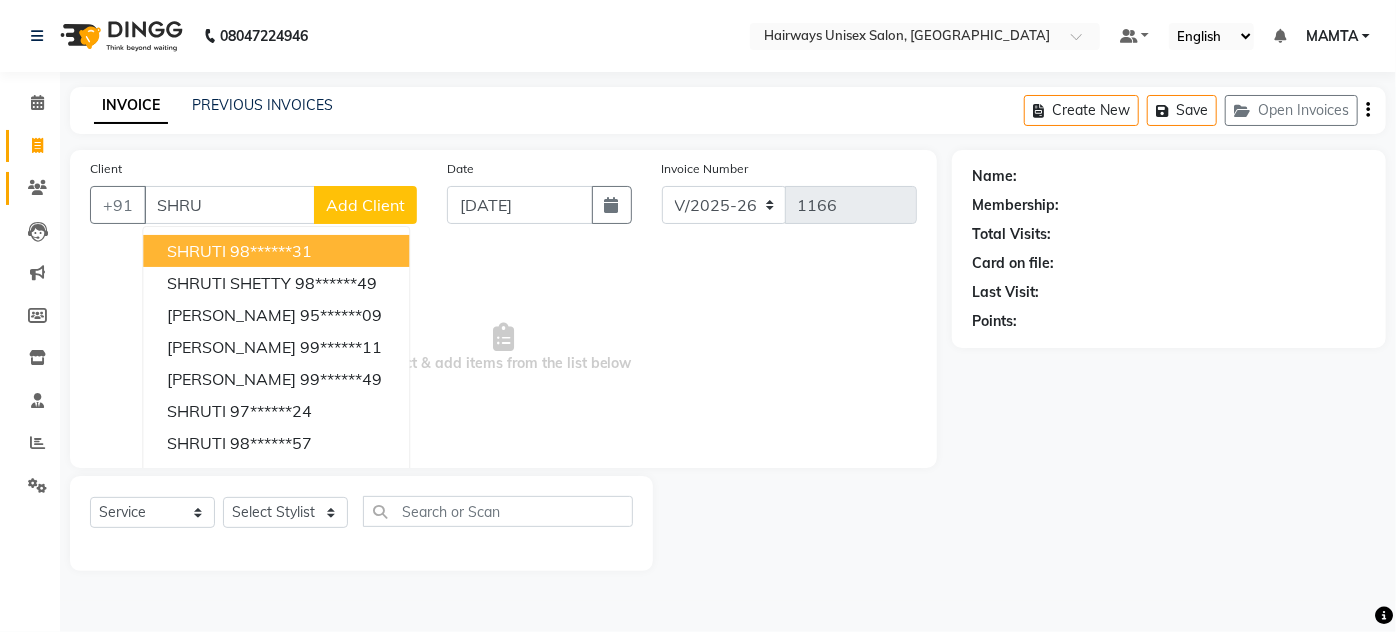 drag, startPoint x: 222, startPoint y: 202, endPoint x: 51, endPoint y: 199, distance: 171.0263 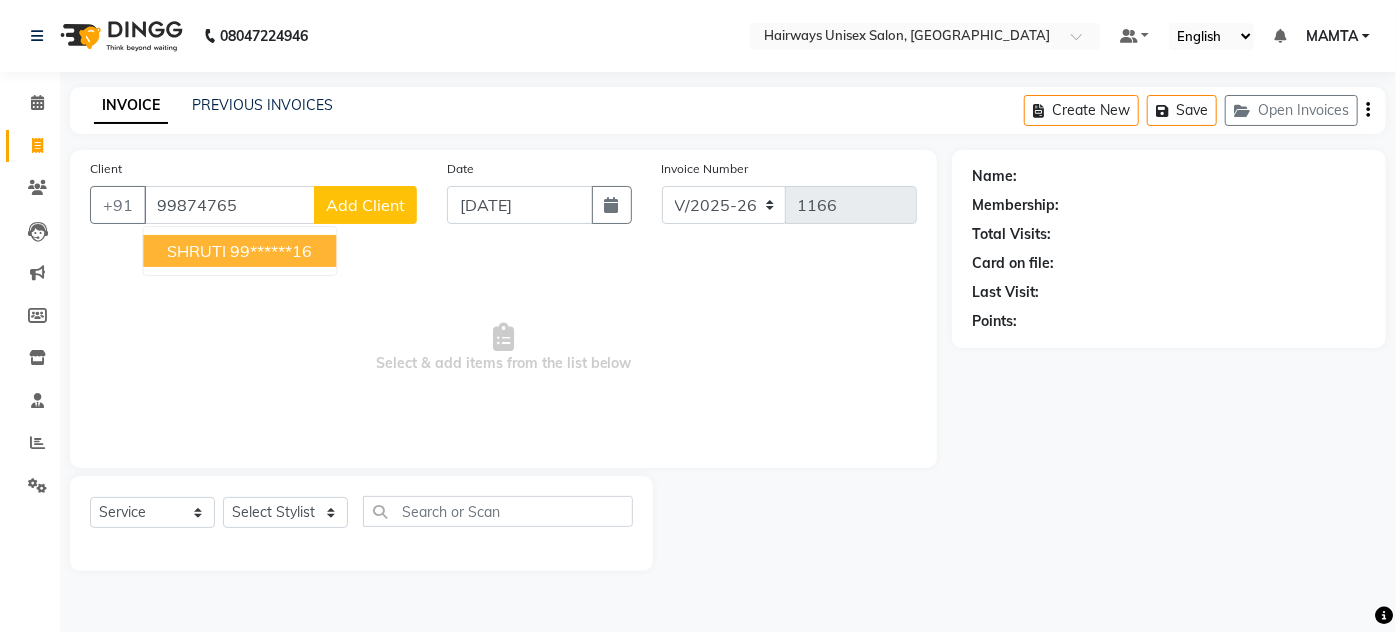 click on "99******16" at bounding box center [271, 251] 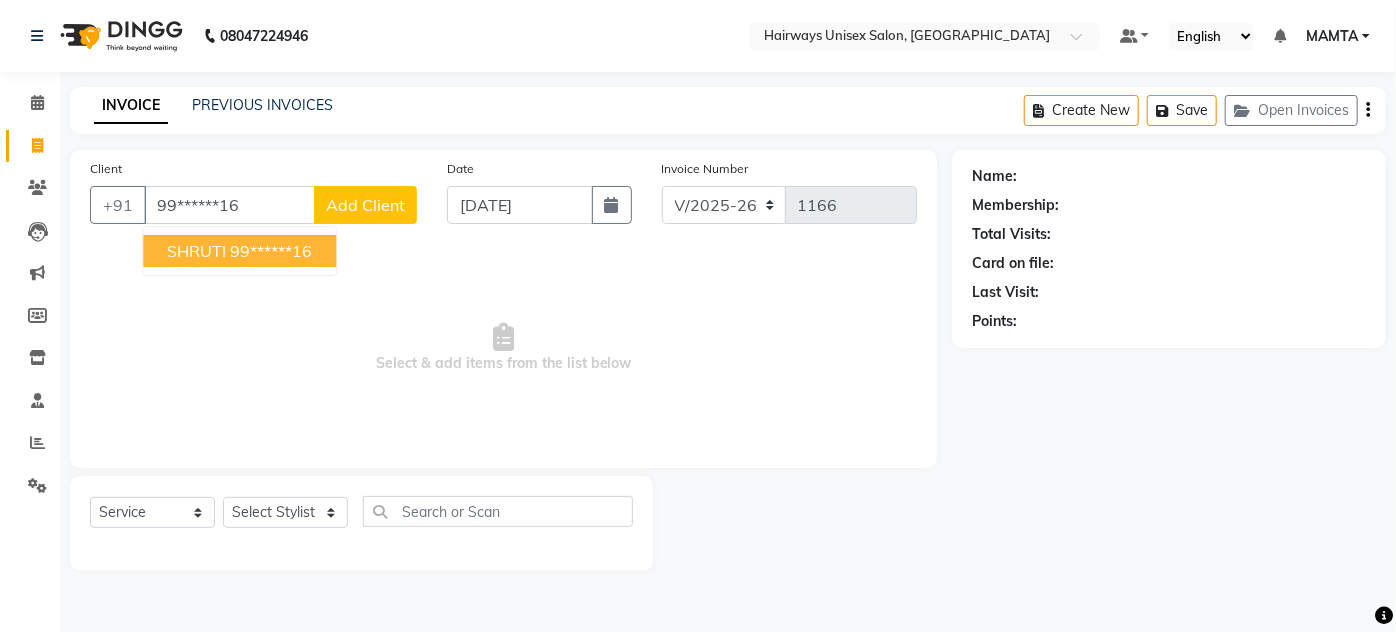 type on "99******16" 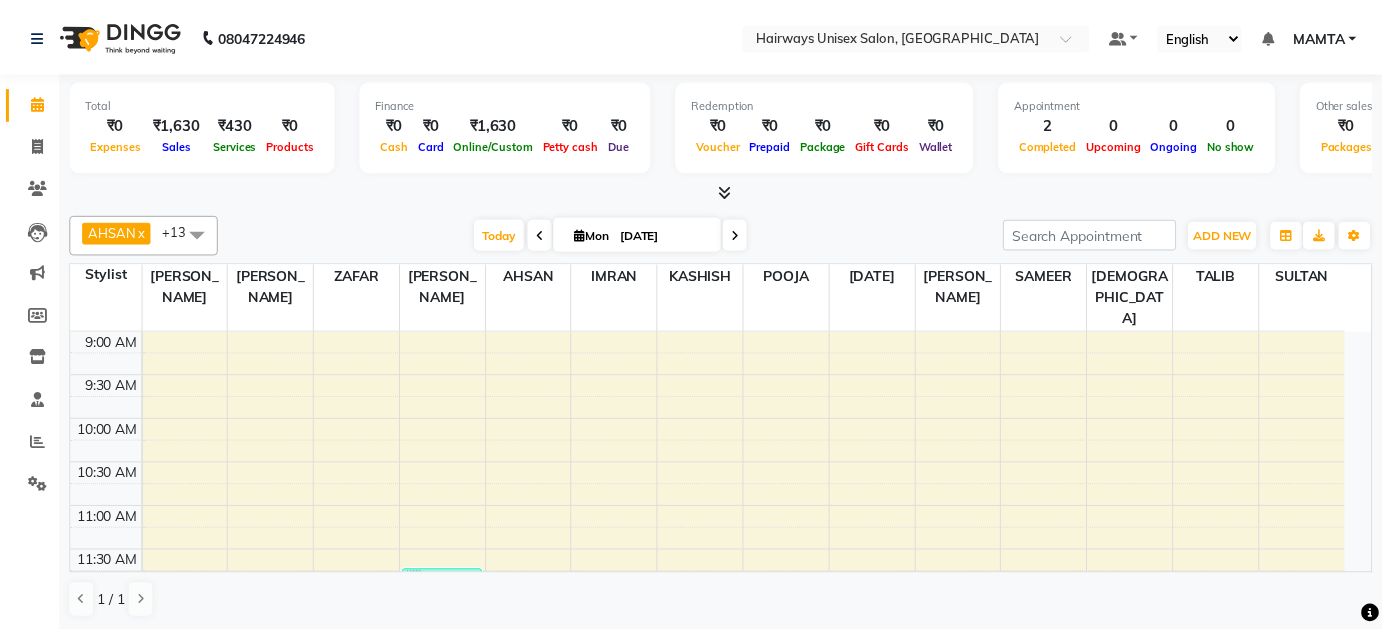 scroll, scrollTop: 0, scrollLeft: 0, axis: both 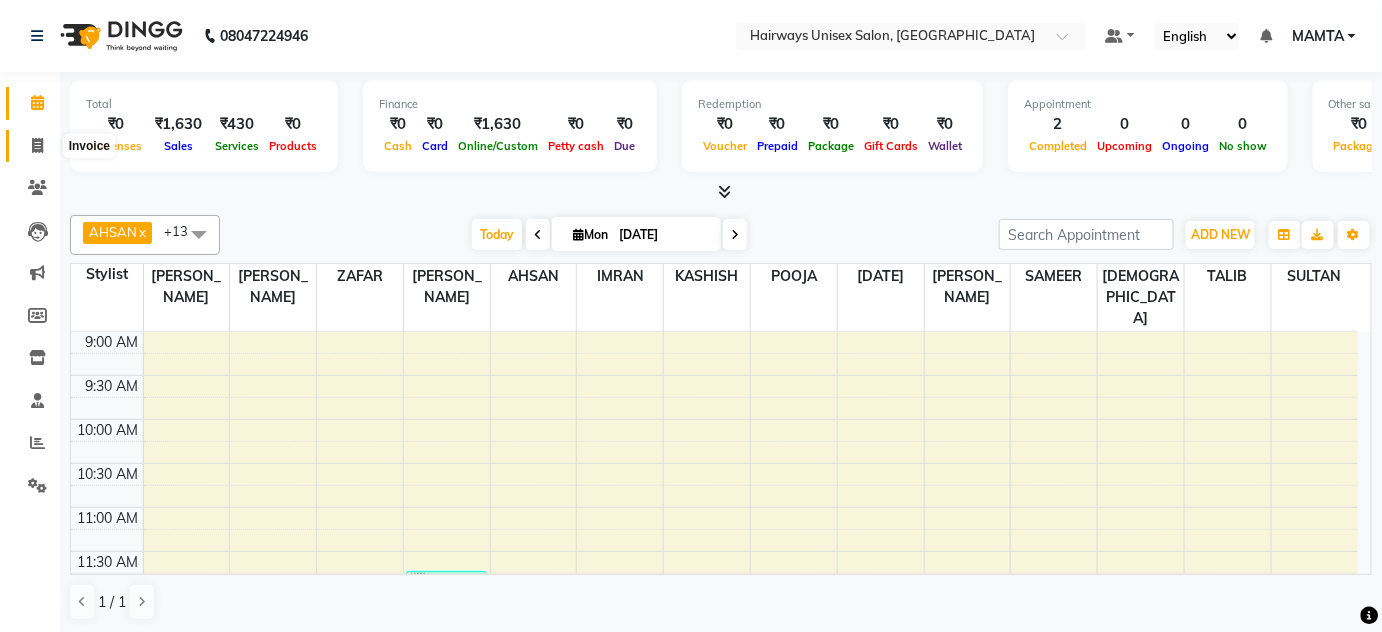 click 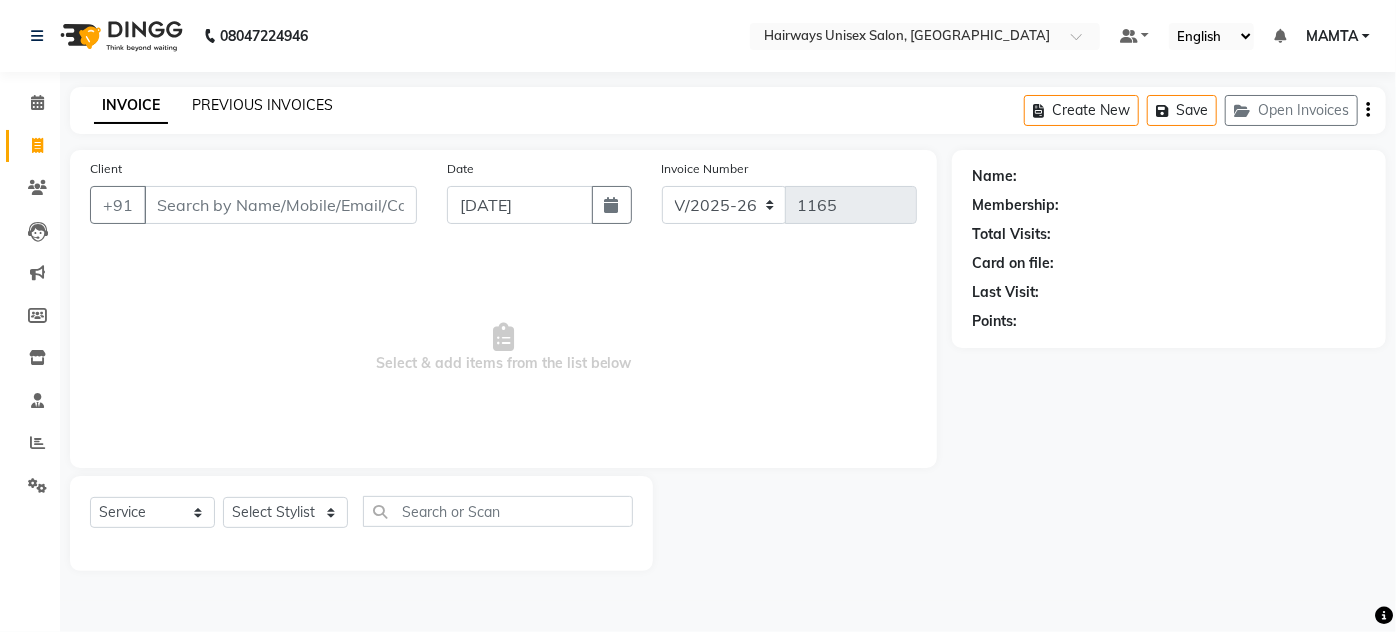 click on "PREVIOUS INVOICES" 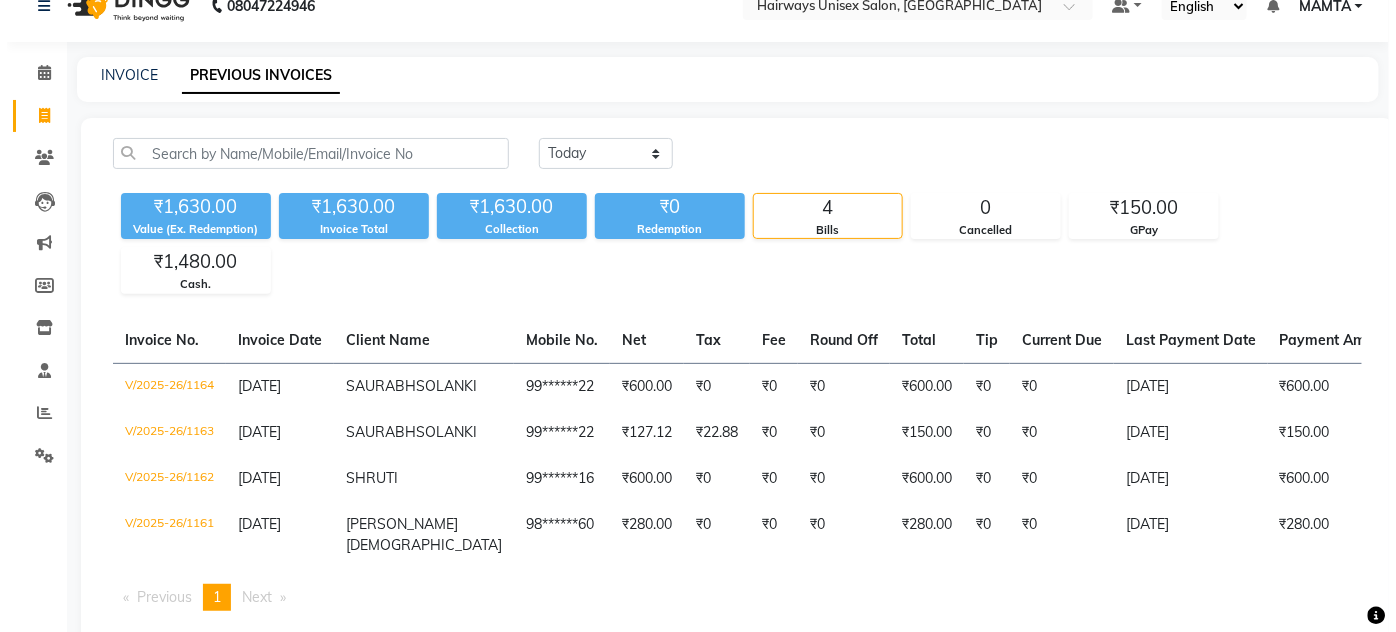 scroll, scrollTop: 0, scrollLeft: 0, axis: both 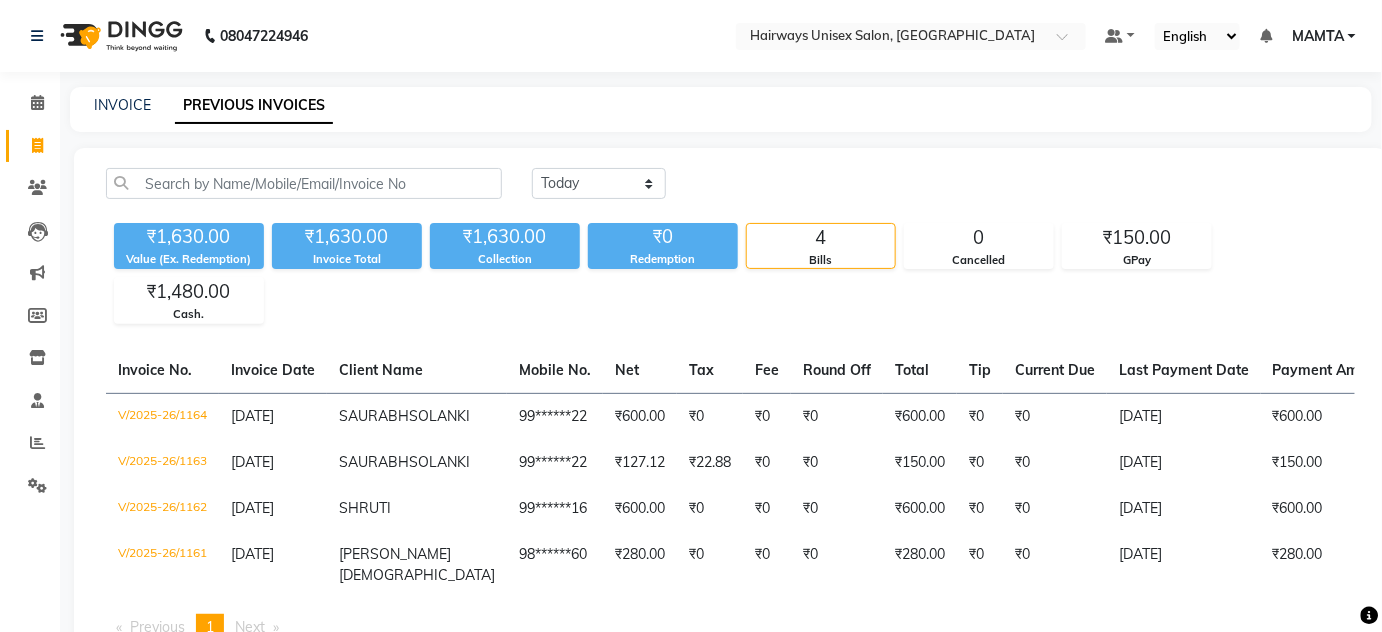 click on "INVOICE PREVIOUS INVOICES" 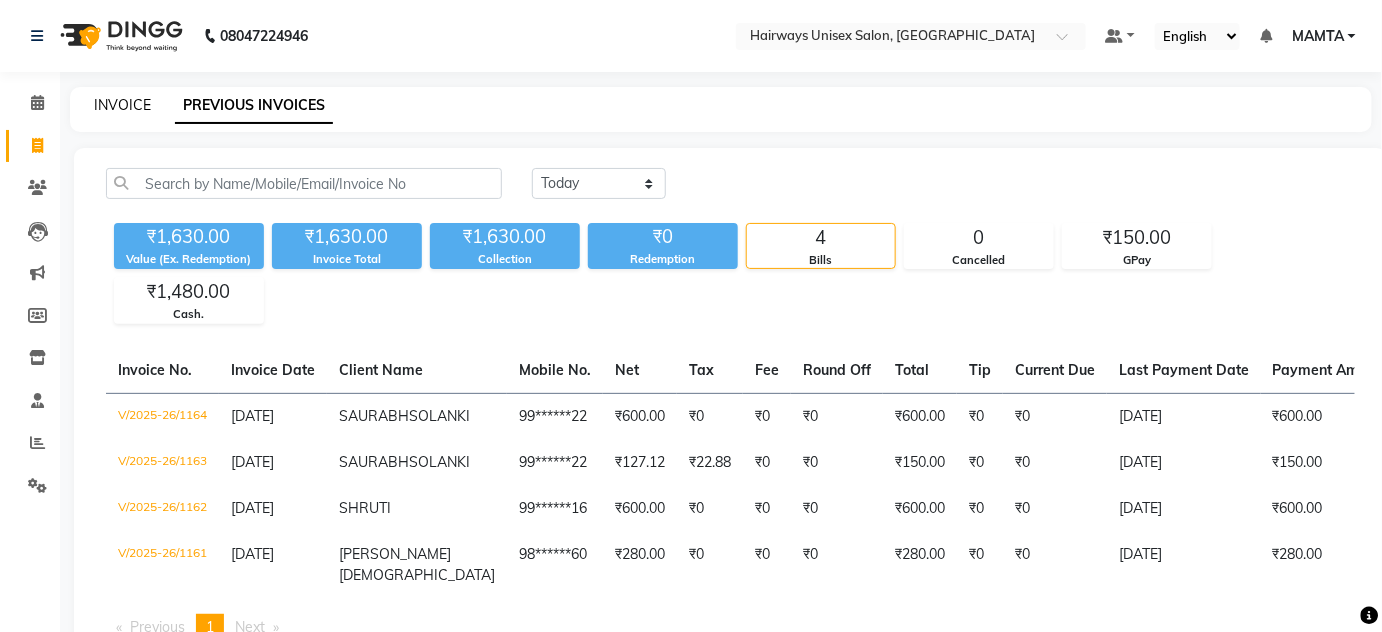 click on "INVOICE" 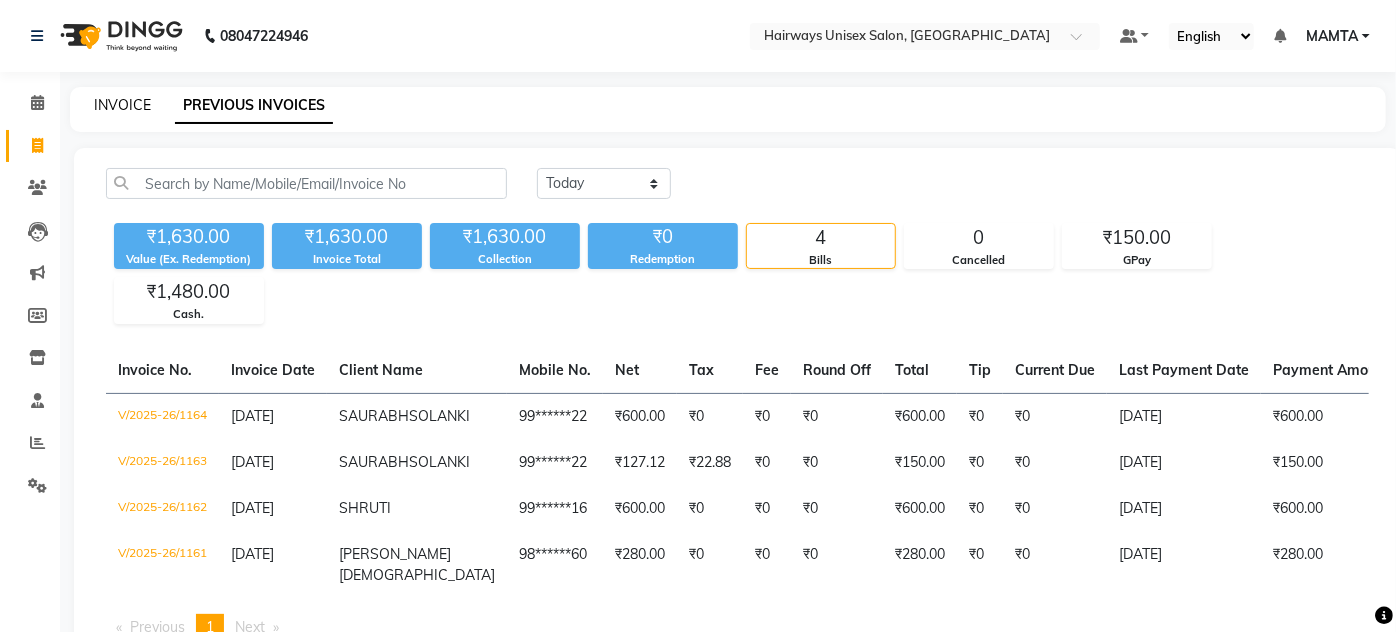 select on "8320" 